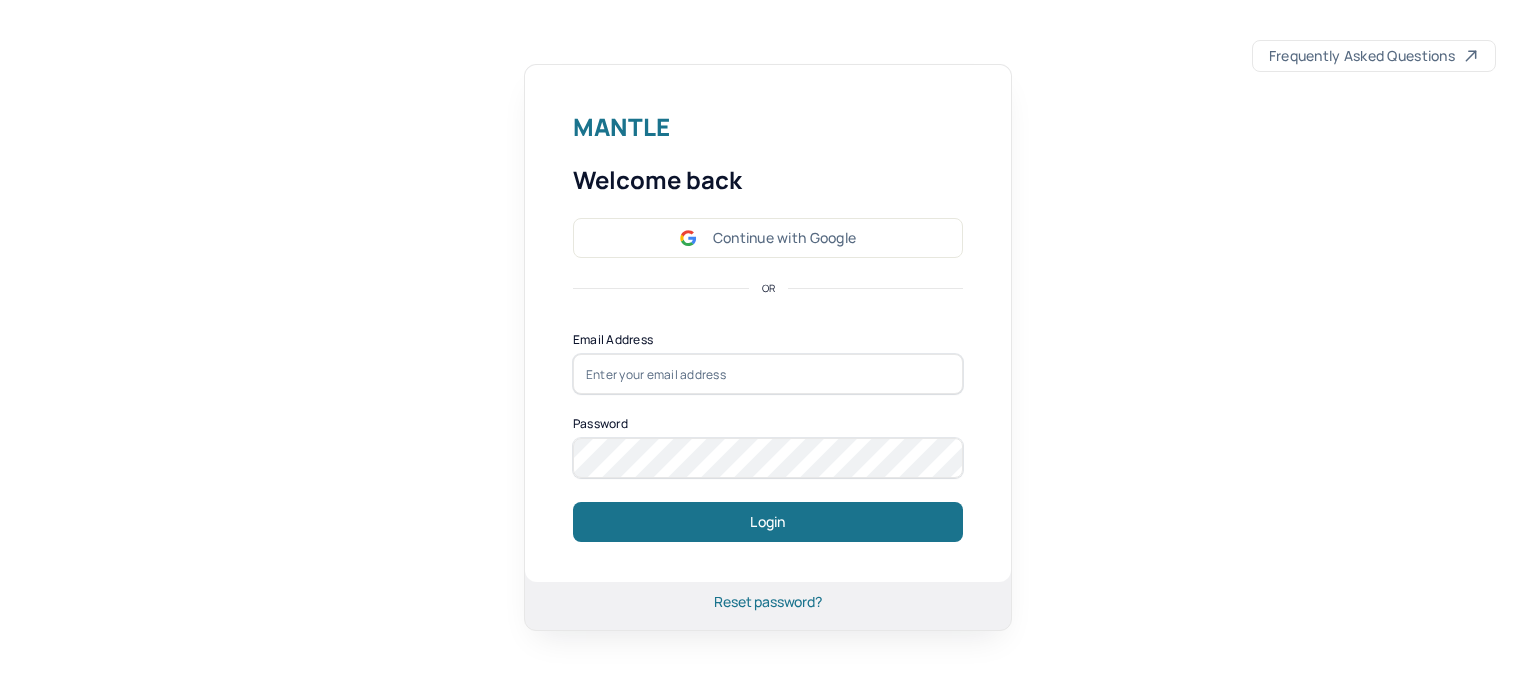 scroll, scrollTop: 0, scrollLeft: 0, axis: both 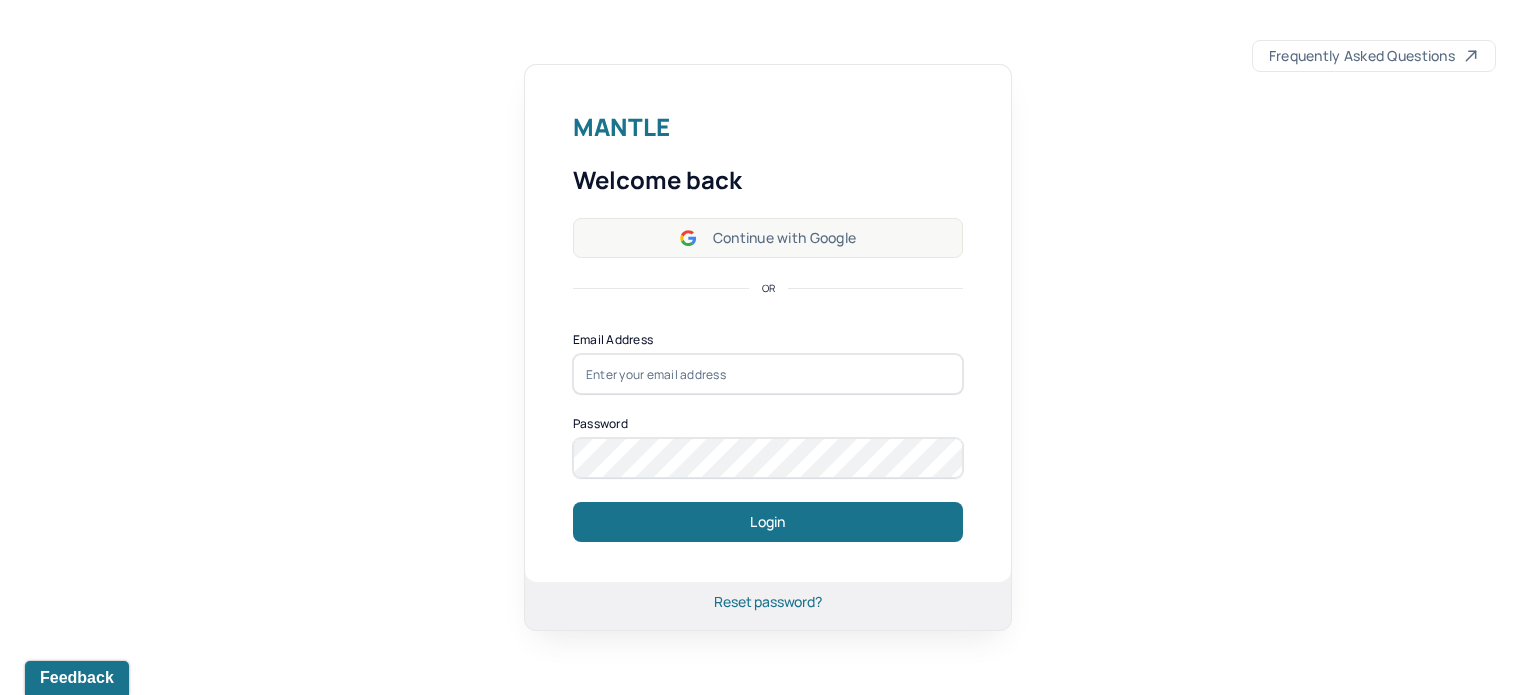click on "Continue with Google" at bounding box center (768, 238) 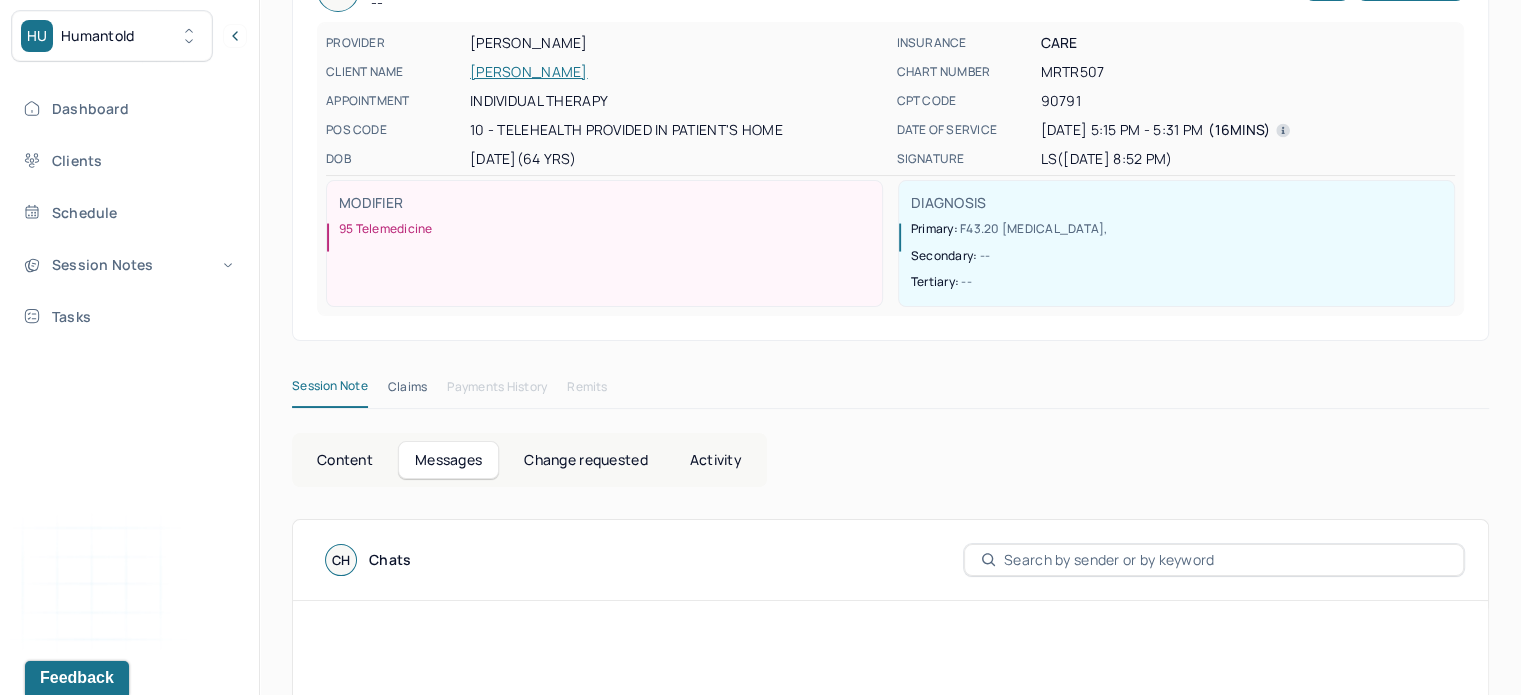 scroll, scrollTop: 160, scrollLeft: 0, axis: vertical 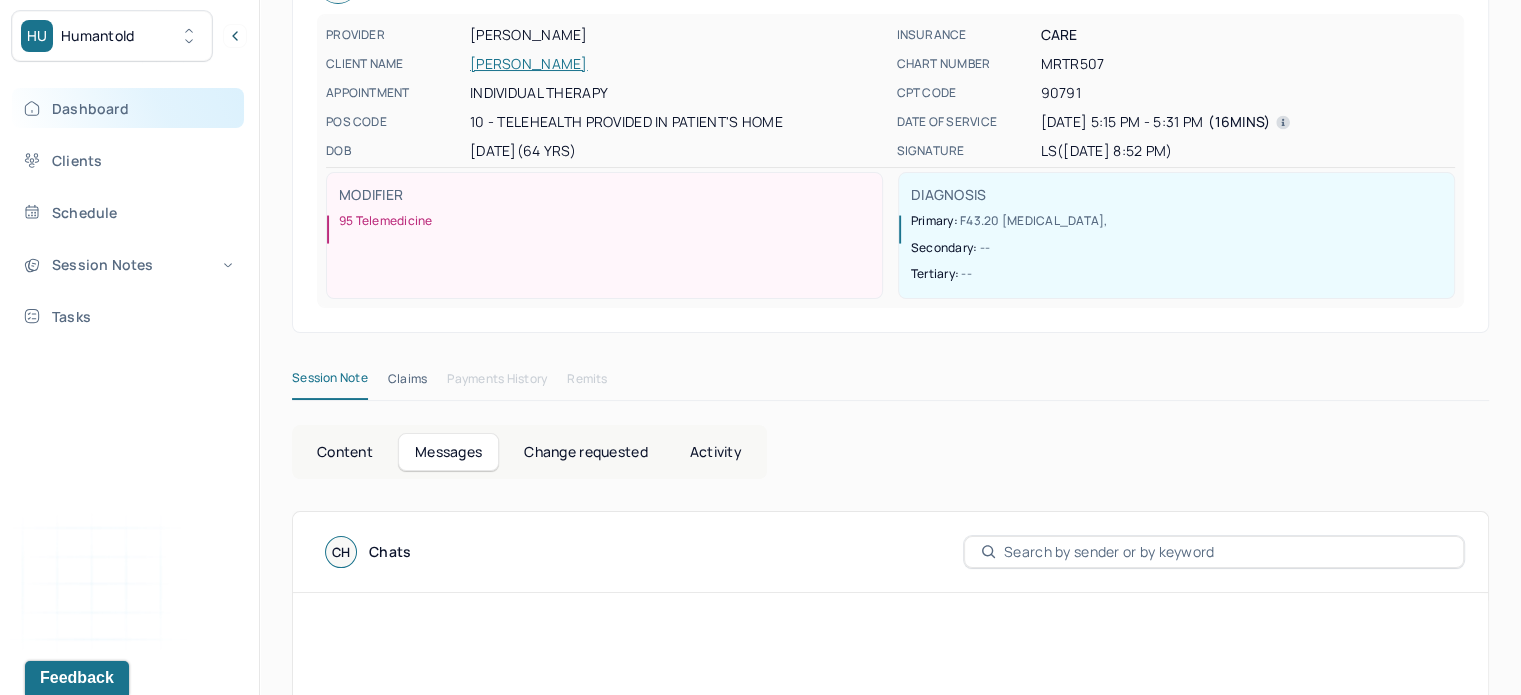 click on "Dashboard" at bounding box center [128, 108] 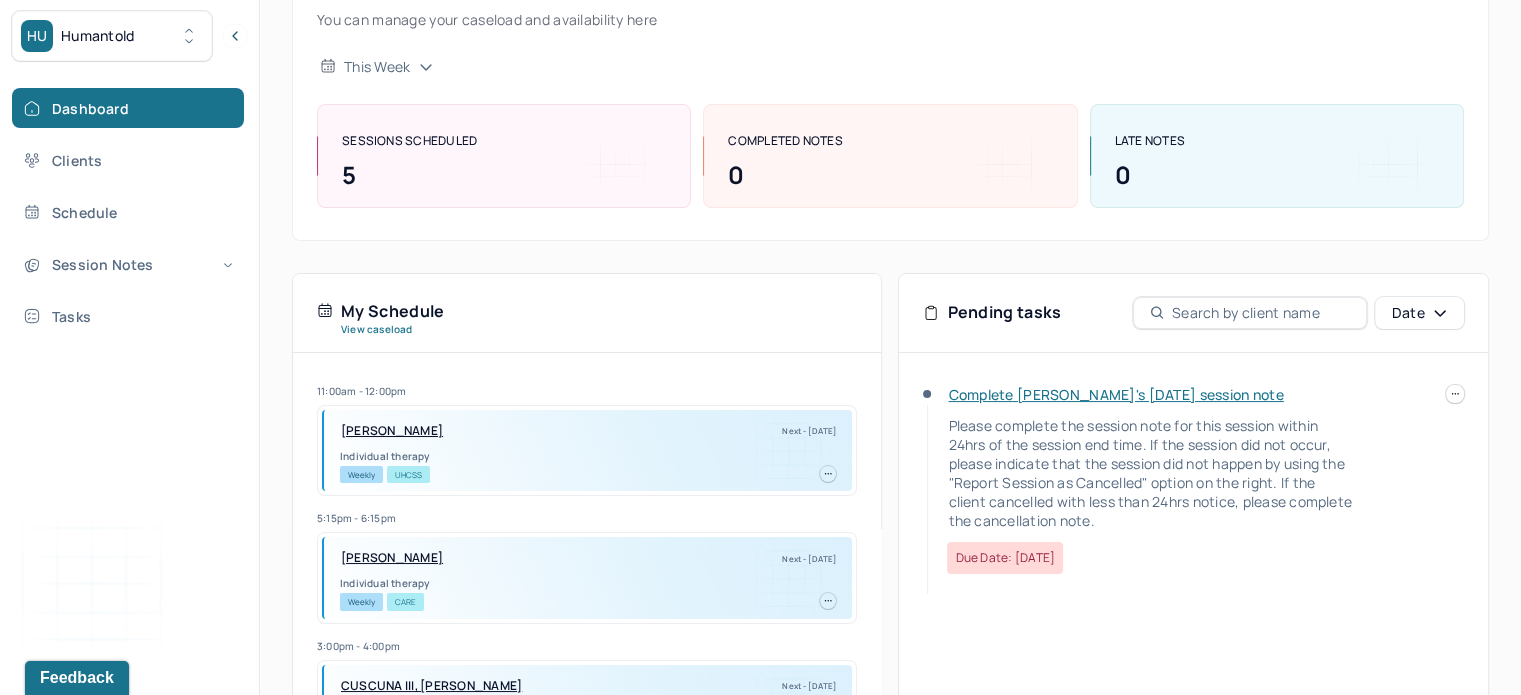 scroll, scrollTop: 21, scrollLeft: 0, axis: vertical 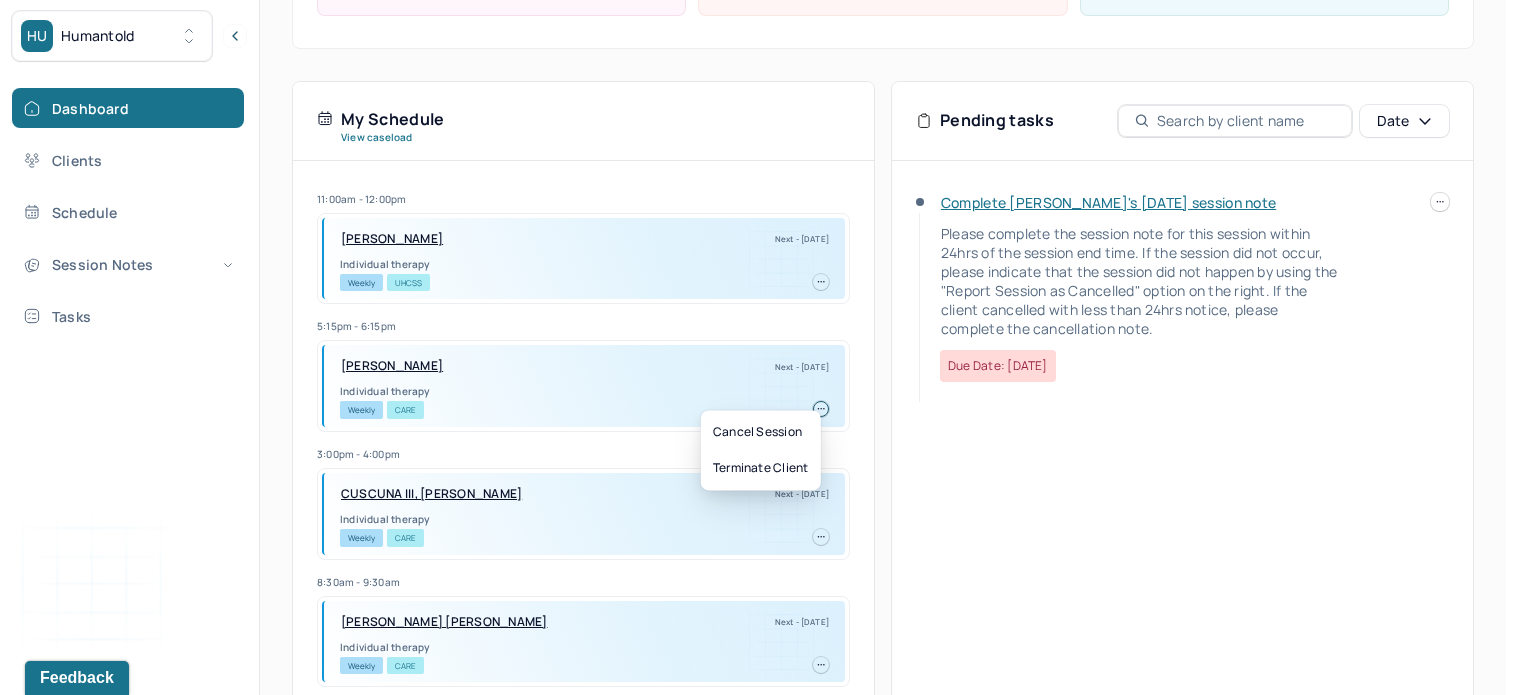 click on "HU Humantold       Dashboard Clients Schedule Session Notes Tasks AS [PERSON_NAME] provider   Logout   Search by client name, chart number     FAQs     AS [PERSON_NAME] Let’s get you started 🚀 You can manage your caseload and availability here   this week   SESSIONS SCHEDULED 5 COMPLETED NOTES 0 LATE NOTES 0 My Schedule View caseload 11:00am - 12:00pm   [PERSON_NAME]   Next - [DATE] Individual therapy Weekly UHCSS     5:15pm - 6:15pm   [PERSON_NAME]   Next - [DATE] Individual therapy Weekly CARE     3:00pm - 4:00pm   CUSCUNA III, [PERSON_NAME]   Next - [DATE] Individual therapy Weekly CARE     8:30am - 9:30am   [PERSON_NAME] [PERSON_NAME]   Next - [DATE] Individual therapy Weekly CARE     8:00am - 9:00am   [PERSON_NAME]   Next - [DATE] Individual therapy Weekly Pending Task CARE     Pending tasks    Date   Complete [PERSON_NAME]'s [DATE] session note Due date: [DATE]
Cancel session Terminate Client" at bounding box center (753, 231) 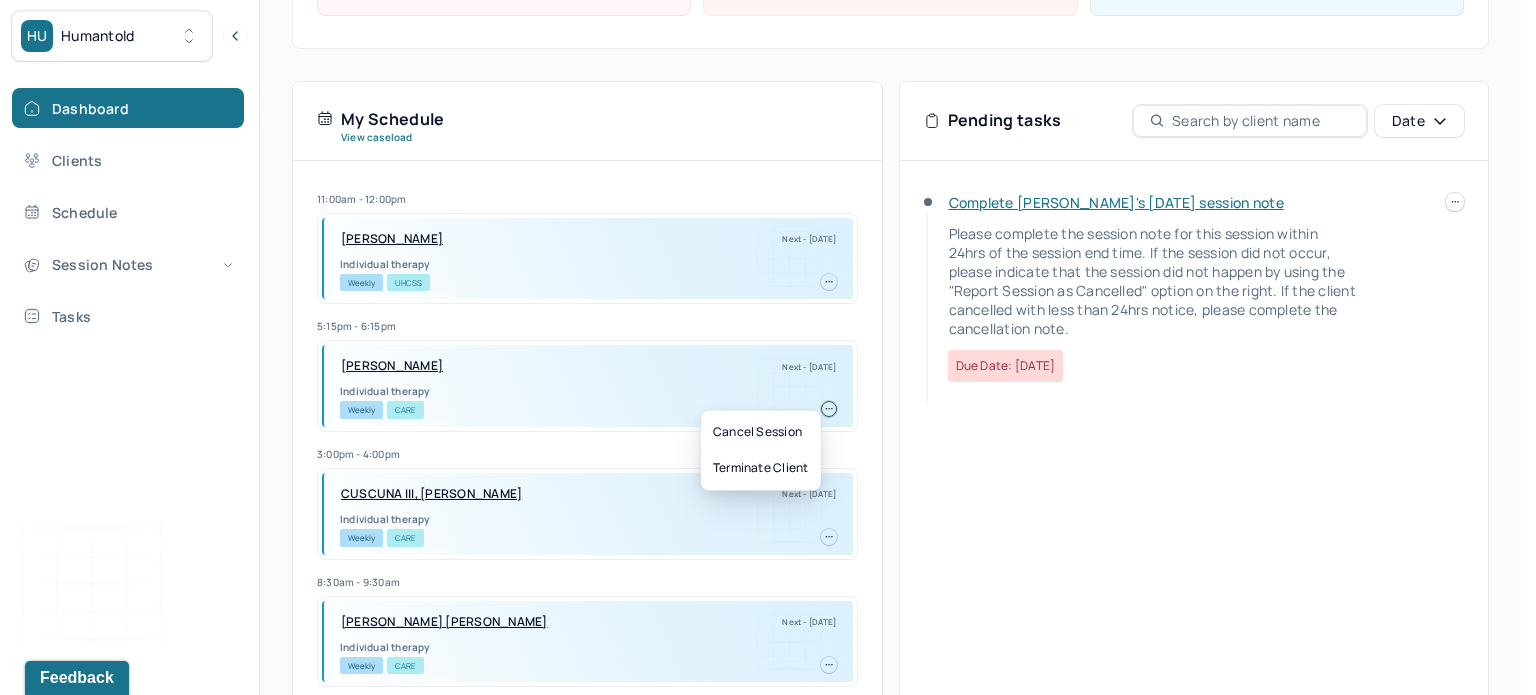 click on "Complete [PERSON_NAME]'s [DATE] session note Please complete the session note for this session within 24hrs of the session end time. If the session did not occur, please indicate that the session did not happen by using the "Report Session as Cancelled" option on the right. If the client cancelled with less than 24hrs notice, please complete the cancellation note. Due date: [DATE]" at bounding box center (1194, 460) 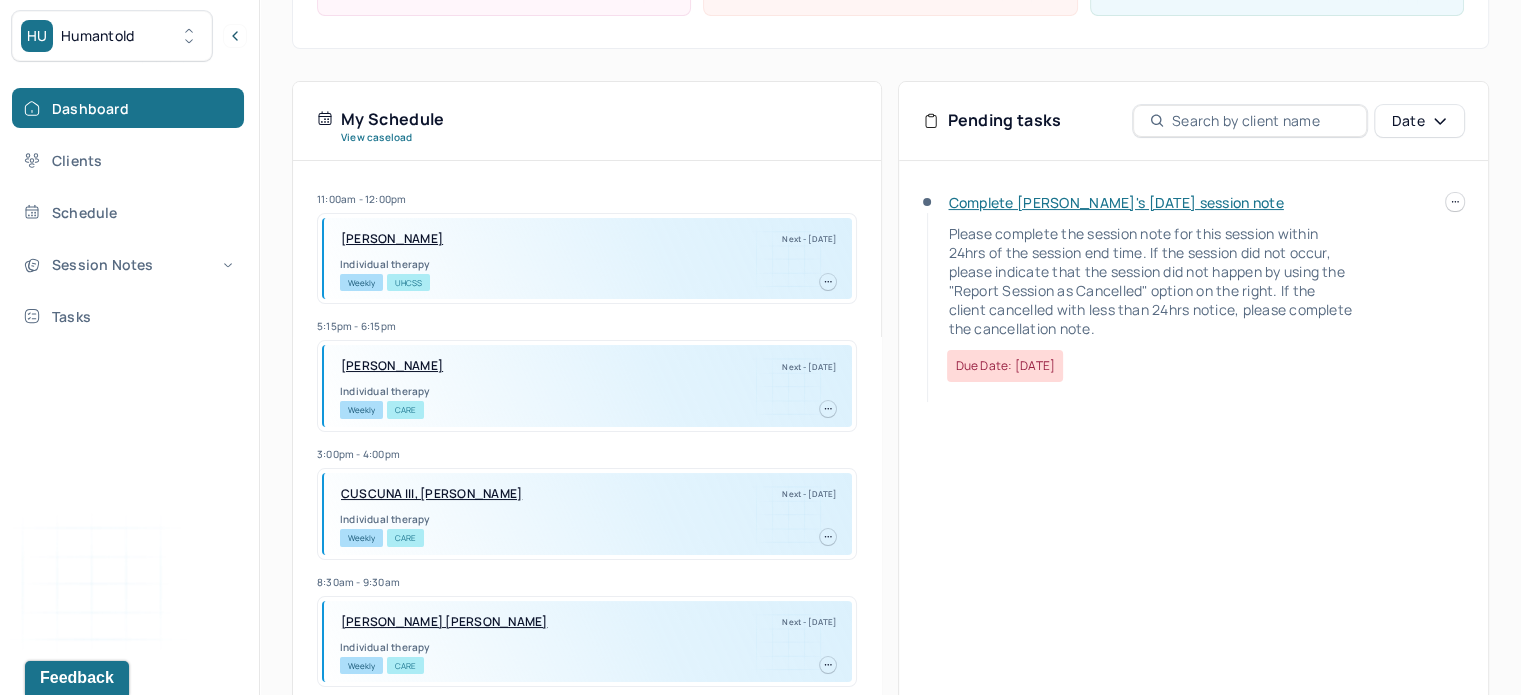 click on "Complete [PERSON_NAME]'s [DATE] session note Please complete the session note for this session within 24hrs of the session end time. If the session did not occur, please indicate that the session did not happen by using the "Report Session as Cancelled" option on the right. If the client cancelled with less than 24hrs notice, please complete the cancellation note. Due date: [DATE]" at bounding box center (1139, 287) 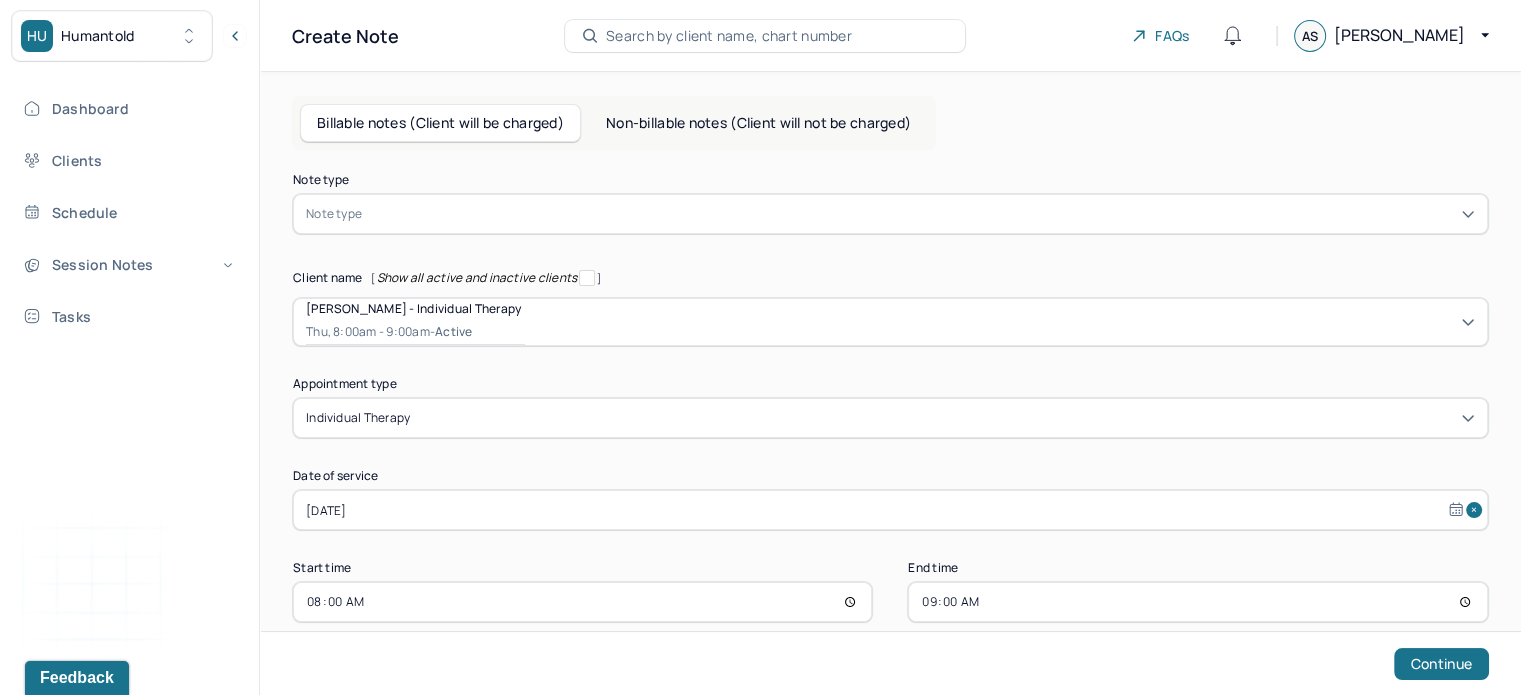 scroll, scrollTop: 32, scrollLeft: 0, axis: vertical 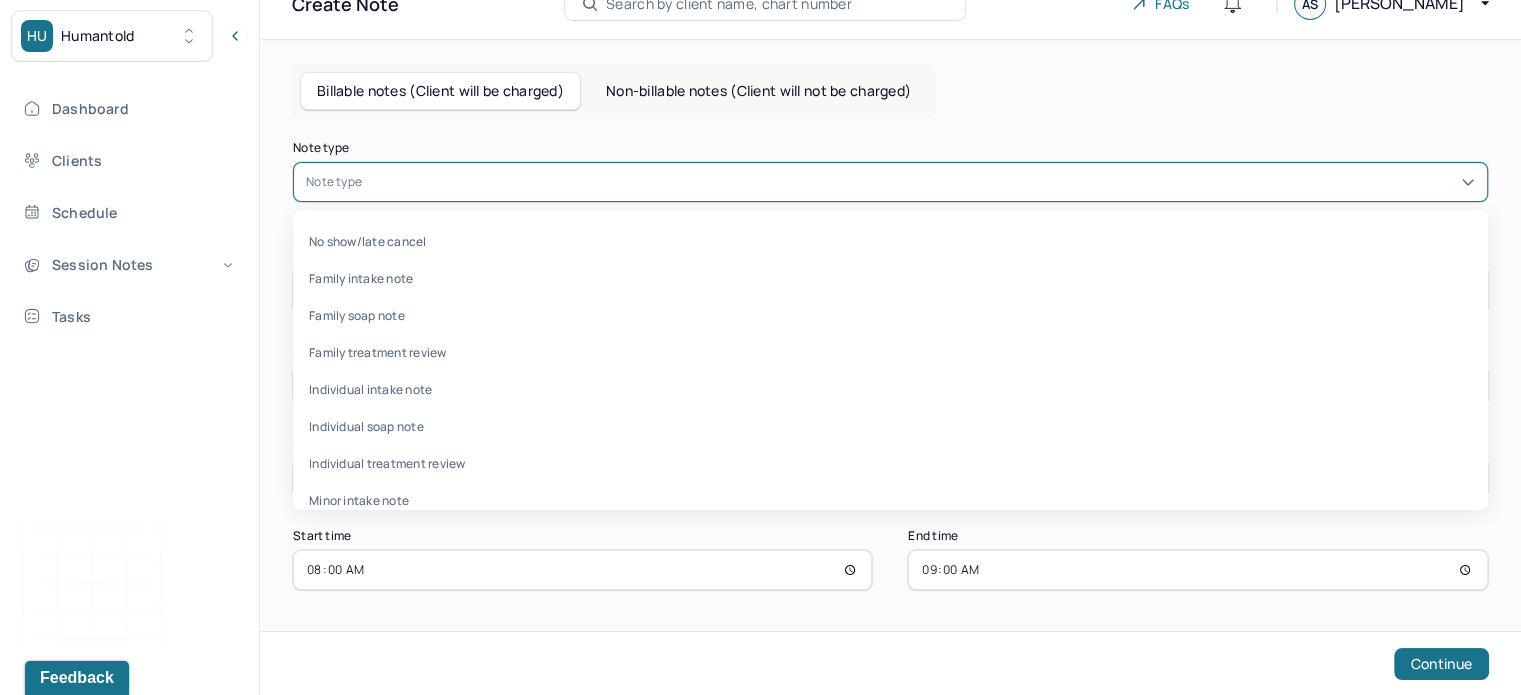 click on "Note type" at bounding box center [890, 182] 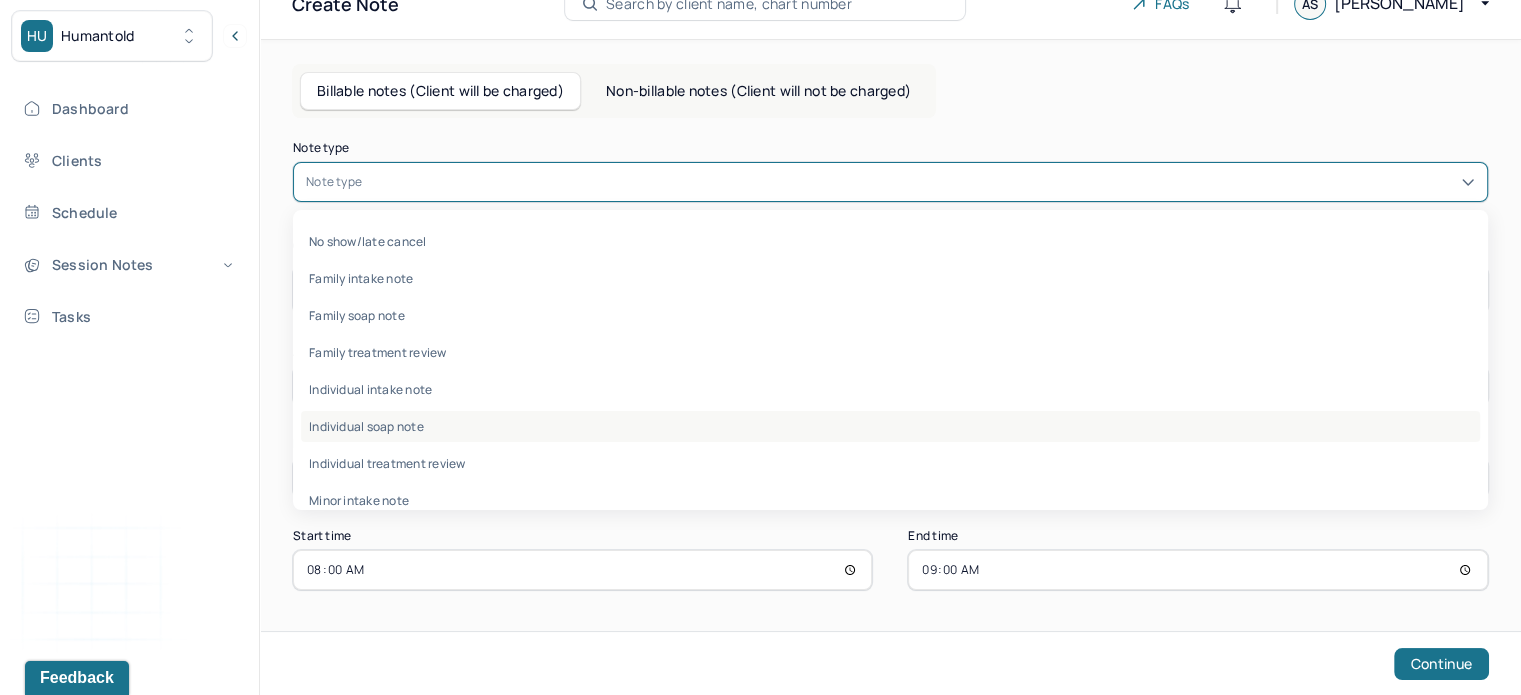 click on "Individual soap note" at bounding box center [890, 426] 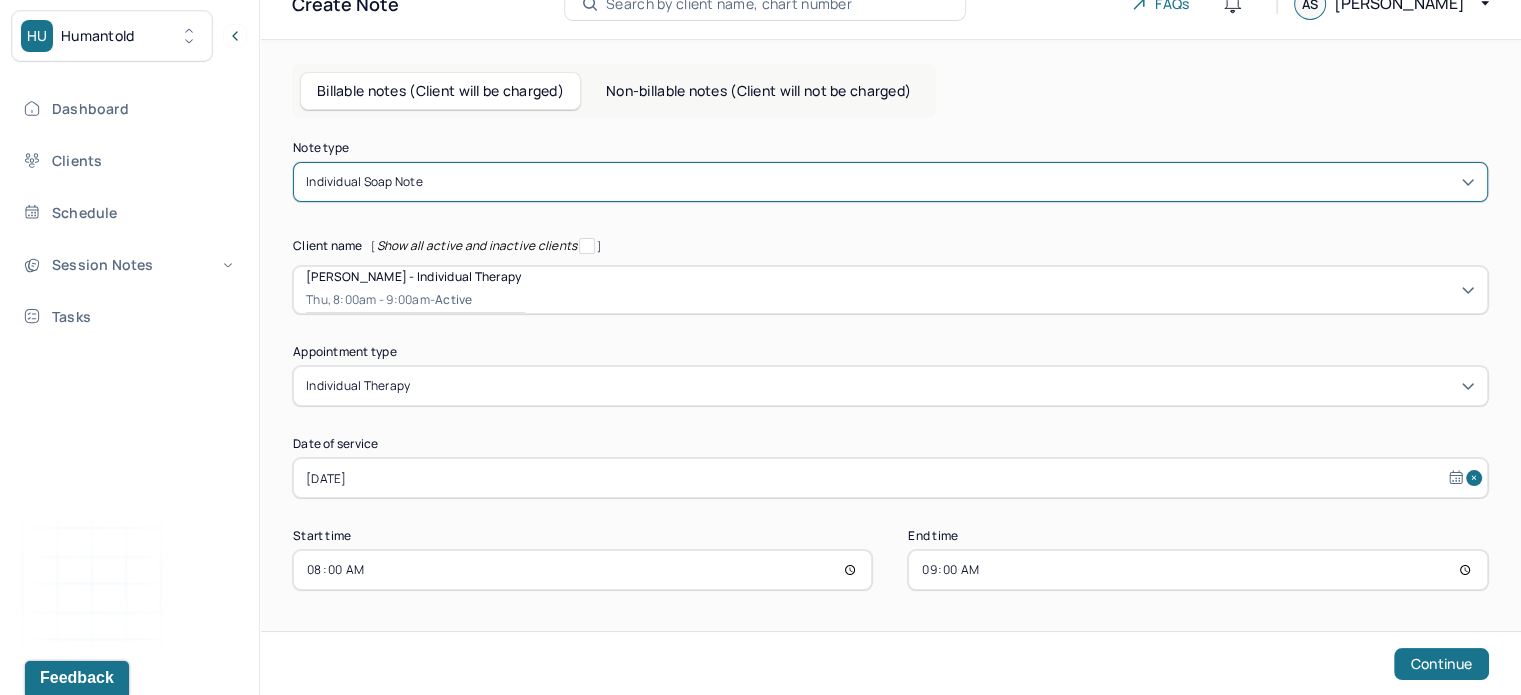 scroll, scrollTop: 31, scrollLeft: 0, axis: vertical 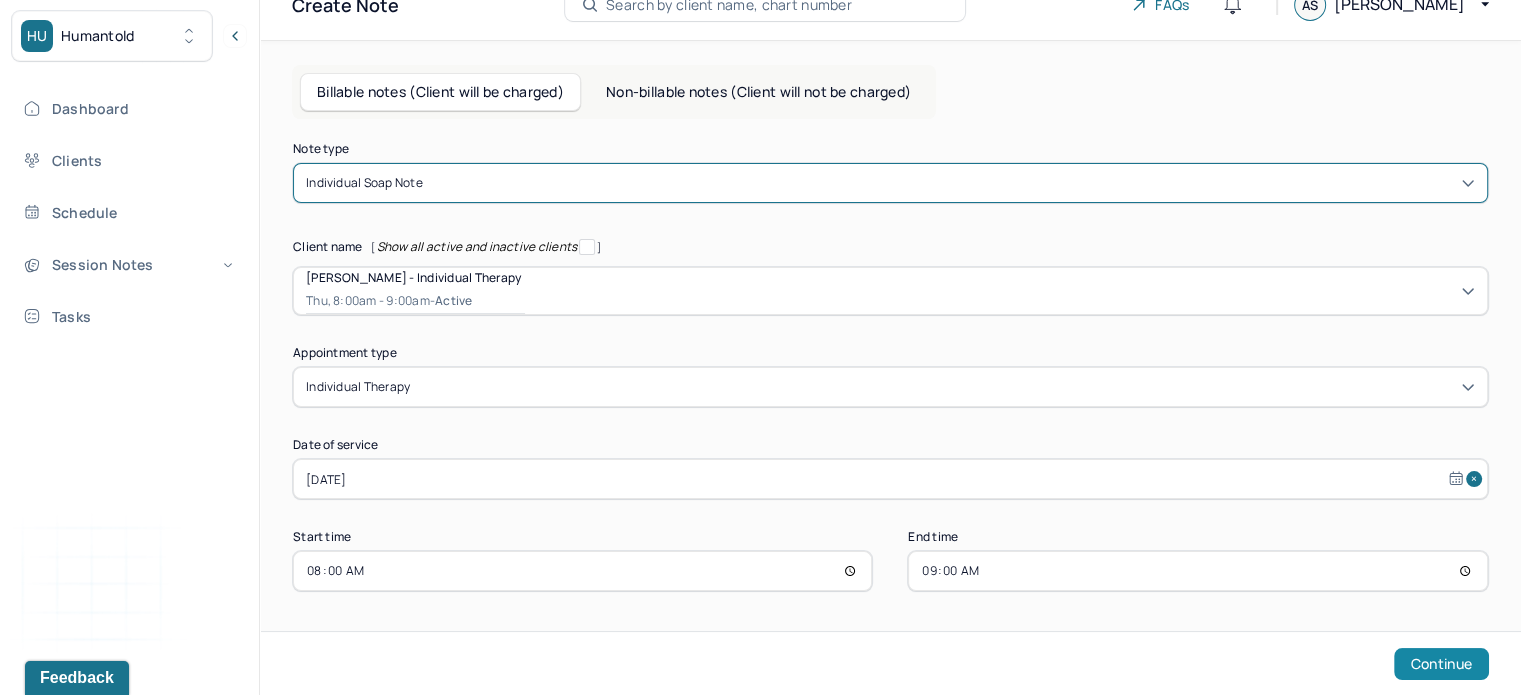 click on "Continue" at bounding box center [1441, 664] 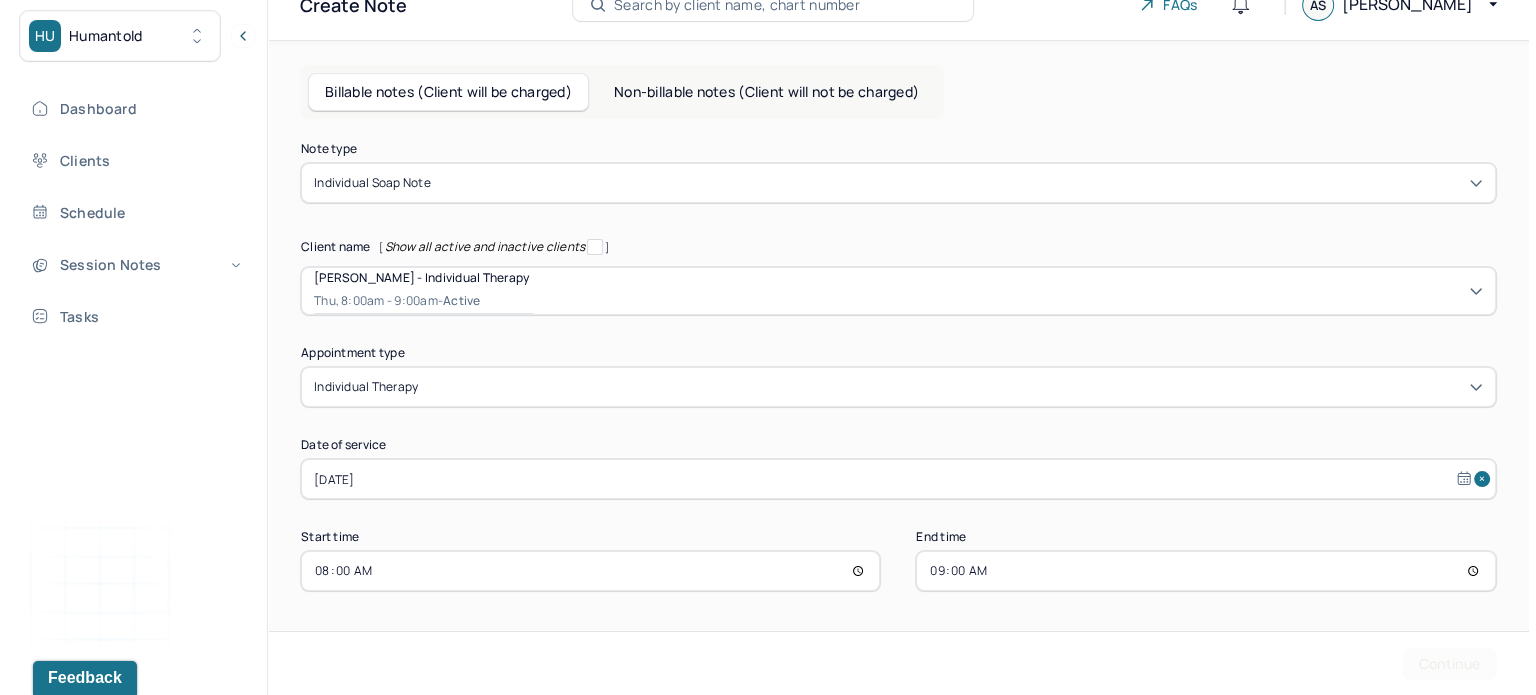 scroll, scrollTop: 0, scrollLeft: 0, axis: both 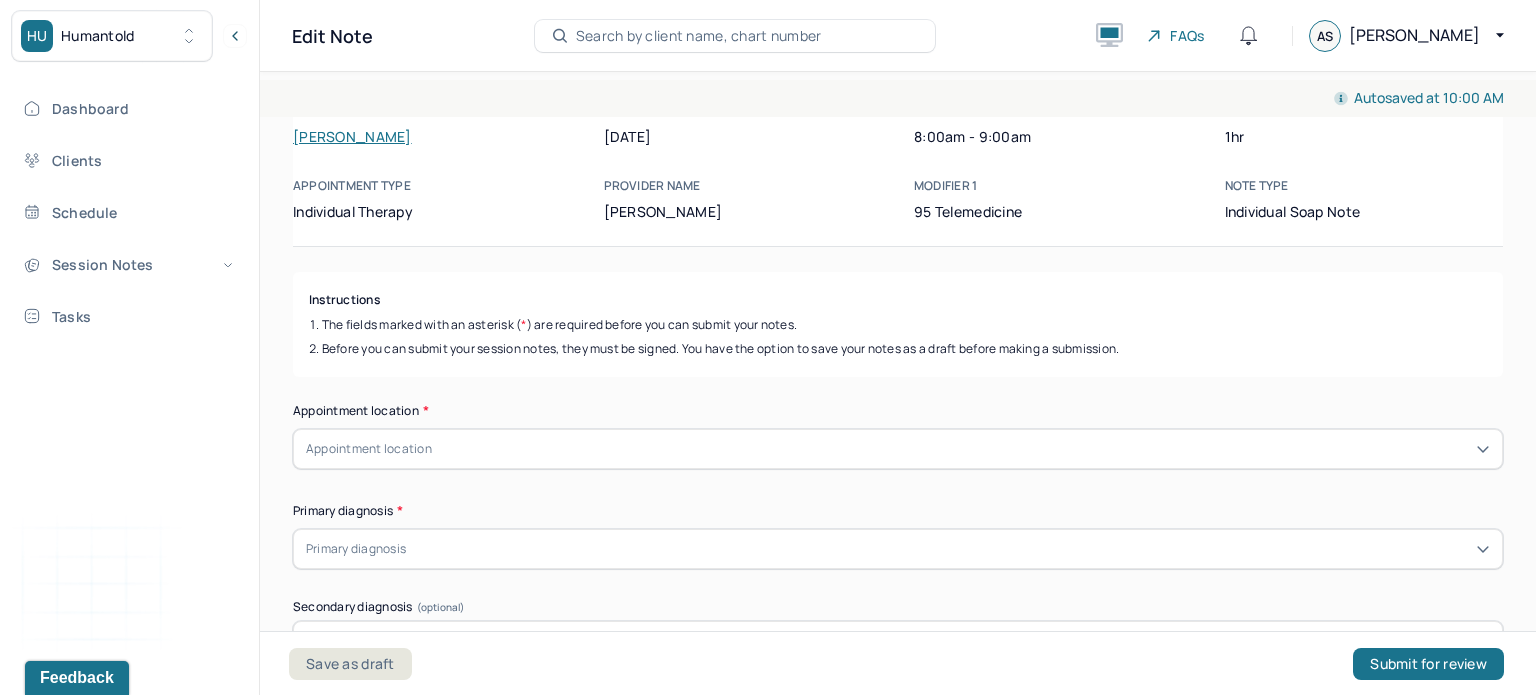 click on "Appointment location" at bounding box center (898, 449) 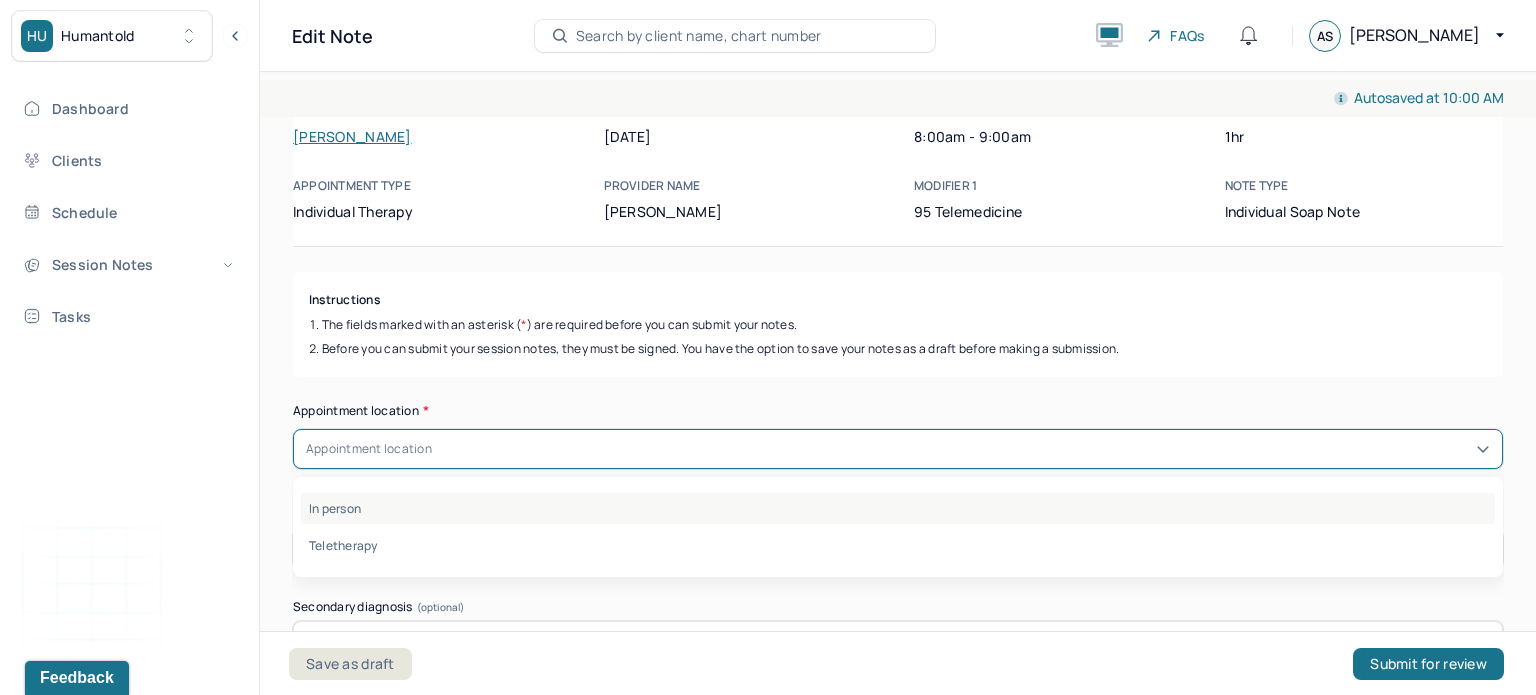 click on "In person" at bounding box center [898, 508] 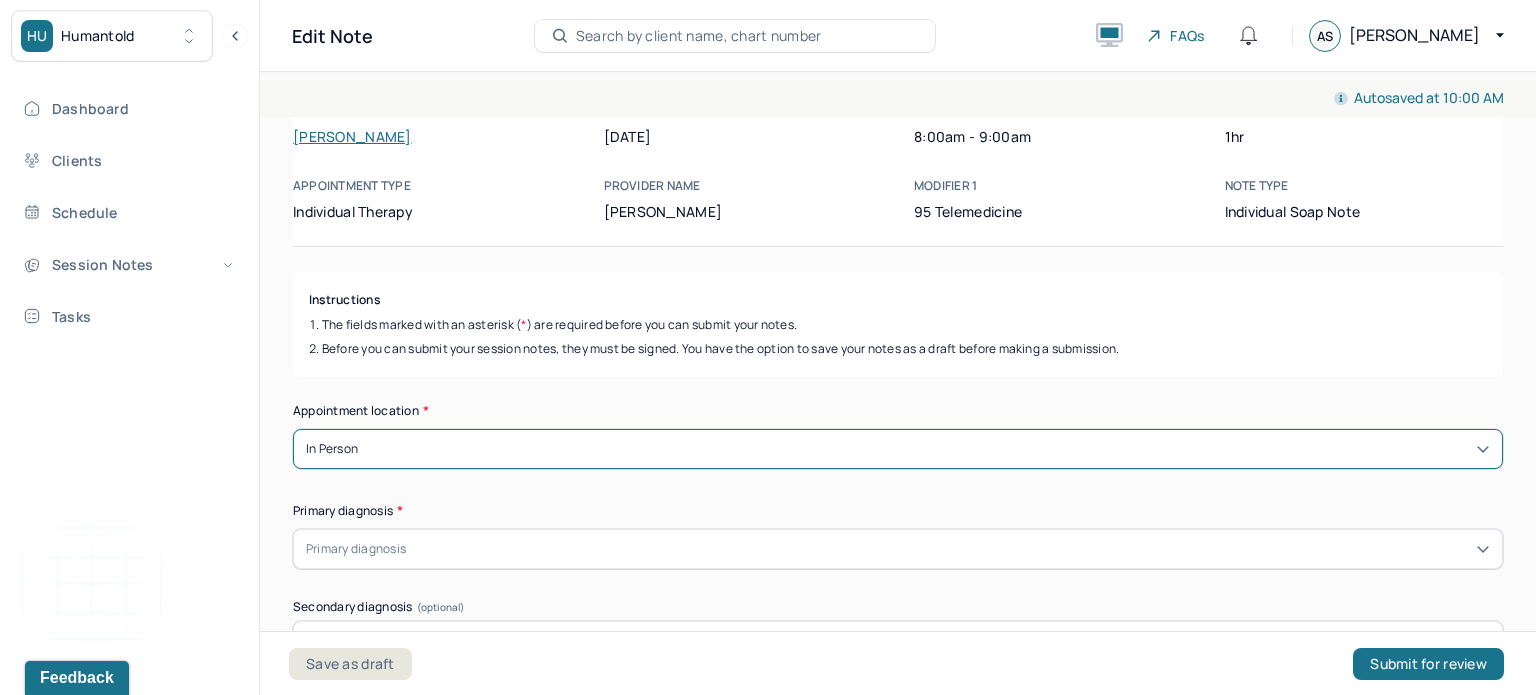 scroll, scrollTop: 128, scrollLeft: 0, axis: vertical 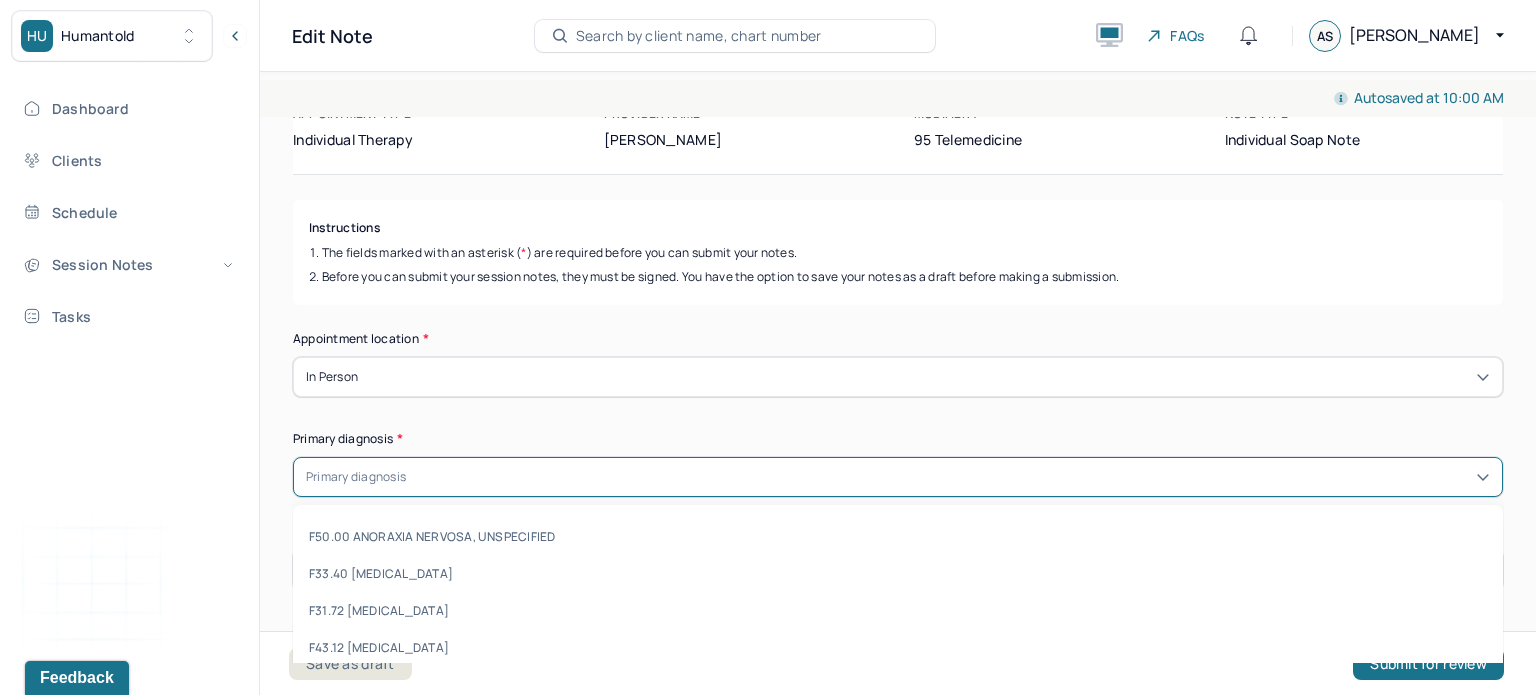 click at bounding box center (950, 477) 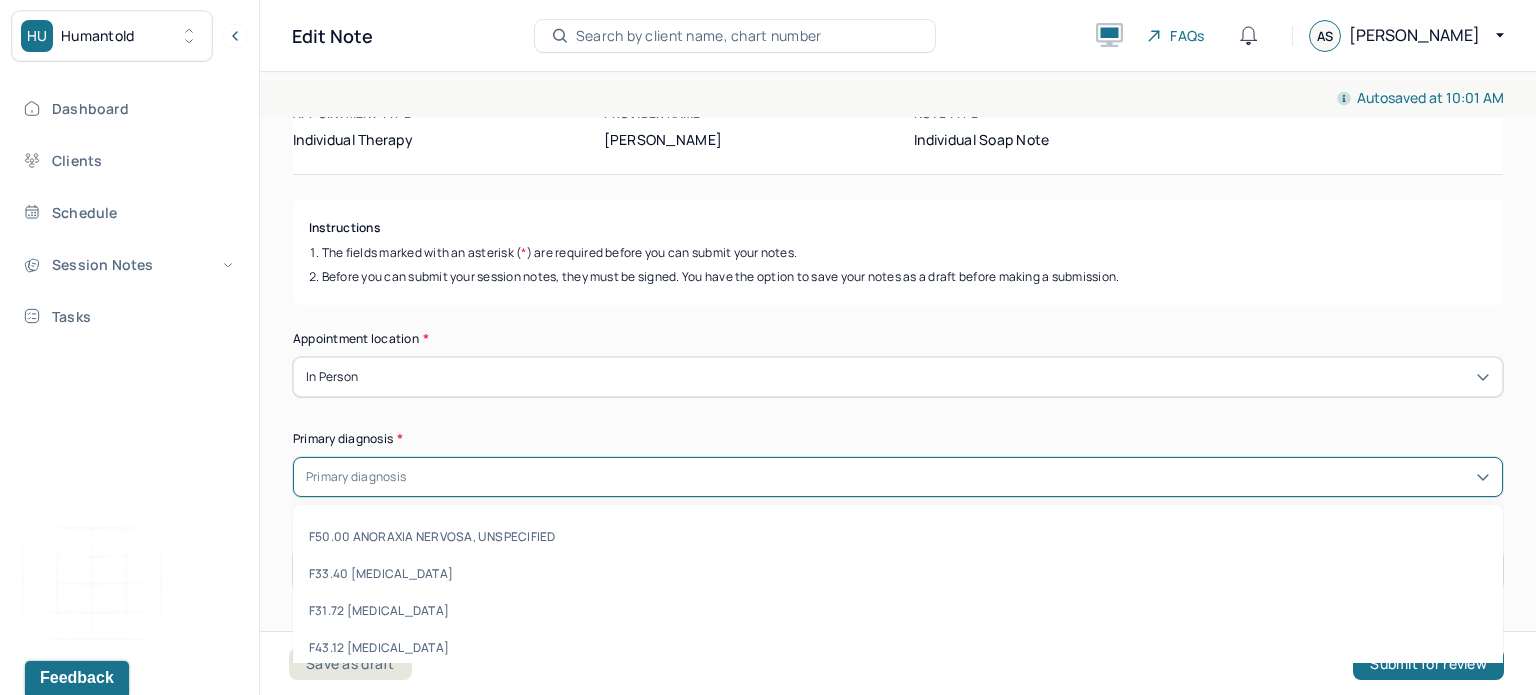 scroll, scrollTop: 0, scrollLeft: 0, axis: both 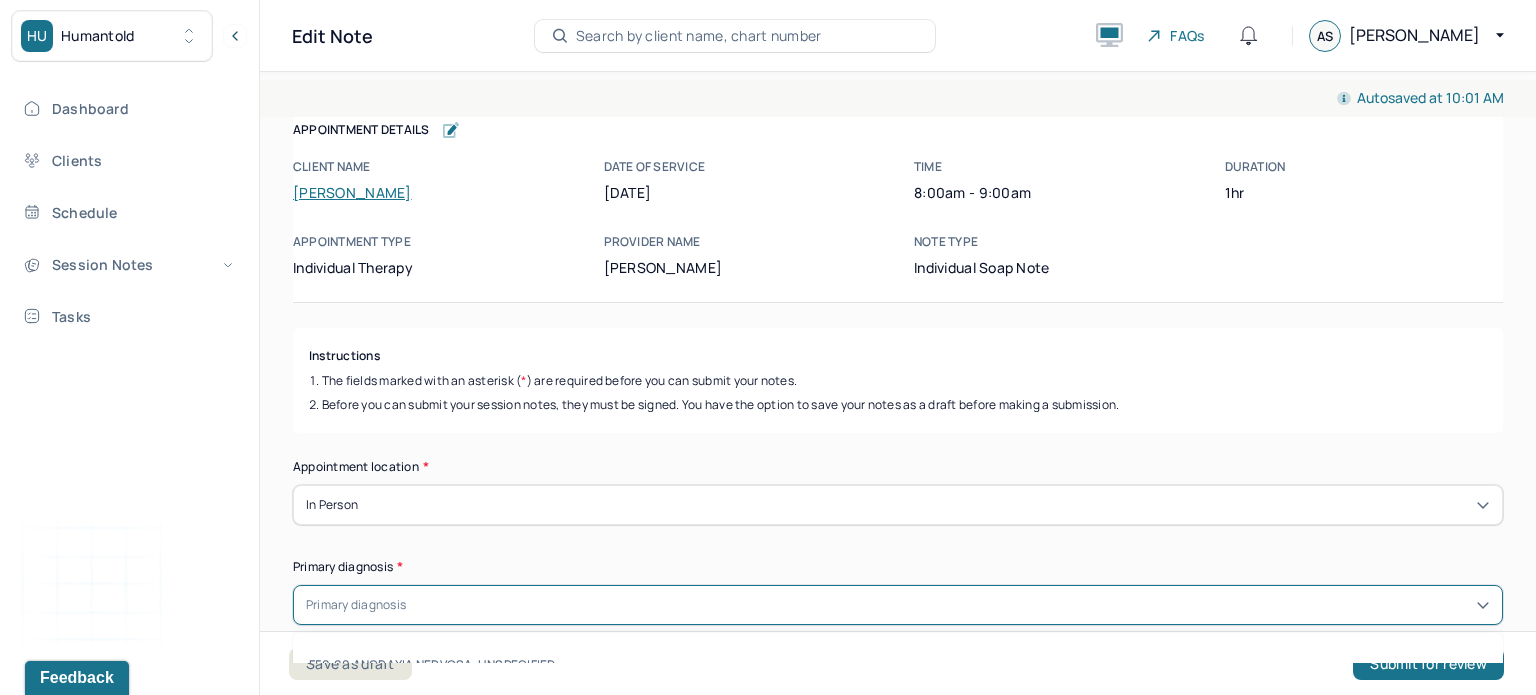 click on "Instructions" at bounding box center (898, 356) 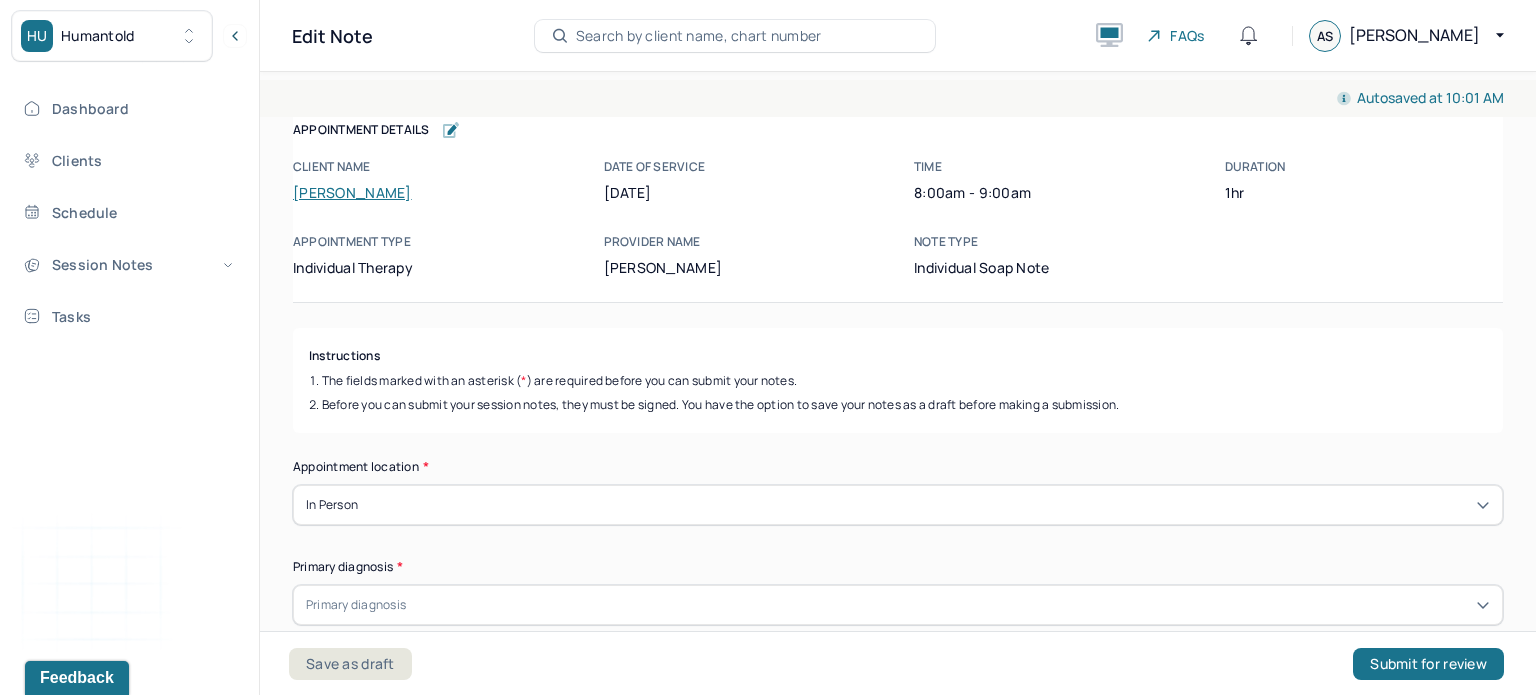 click on "Autosaved at 10:01 AM" at bounding box center (1420, 98) 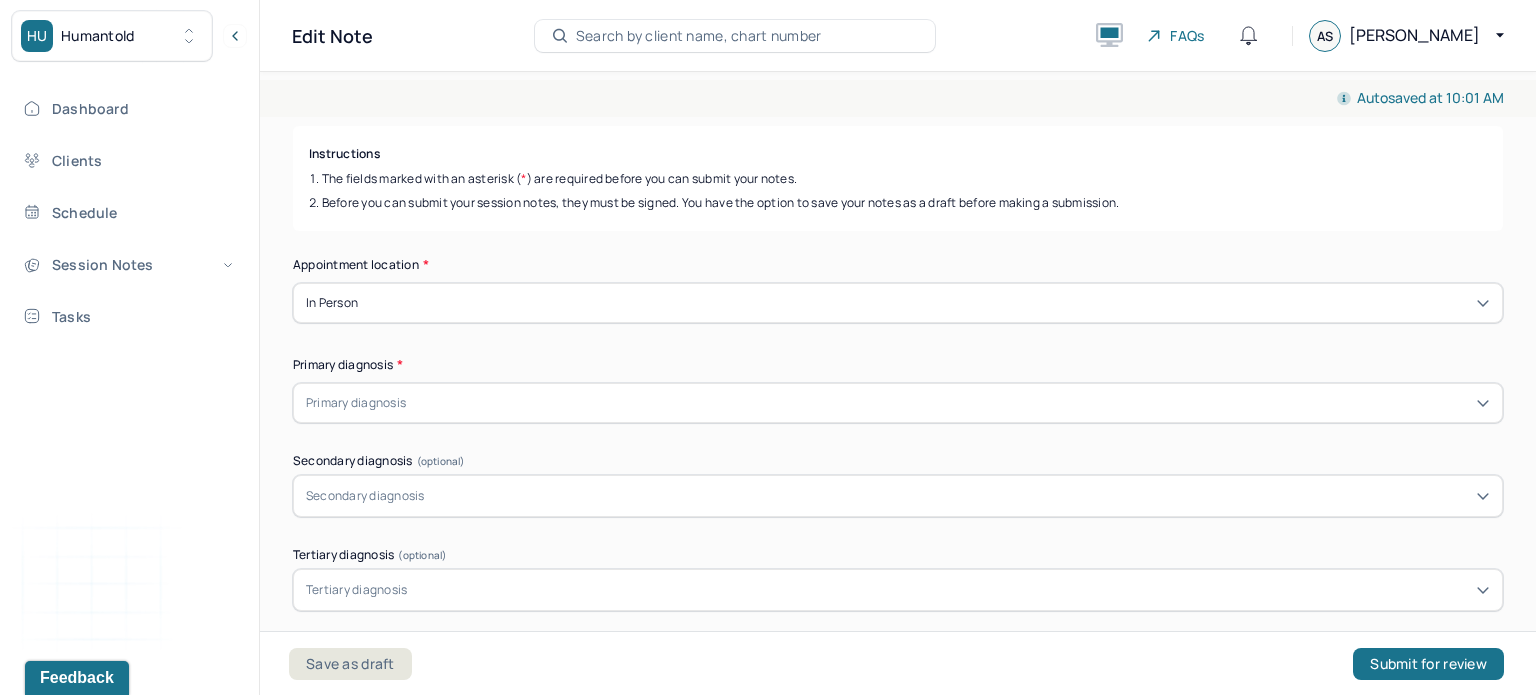 scroll, scrollTop: 203, scrollLeft: 0, axis: vertical 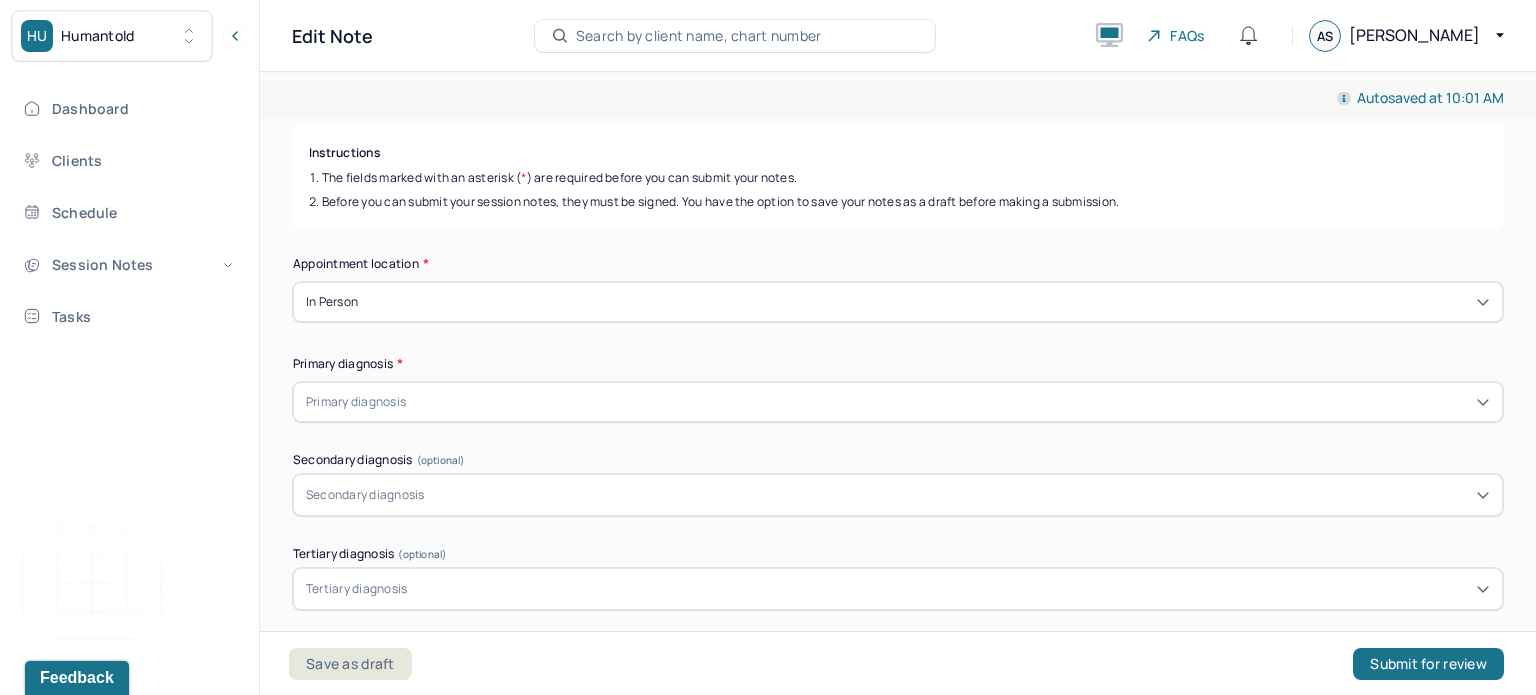 click on "Primary diagnosis" at bounding box center [356, 402] 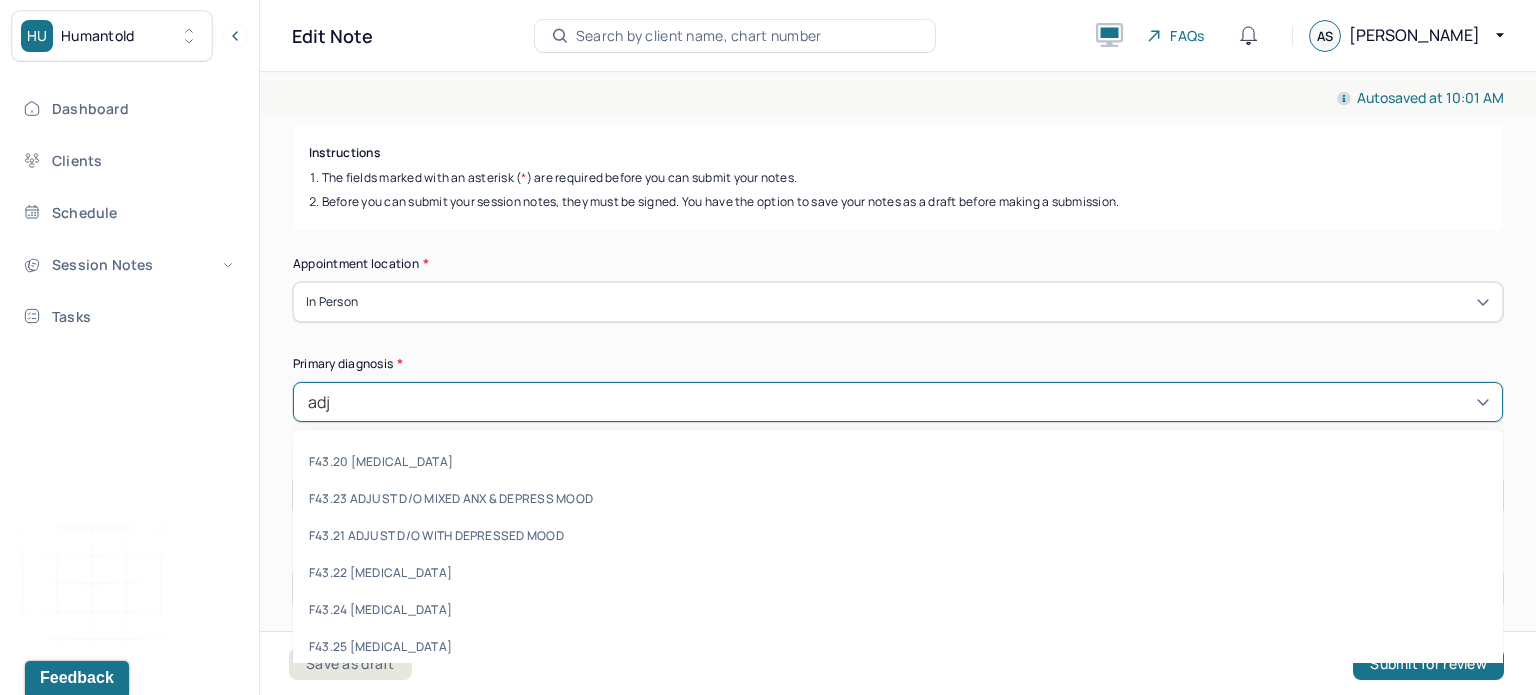 type on "adju" 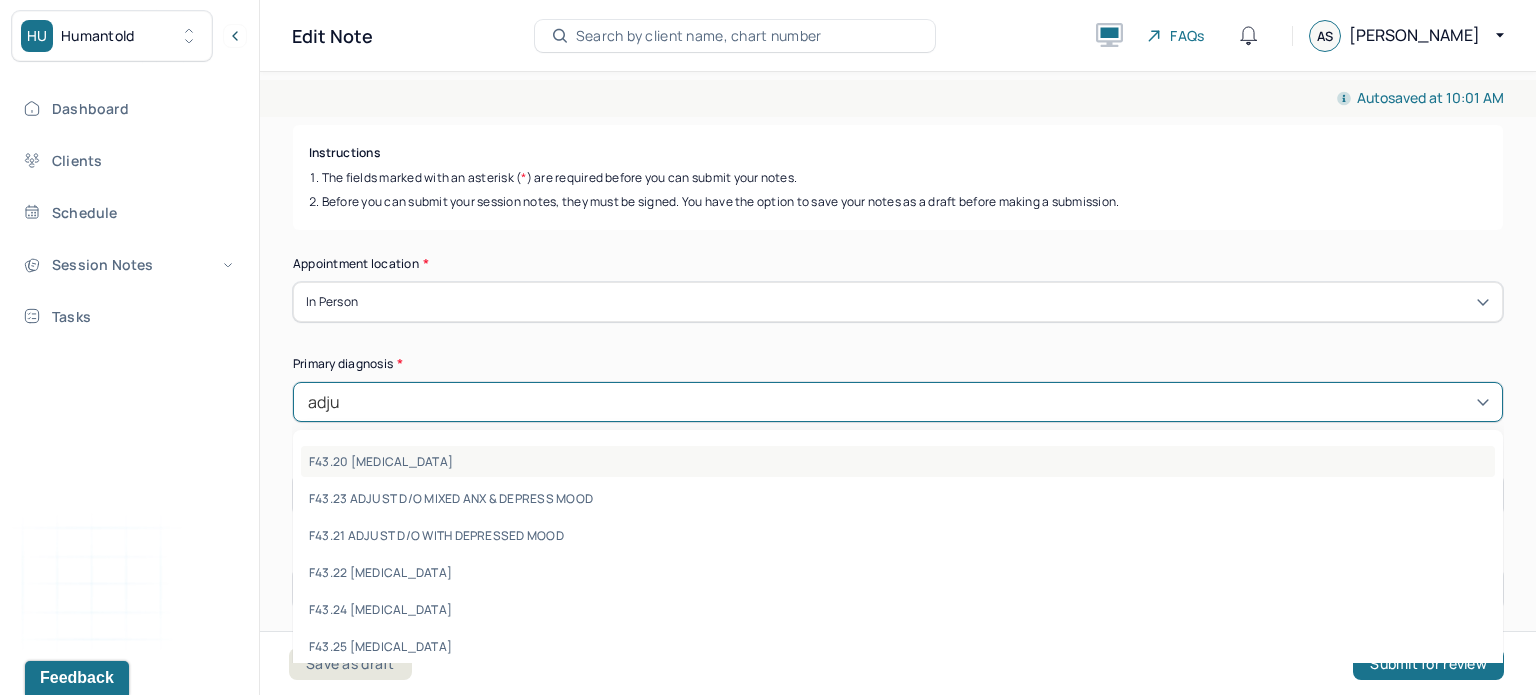 click on "F43.20 [MEDICAL_DATA]" at bounding box center [898, 461] 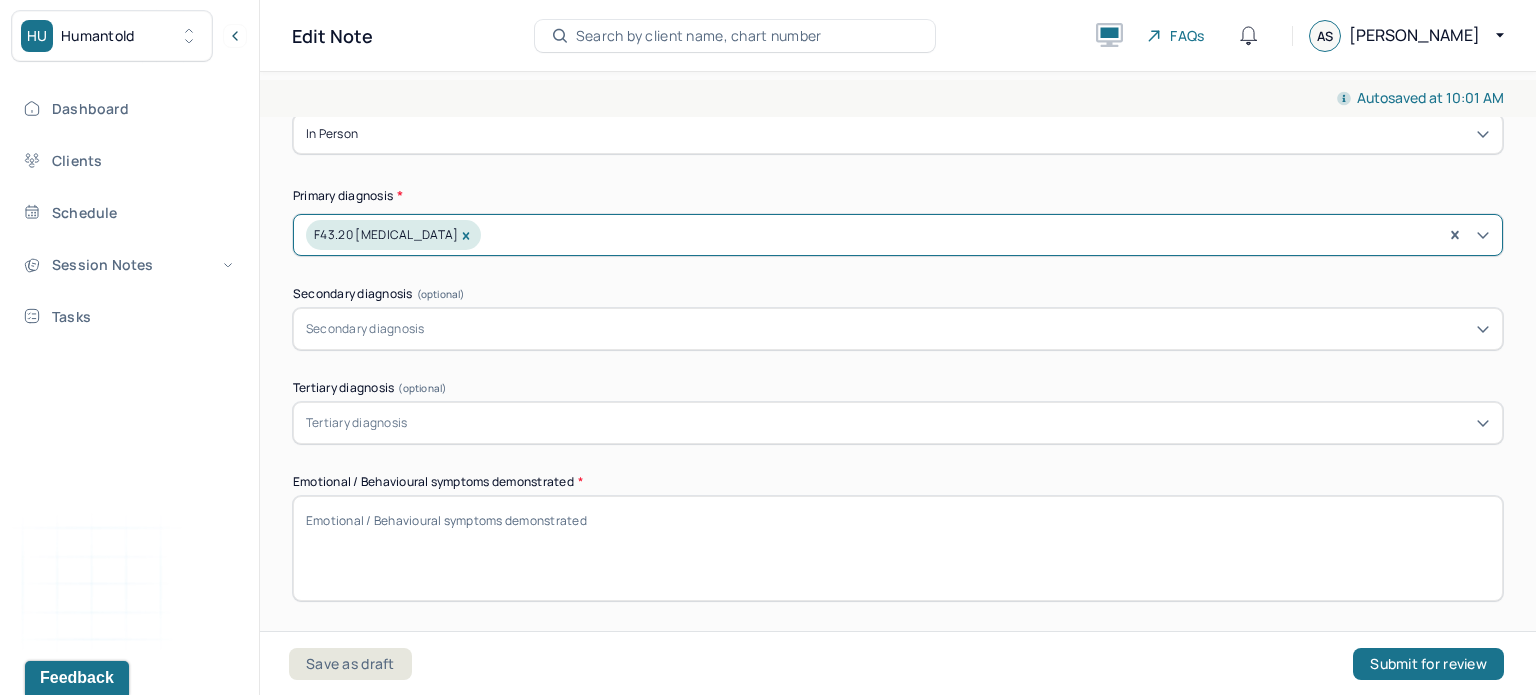 scroll, scrollTop: 372, scrollLeft: 0, axis: vertical 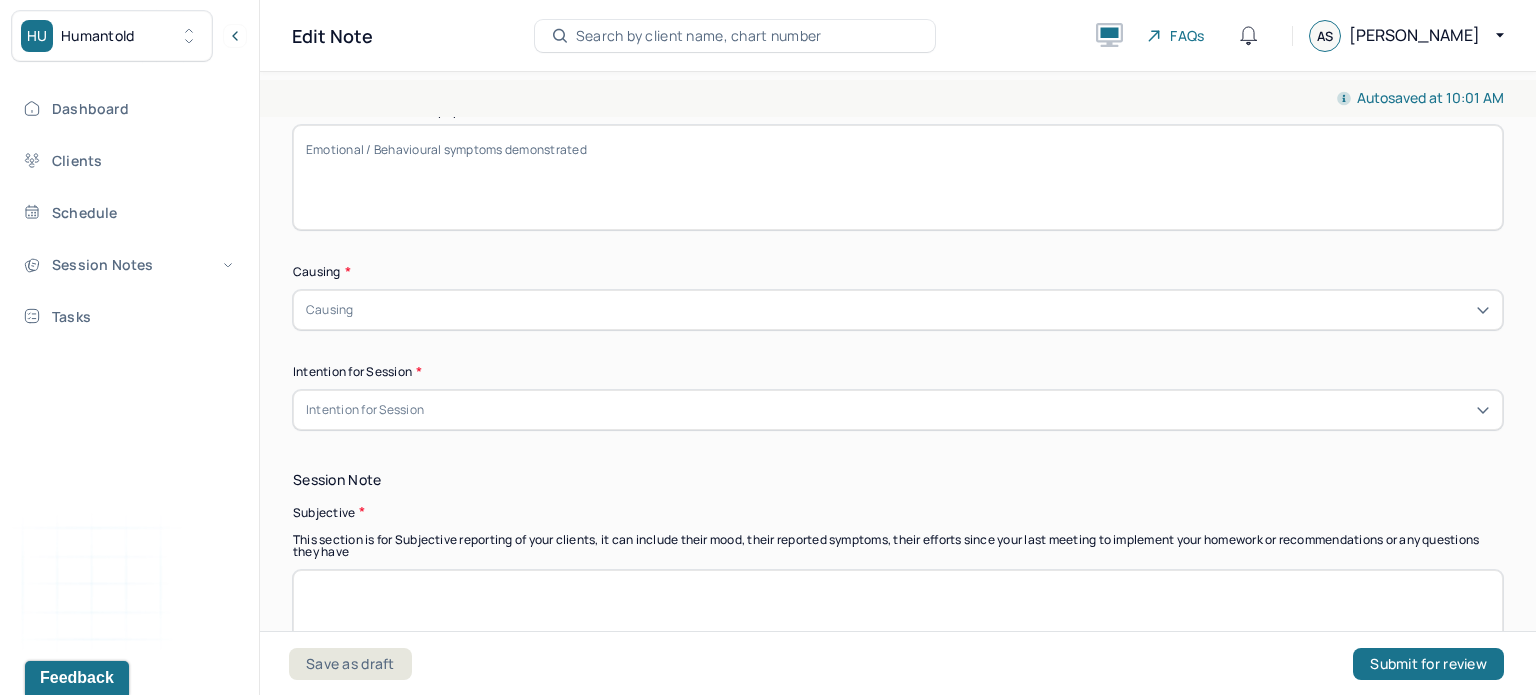 click on "Causing" at bounding box center [898, 310] 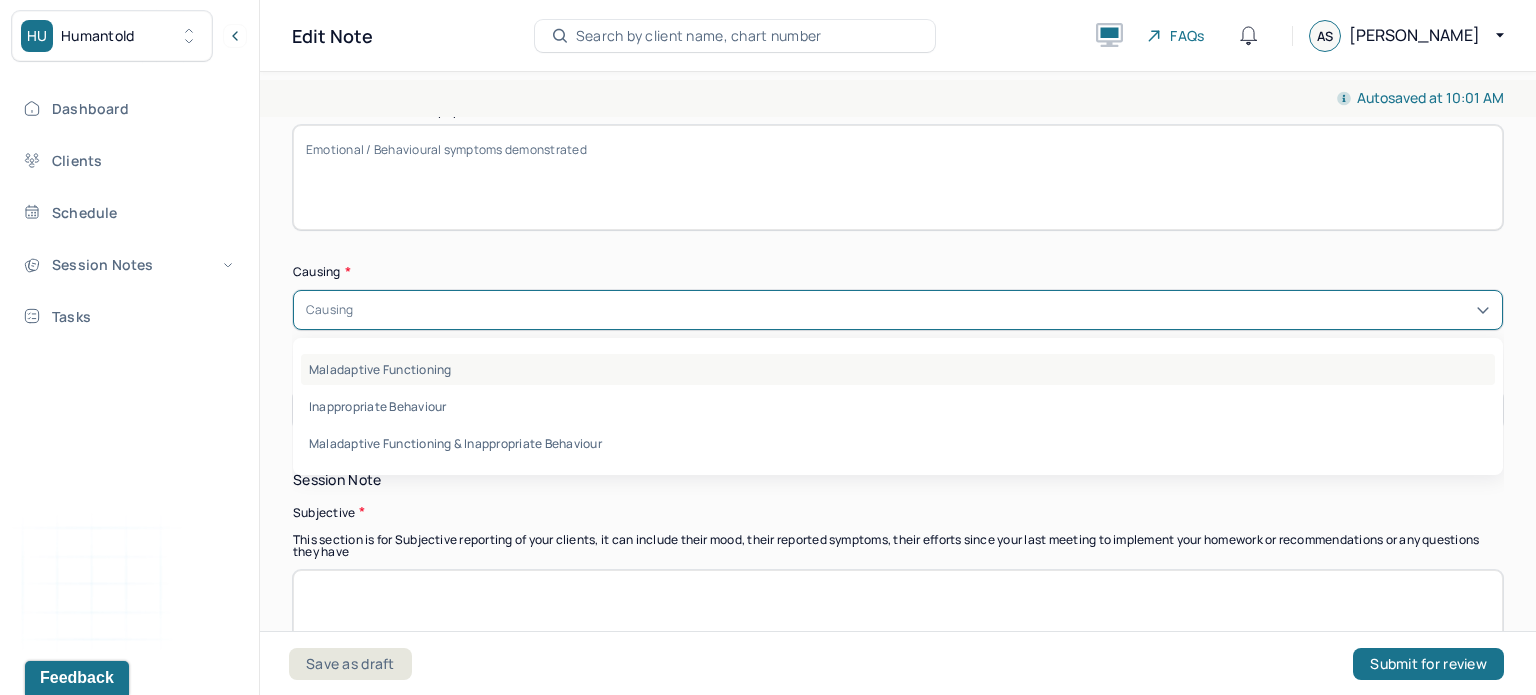 click on "Maladaptive Functioning" at bounding box center [898, 369] 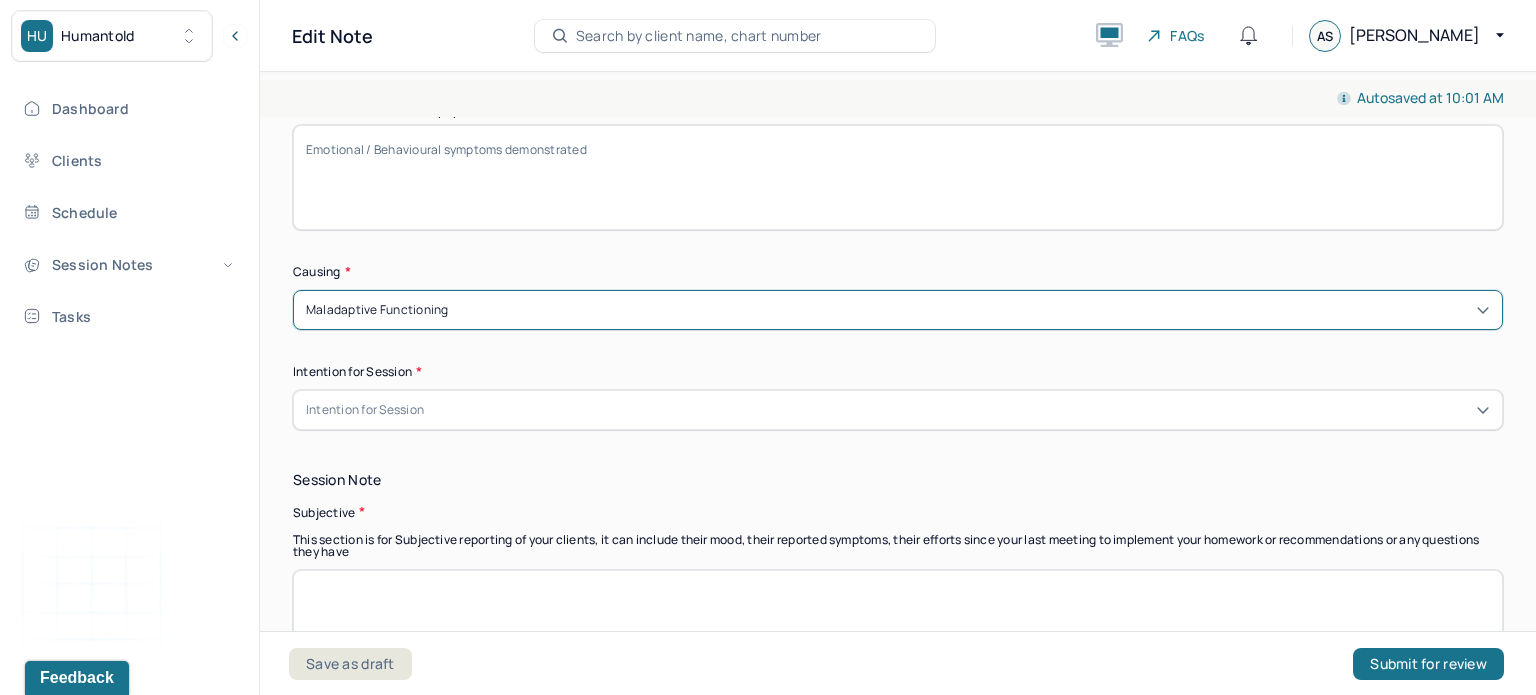 scroll, scrollTop: 819, scrollLeft: 0, axis: vertical 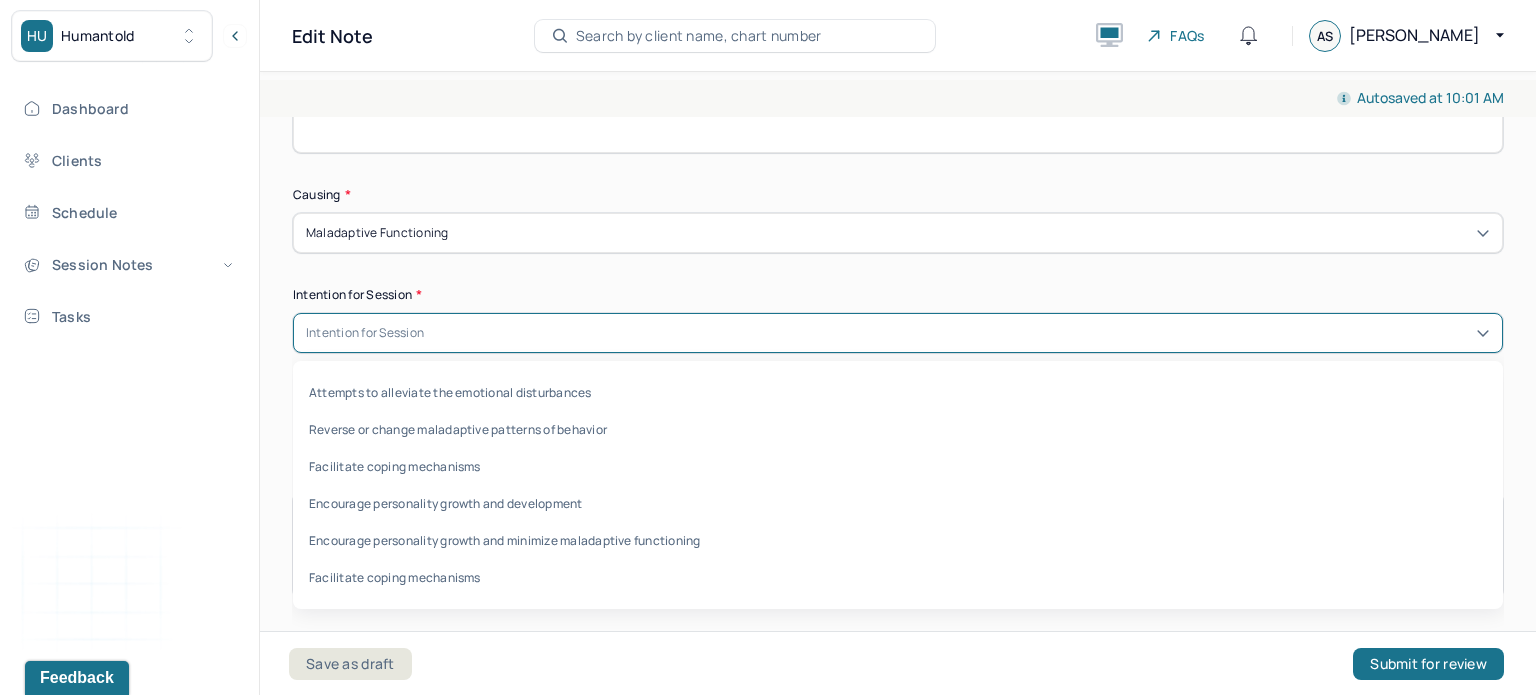 click on "Intention for Session" at bounding box center (898, 333) 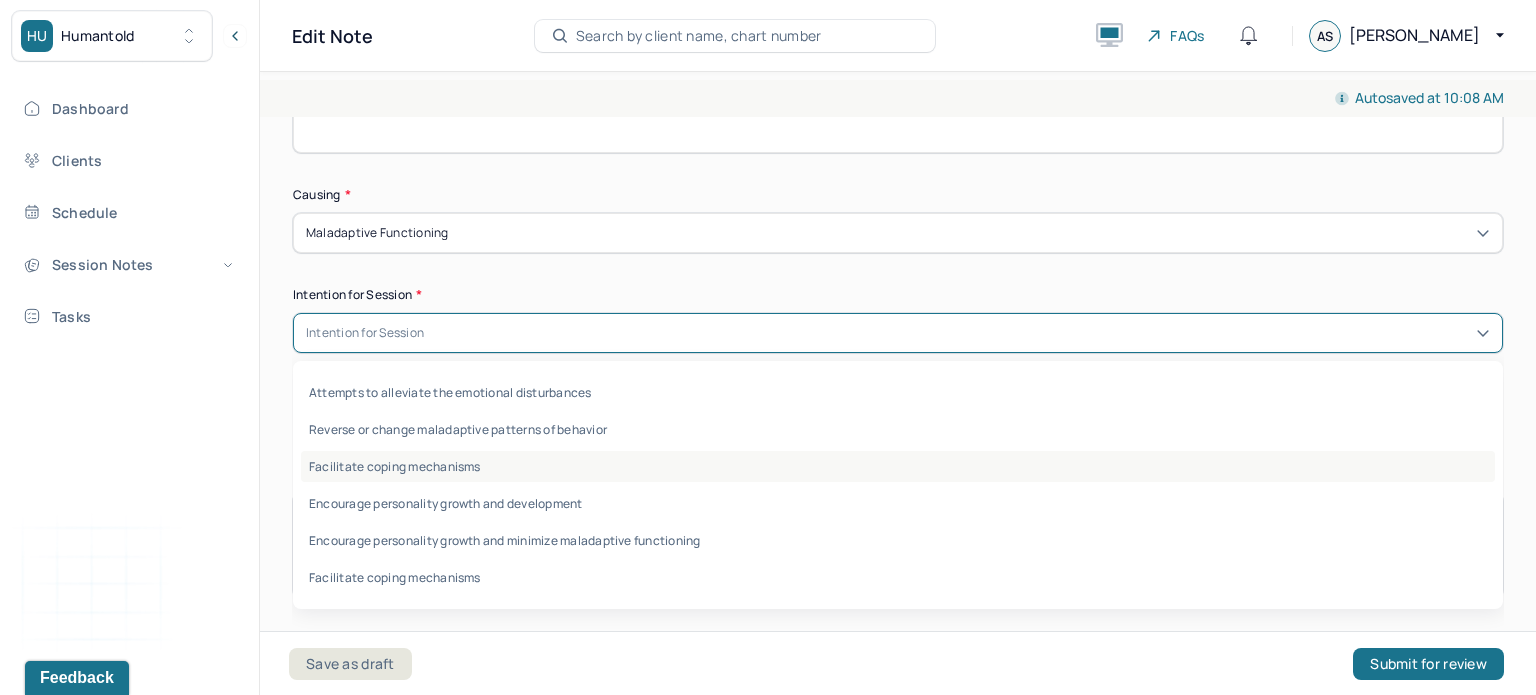 click on "Facilitate coping mechanisms" at bounding box center [898, 466] 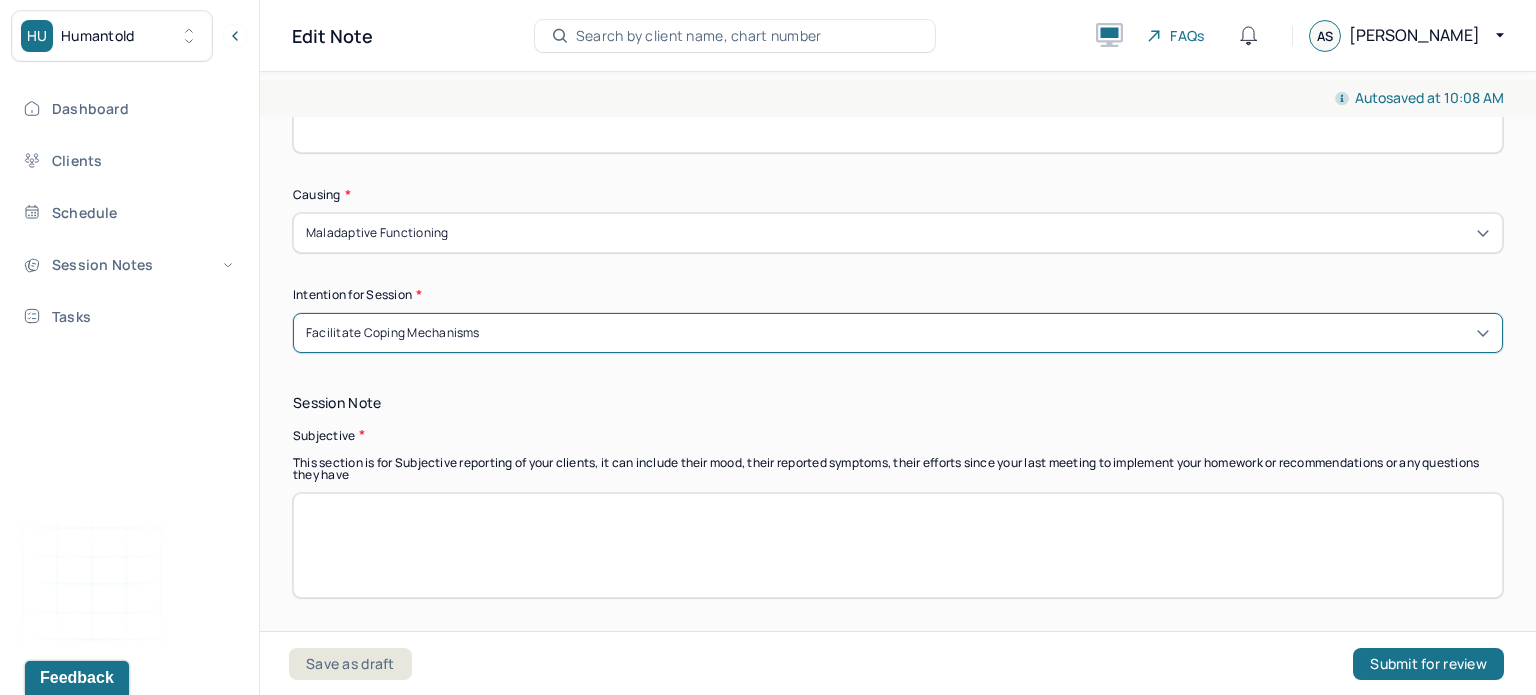 click on "Facilitate coping mechanisms" at bounding box center (898, 333) 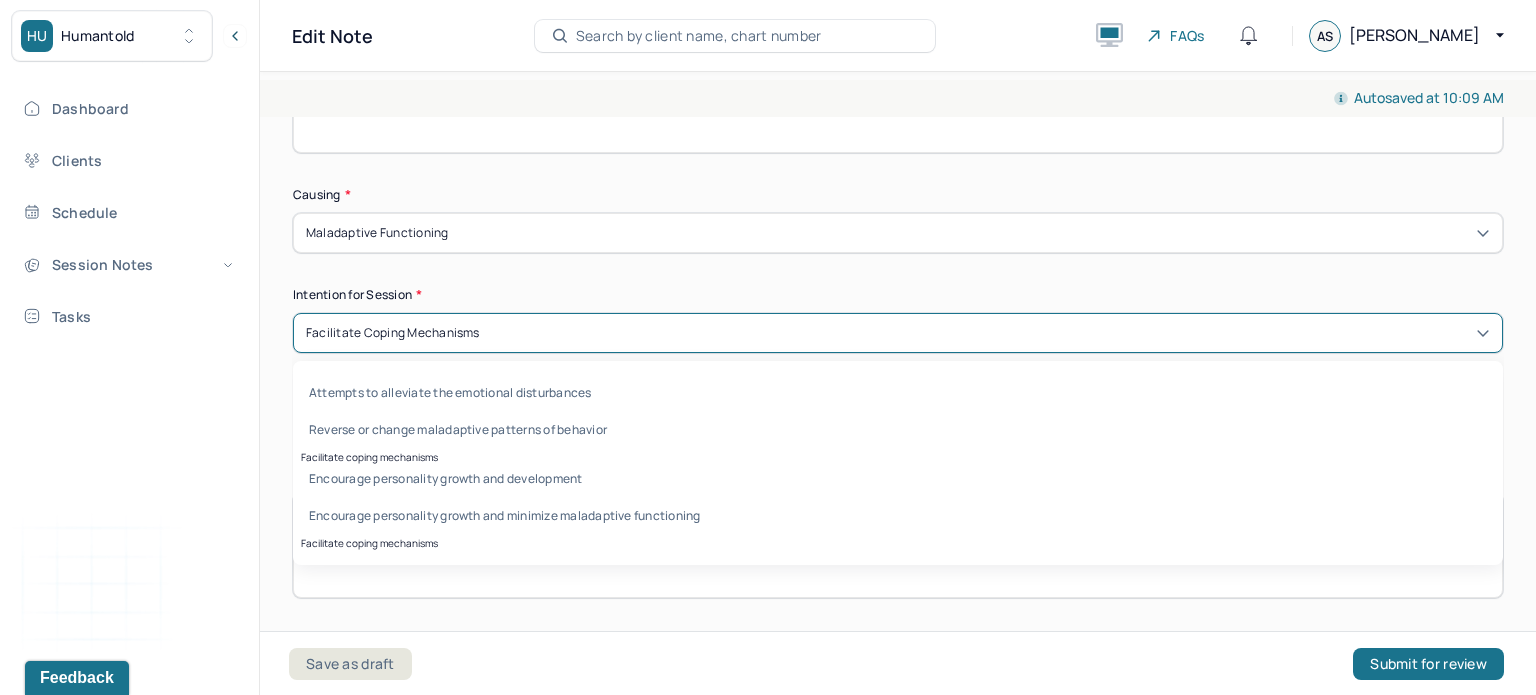 click on "Dashboard Clients Schedule Session Notes Tasks AS [PERSON_NAME] provider   Logout" at bounding box center (129, 368) 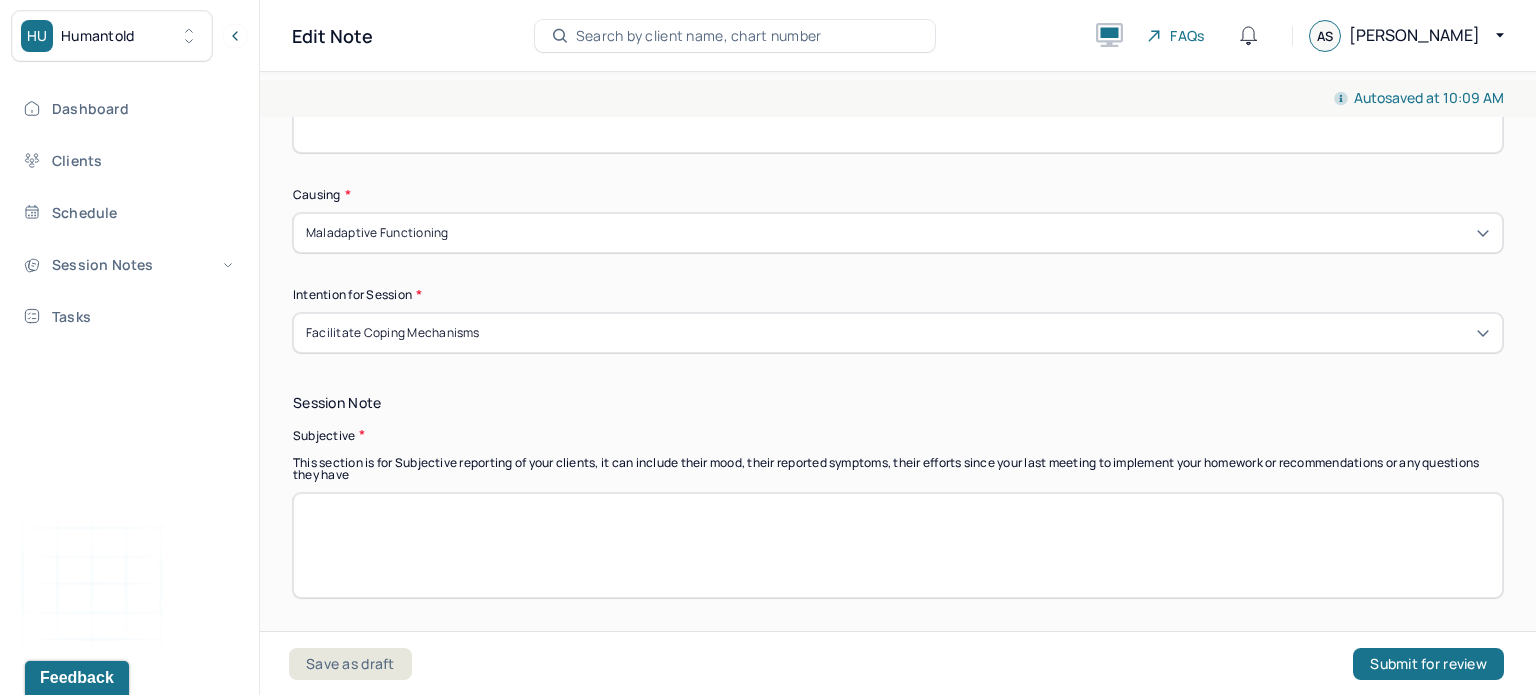scroll, scrollTop: 920, scrollLeft: 0, axis: vertical 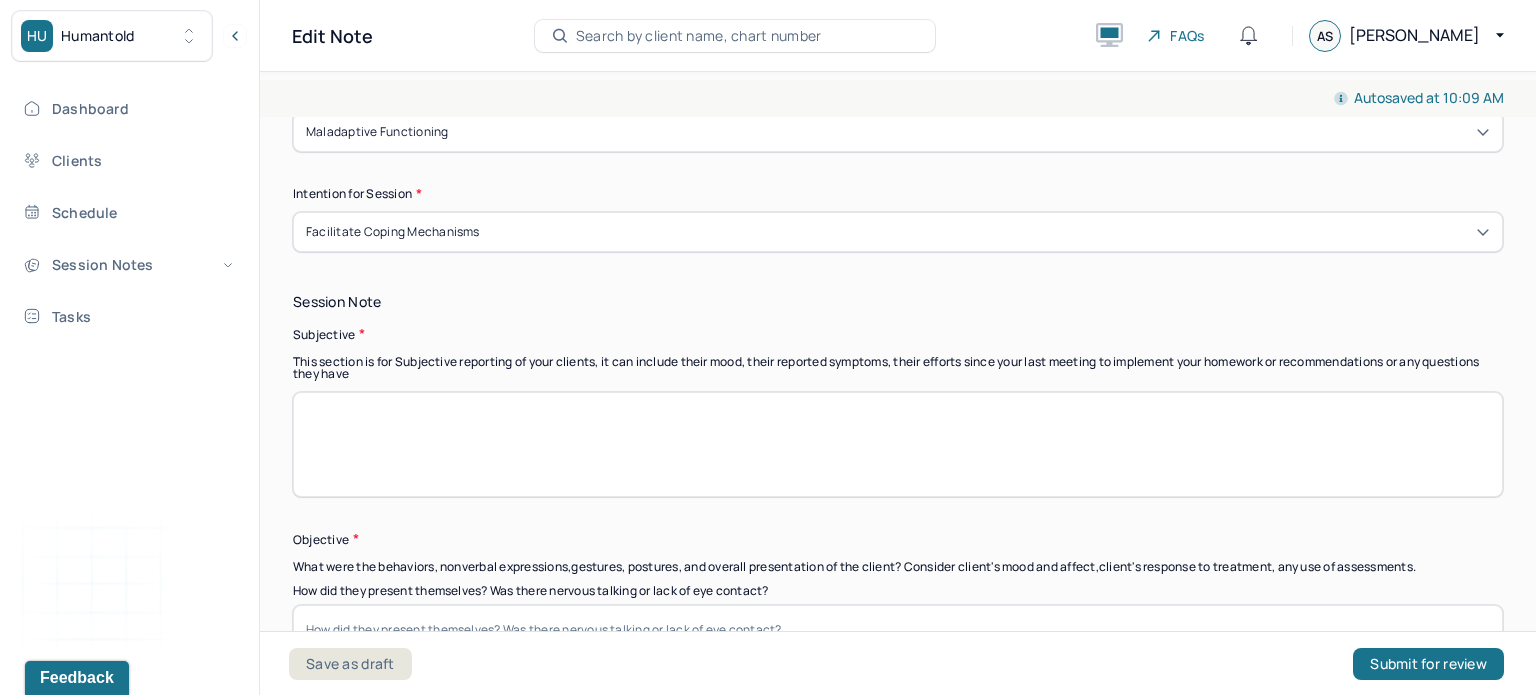 click at bounding box center (898, 444) 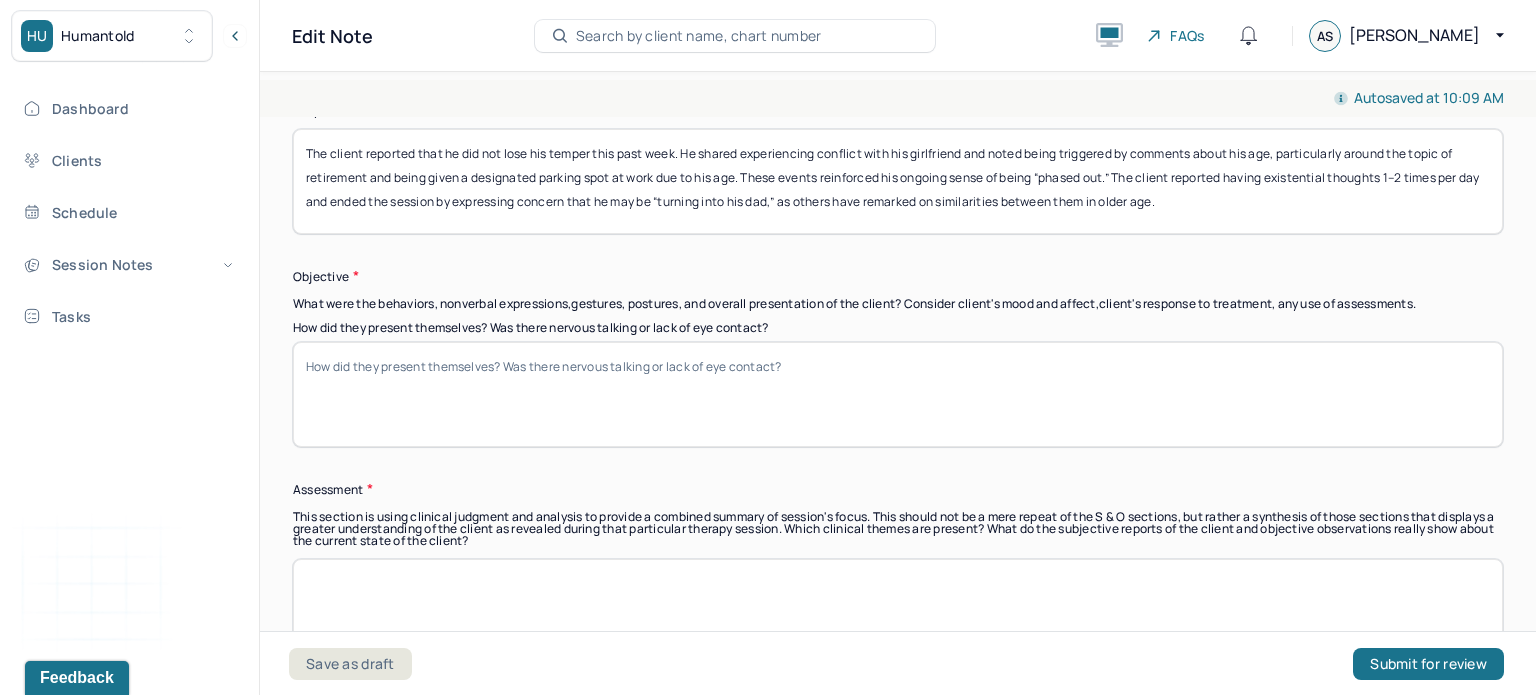 scroll, scrollTop: 1184, scrollLeft: 0, axis: vertical 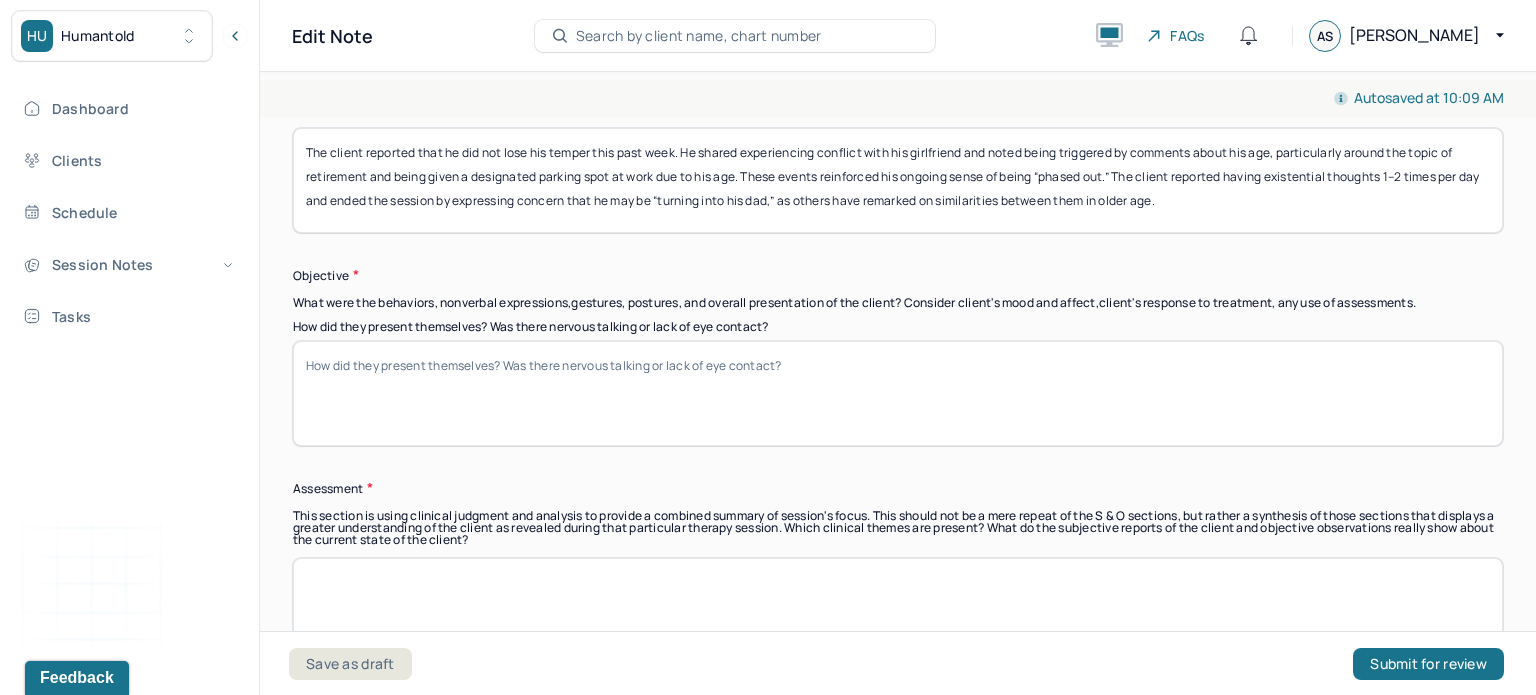 type on "The client reported that he did not lose his temper this past week. He shared experiencing conflict with his girlfriend and noted being triggered by comments about his age, particularly around the topic of retirement and being given a designated parking spot at work due to his age. These events reinforced his ongoing sense of being “phased out.” The client reported having existential thoughts 1–2 times per day and ended the session by expressing concern that he may be “turning into his dad,” as others have remarked on similarities between them in older age." 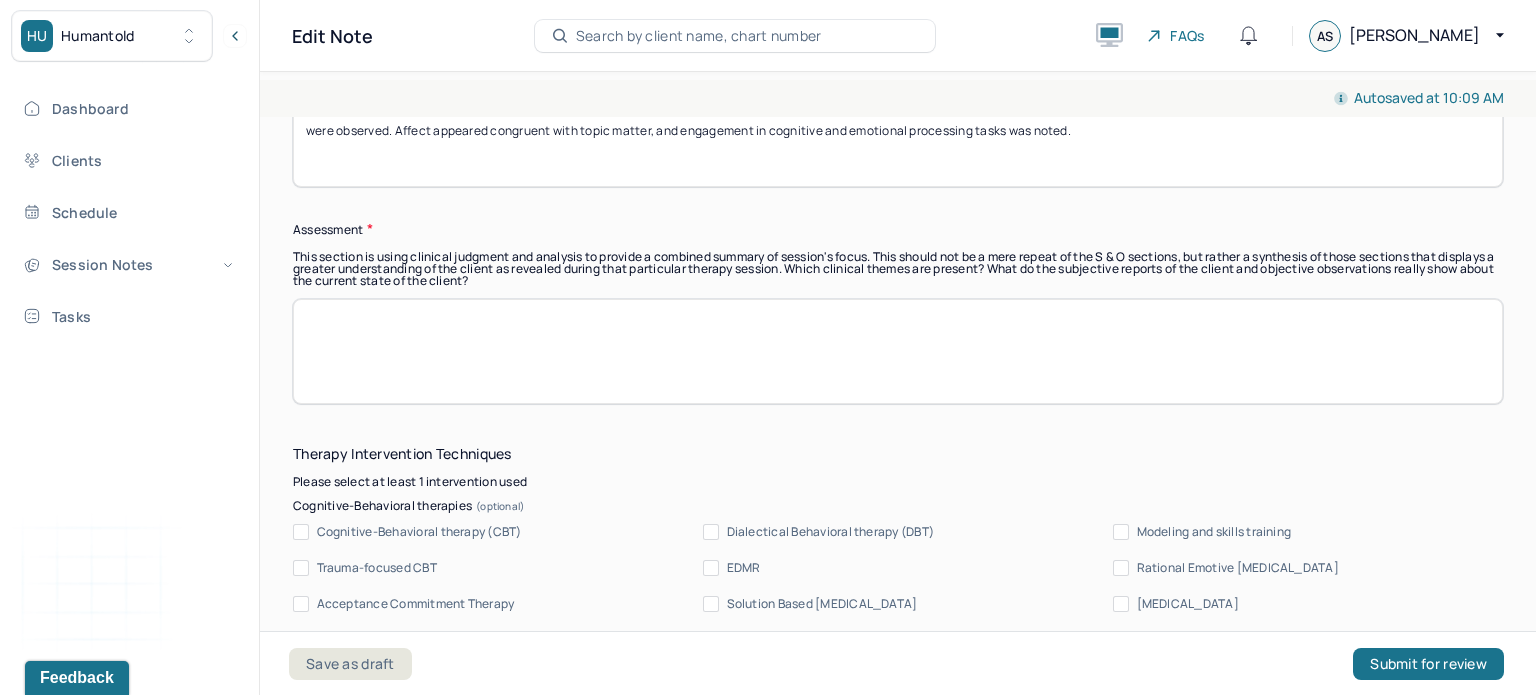 scroll, scrollTop: 1444, scrollLeft: 0, axis: vertical 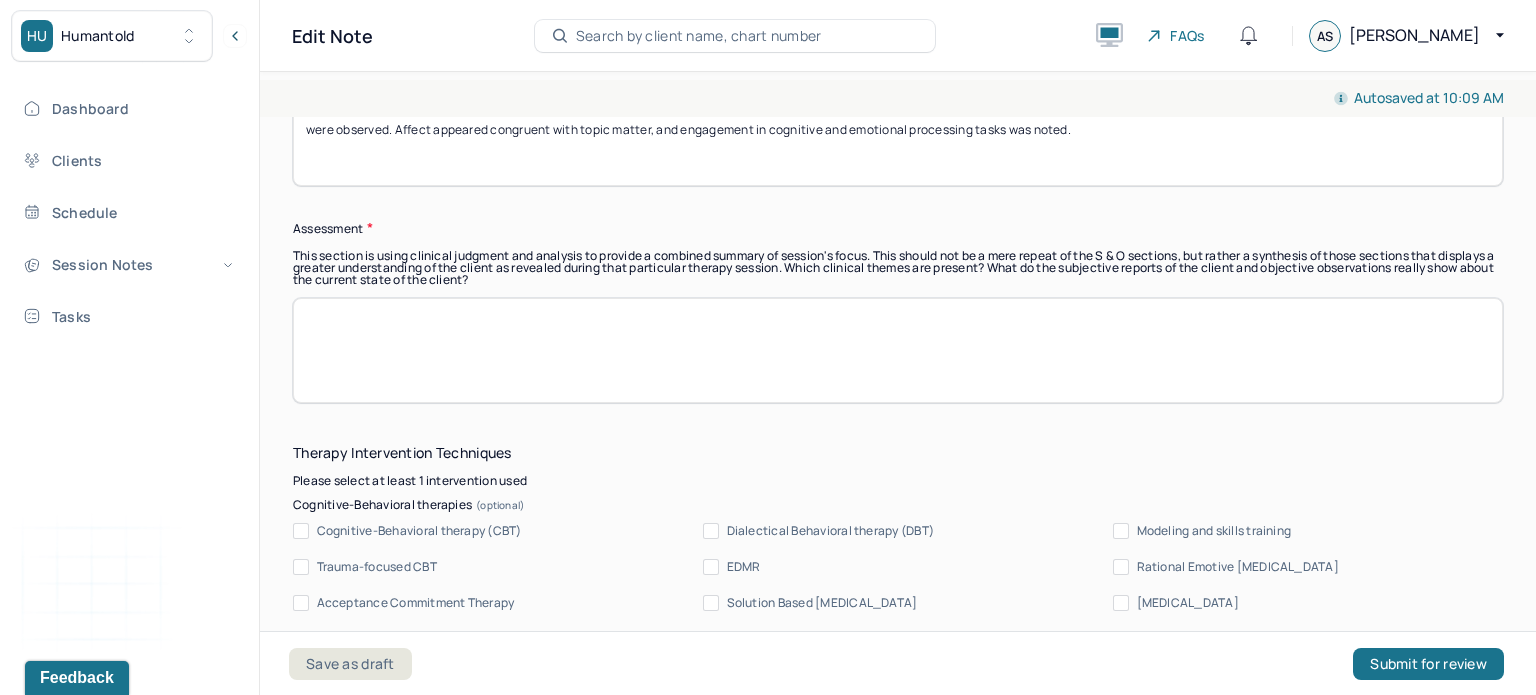 type on "The client appeared reflective and open during the session. He engaged in discussion around his emotional responses and demonstrated insight into his reactions. No signs of acute distress or disorganization were observed. Affect appeared congruent with topic matter, and engagement in cognitive and emotional processing tasks was noted." 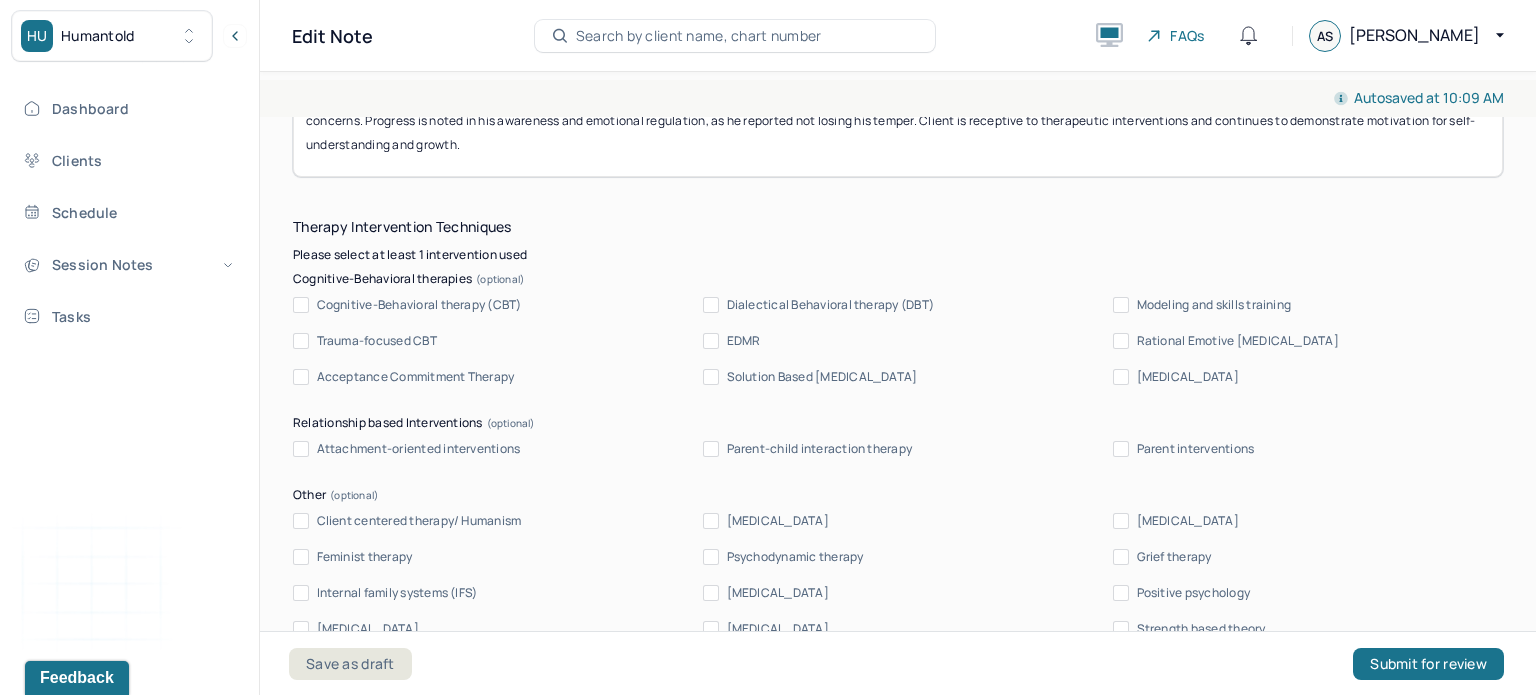 scroll, scrollTop: 1671, scrollLeft: 0, axis: vertical 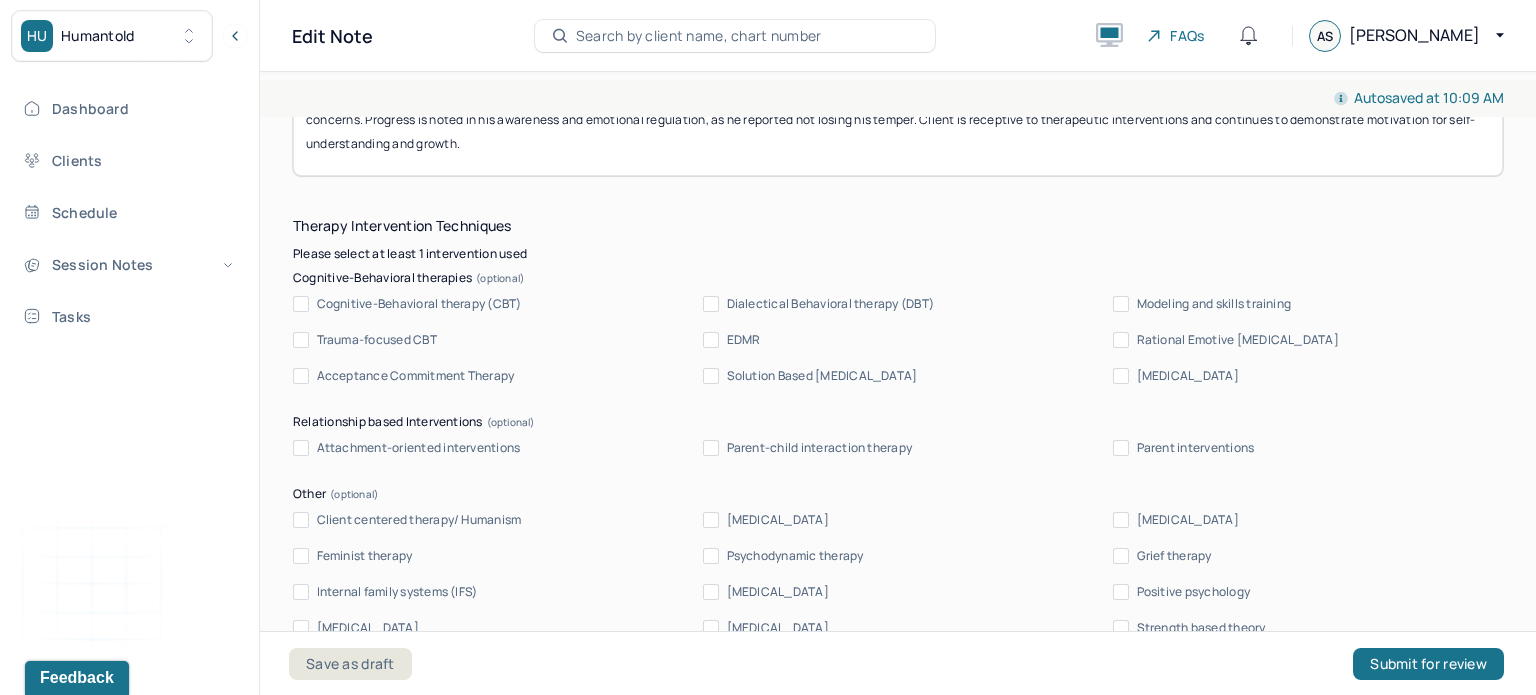 type on "The client is continuing to explore themes of aging, identity, and self-worth. His anxiety appears to be activated by perceived social cues related to aging and being phased out, which contribute to existential concerns. Progress is noted in his awareness and emotional regulation, as he reported not losing his temper. Client is receptive to therapeutic interventions and continues to demonstrate motivation for self-understanding and growth." 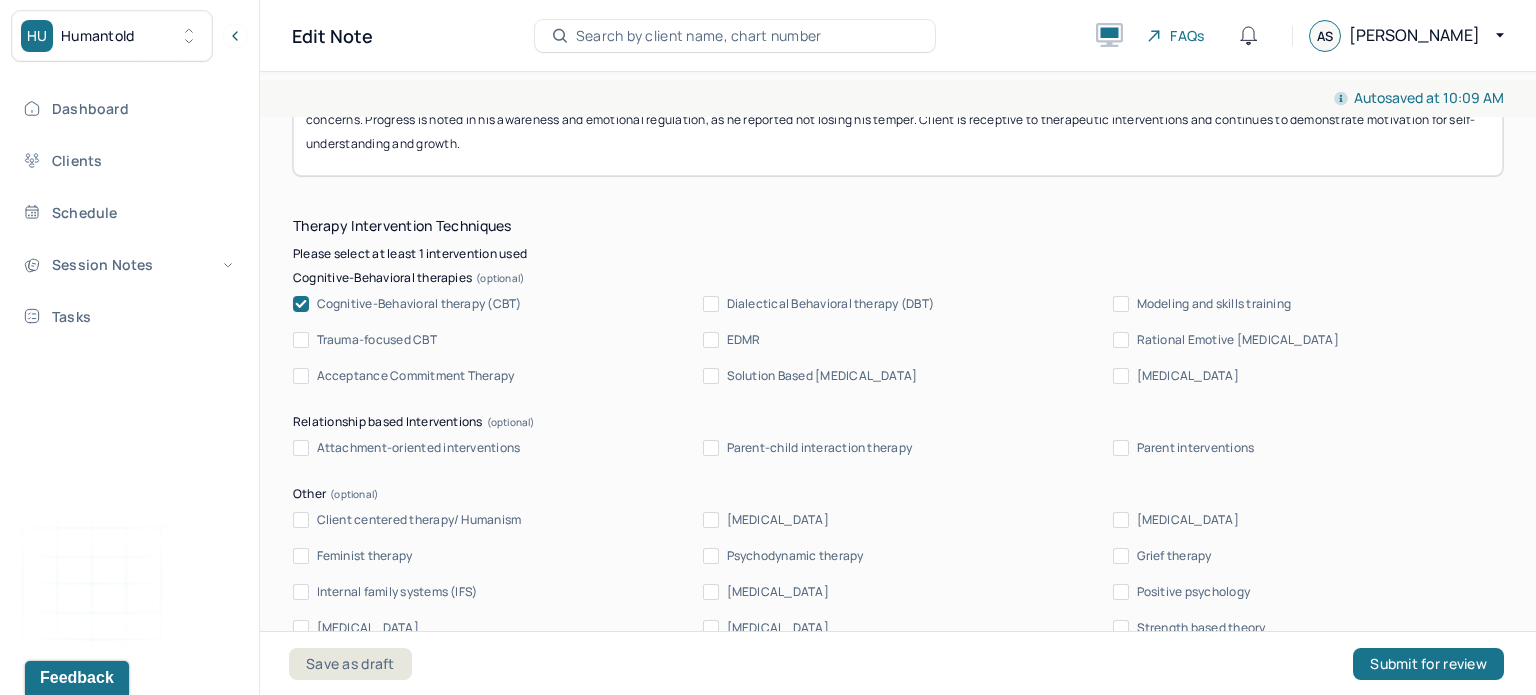 click on "Acceptance Commitment Therapy" at bounding box center (416, 376) 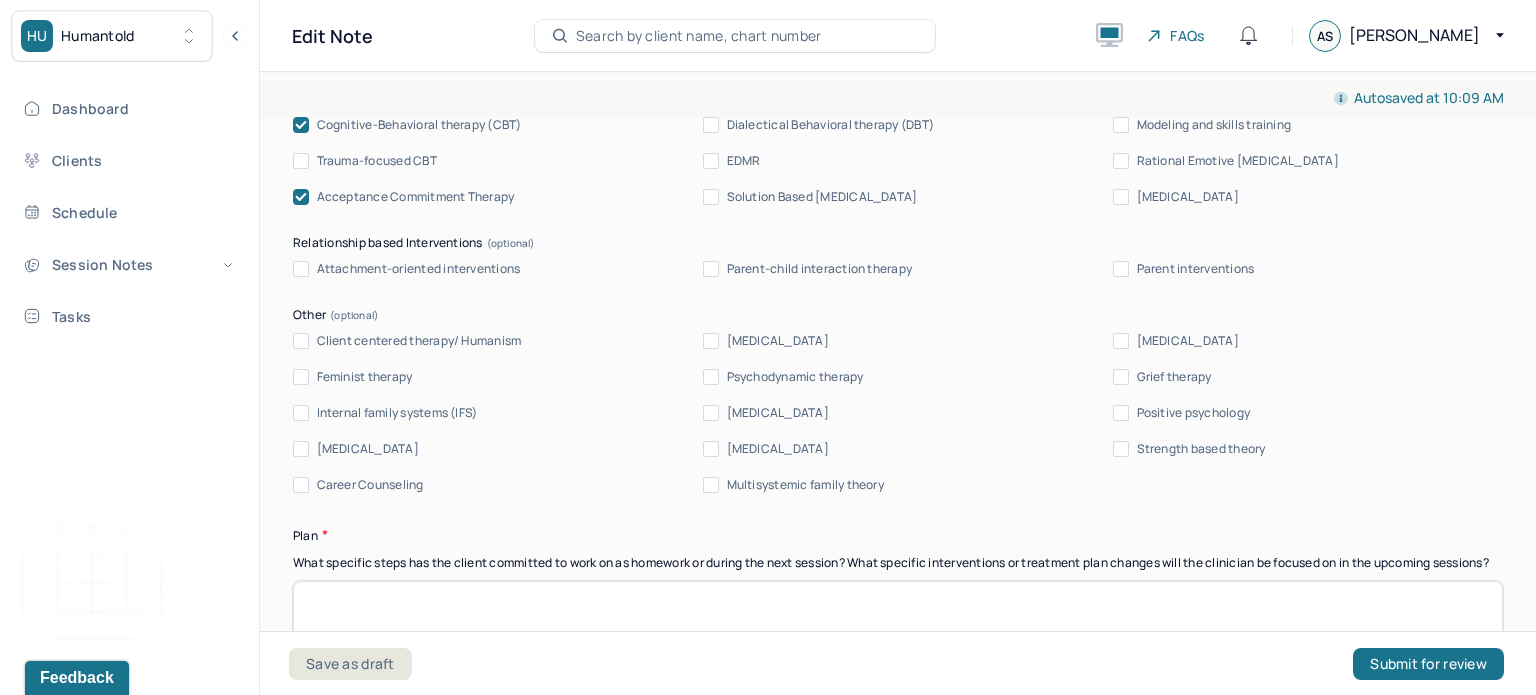 scroll, scrollTop: 1851, scrollLeft: 0, axis: vertical 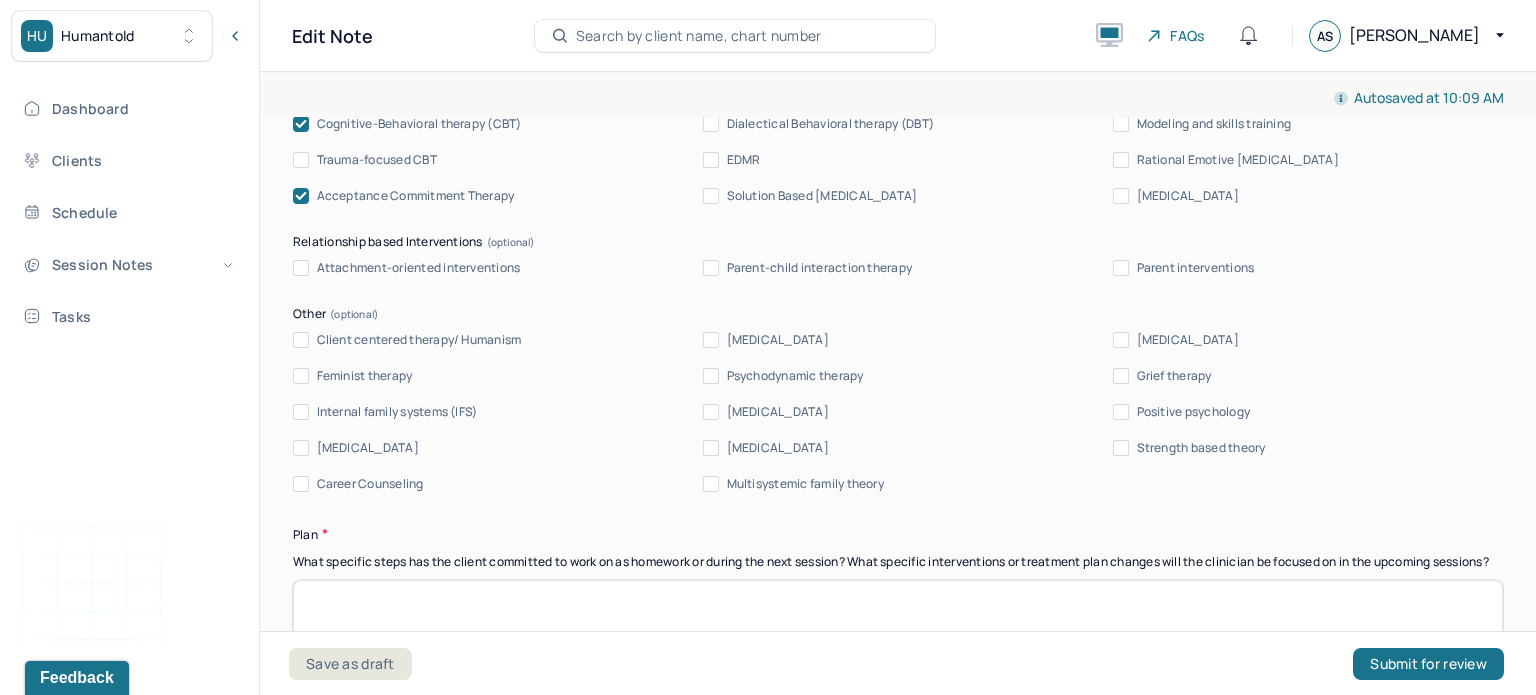 click on "[MEDICAL_DATA]" at bounding box center (368, 448) 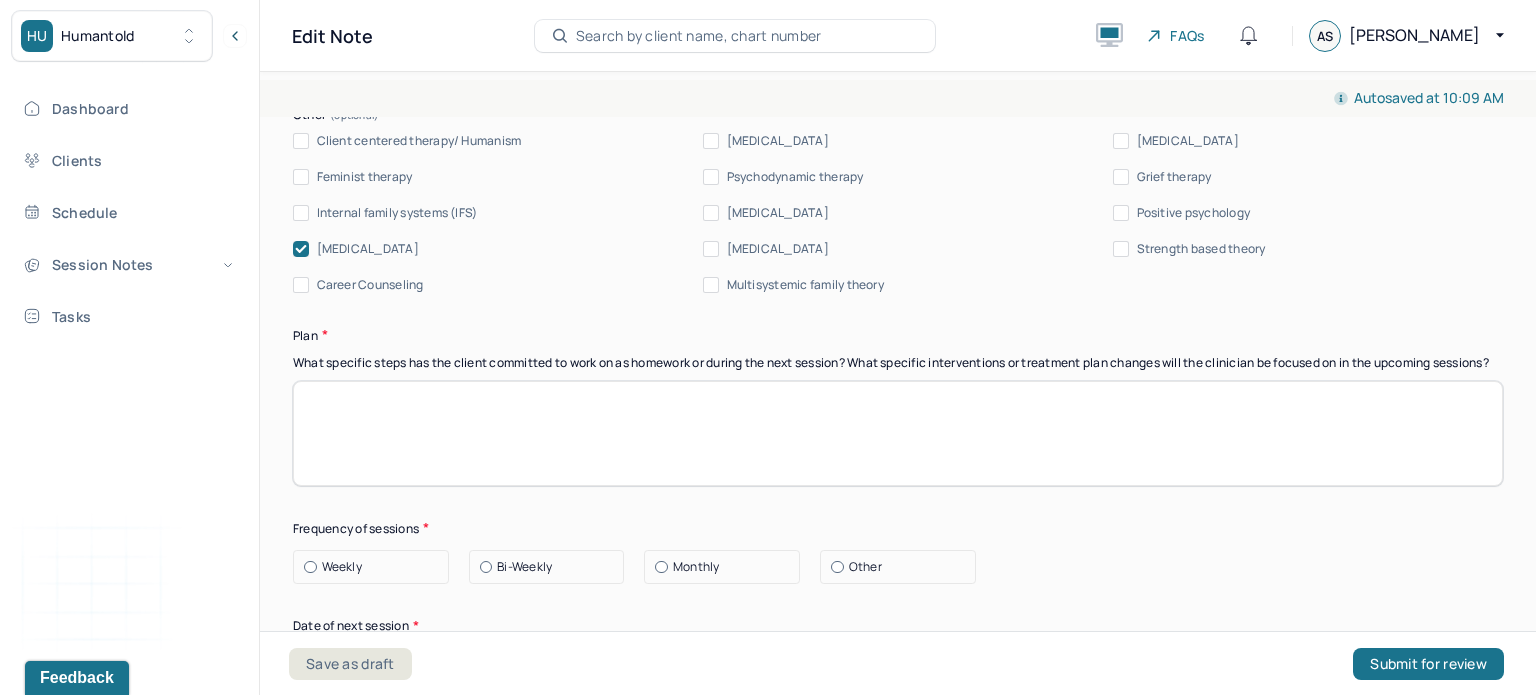 scroll, scrollTop: 2052, scrollLeft: 0, axis: vertical 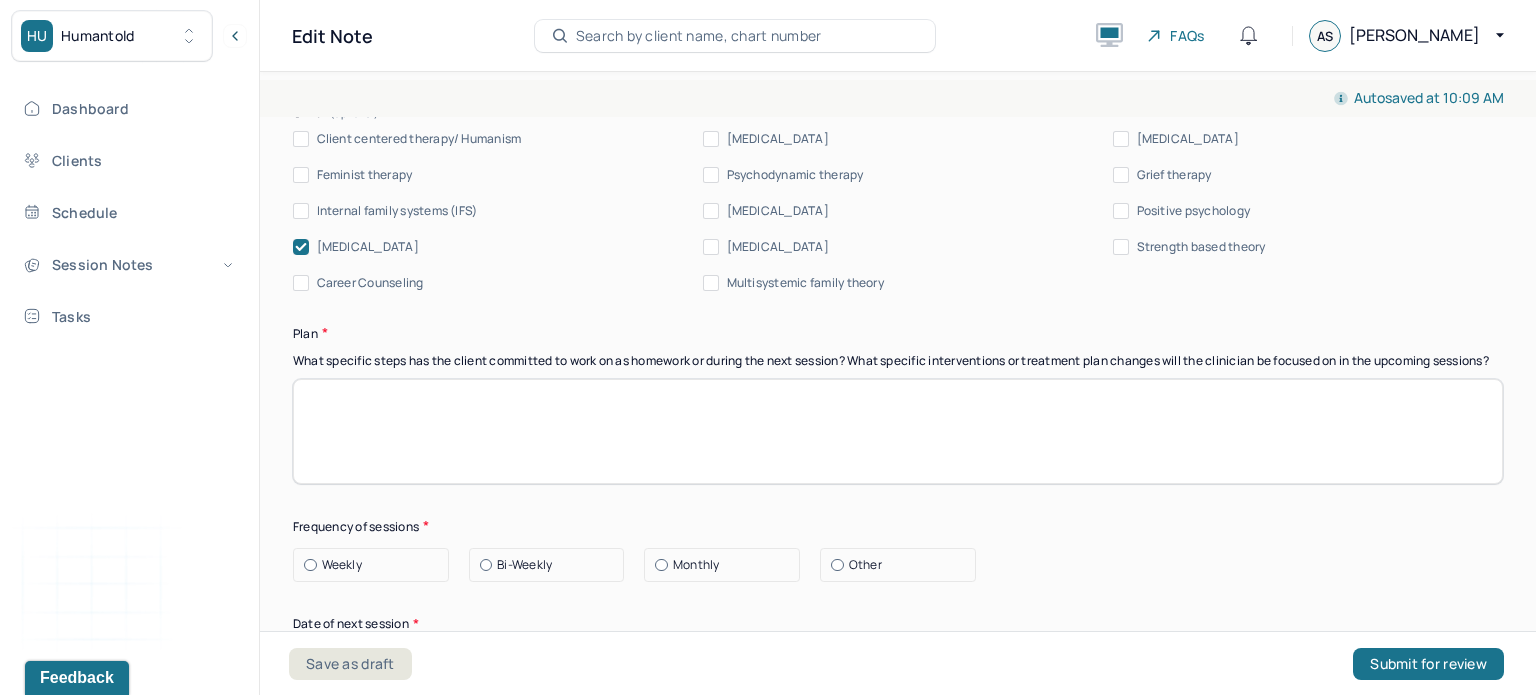click at bounding box center (898, 431) 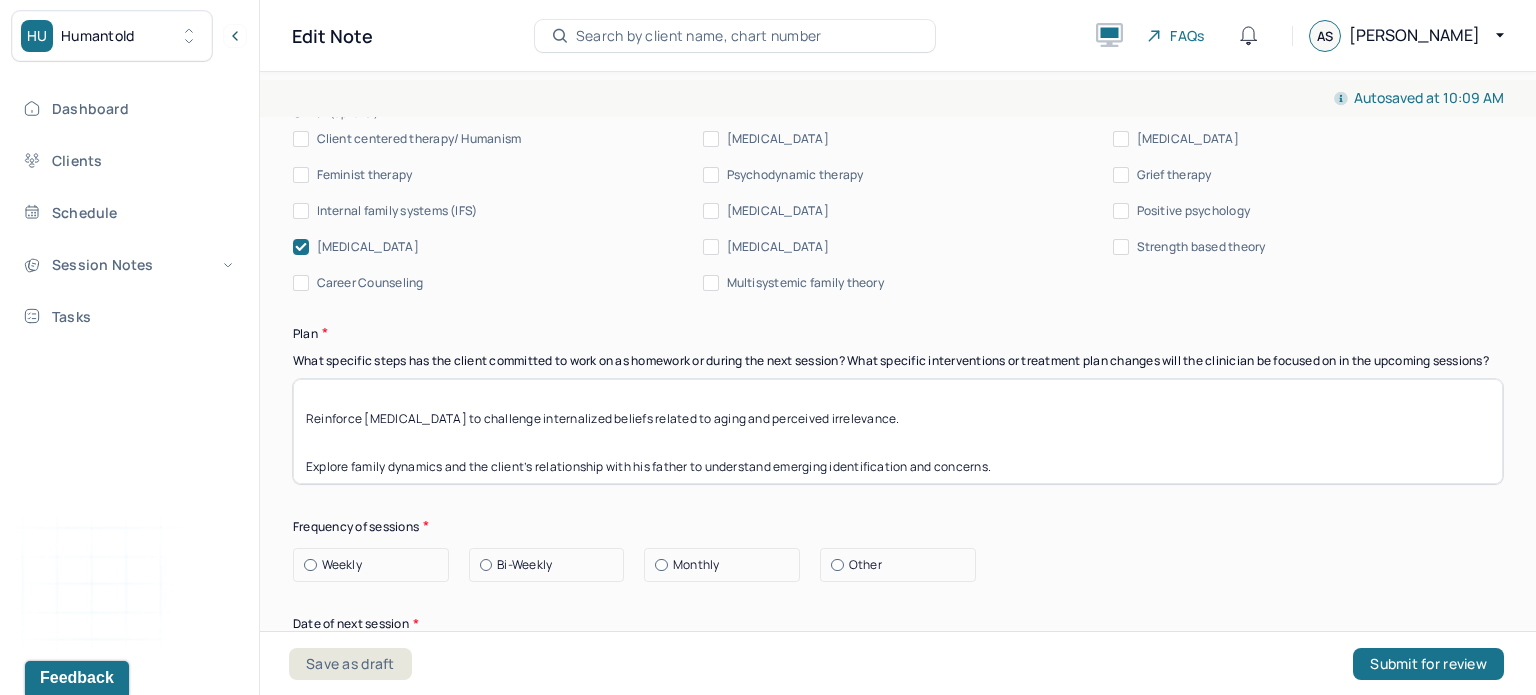 scroll, scrollTop: 0, scrollLeft: 0, axis: both 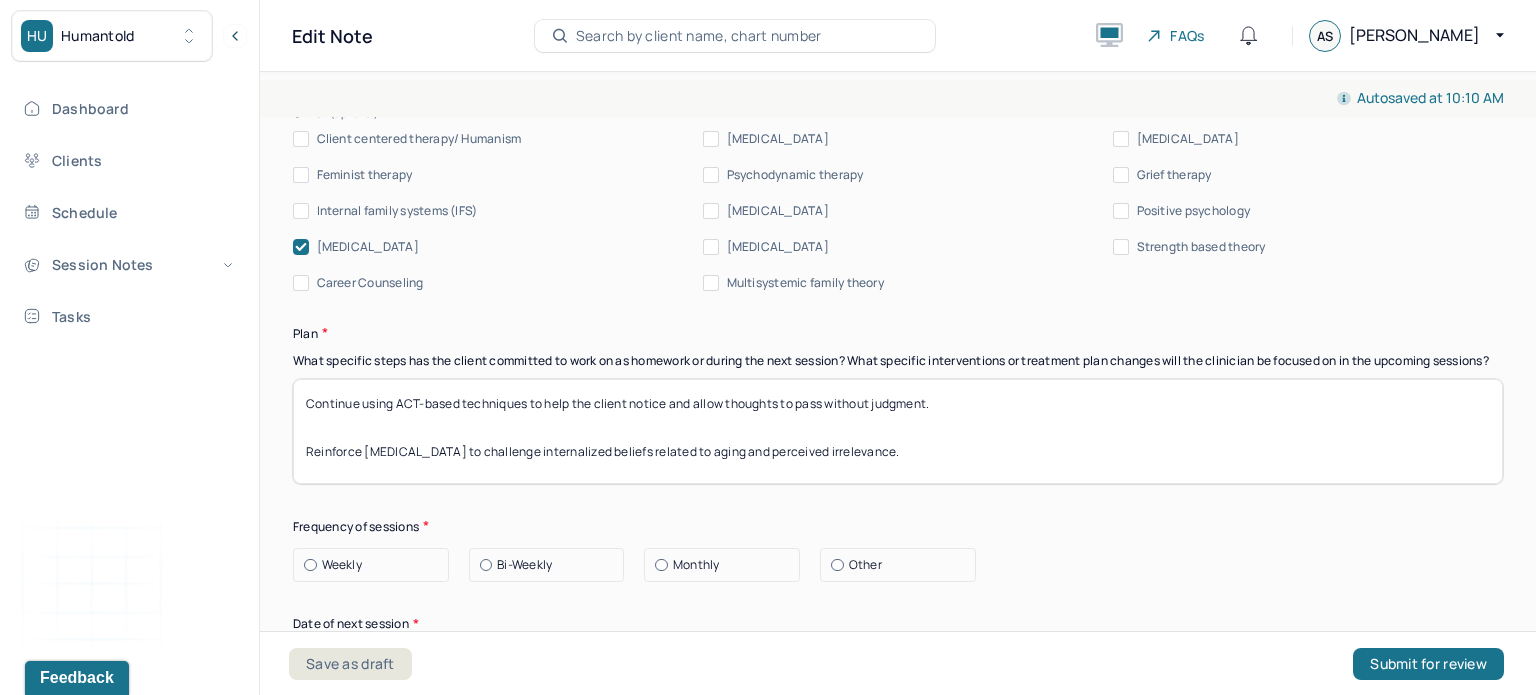click on "Continue using ACT-based techniques to help the client notice and allow thoughts to pass without judgment.
Reinforce [MEDICAL_DATA] to challenge internalized beliefs related to aging and perceived irrelevance.
Explore family dynamics and the client’s relationship with his father to understand emerging identification and concerns.
Encourage ongoing reflection on environmental influences, with a focus on shifting attention to positive cues and affirming experiences.
Monitor emotional regulation and interpersonal stressors, particularly conflict with partner.
Follow up next session on how client engaged with suggested thought/feeling noticing exercises." at bounding box center (898, 431) 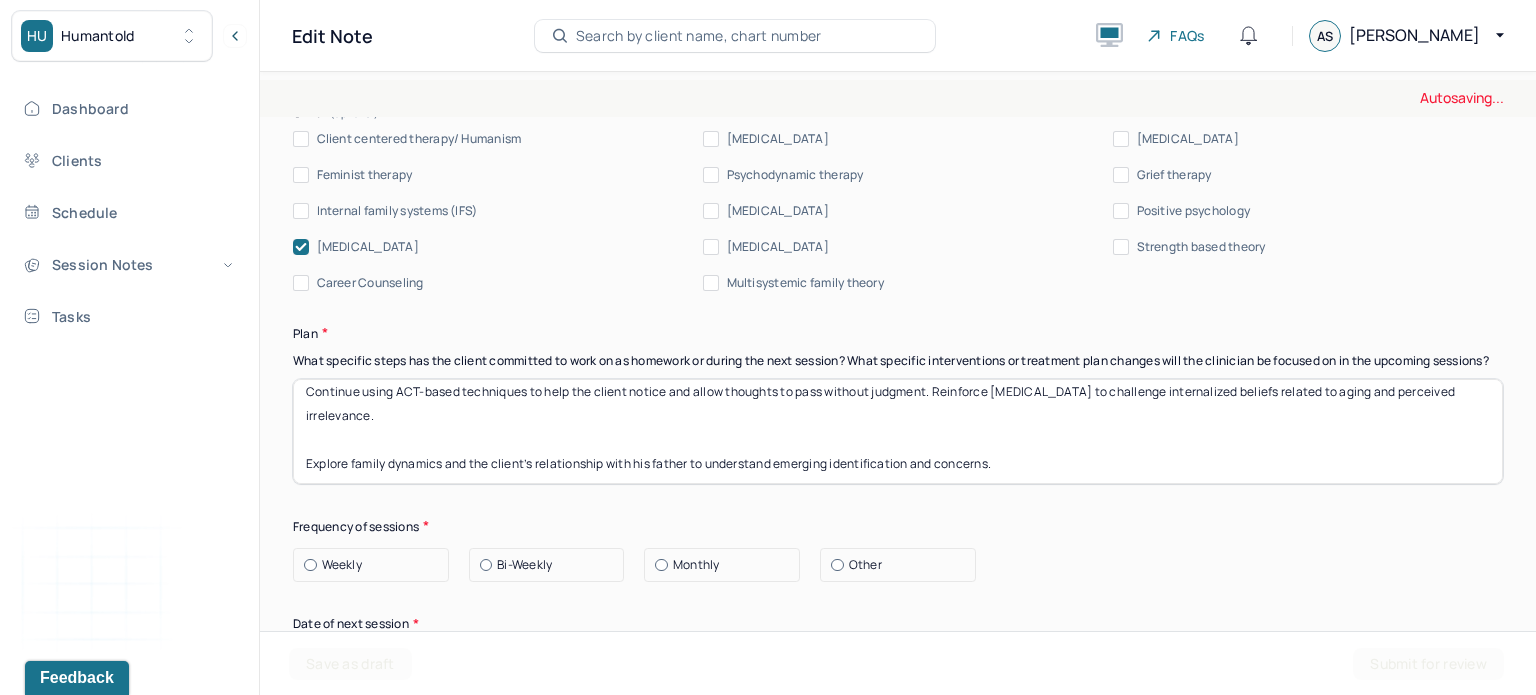 scroll, scrollTop: 12, scrollLeft: 0, axis: vertical 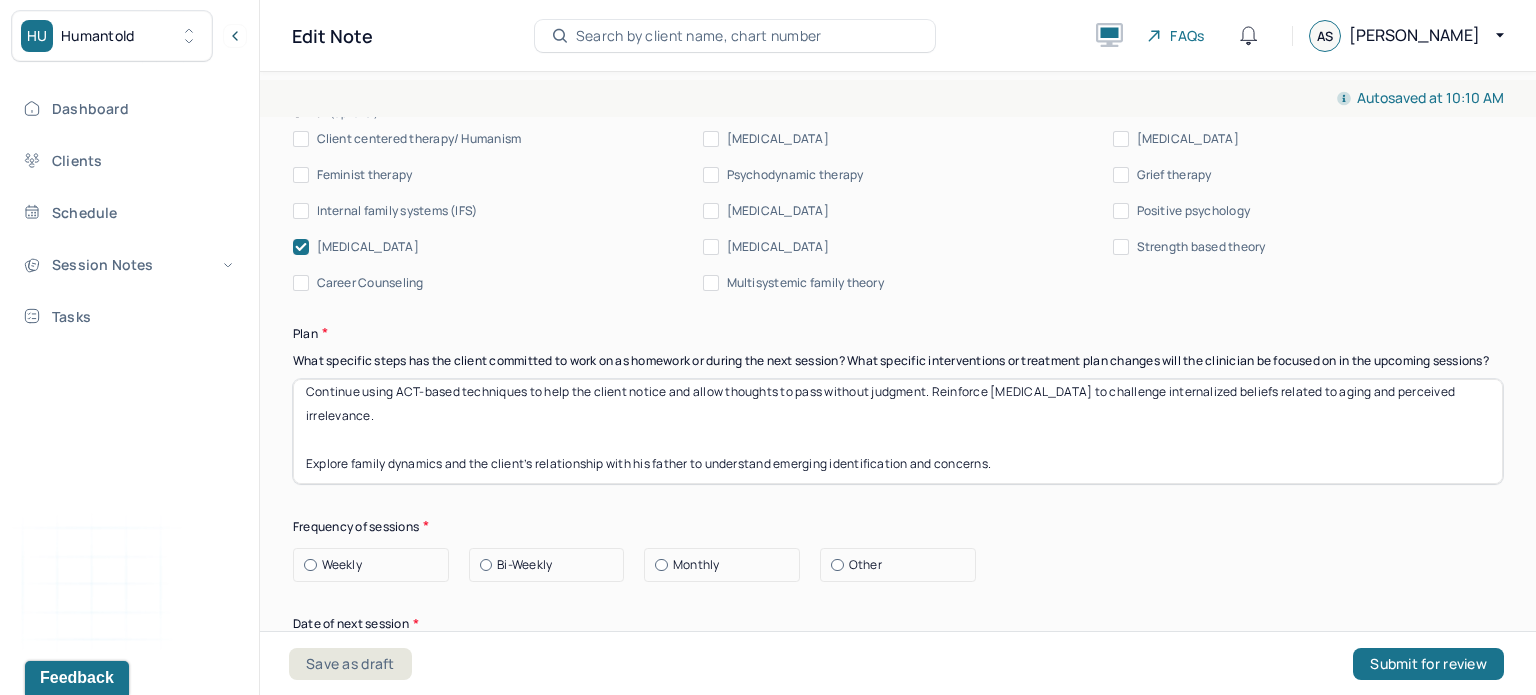click on "Continue using ACT-based techniques to help the client notice and allow thoughts to pass without judgment. Reinforce [MEDICAL_DATA] to challenge internalized beliefs related to aging and perceived irrelevance.
Explore family dynamics and the client’s relationship with his father to understand emerging identification and concerns.
Encourage ongoing reflection on environmental influences, with a focus on shifting attention to positive cues and affirming experiences.
Monitor emotional regulation and interpersonal stressors, particularly conflict with partner.
Follow up next session on how client engaged with suggested thought/feeling noticing exercises." at bounding box center (898, 431) 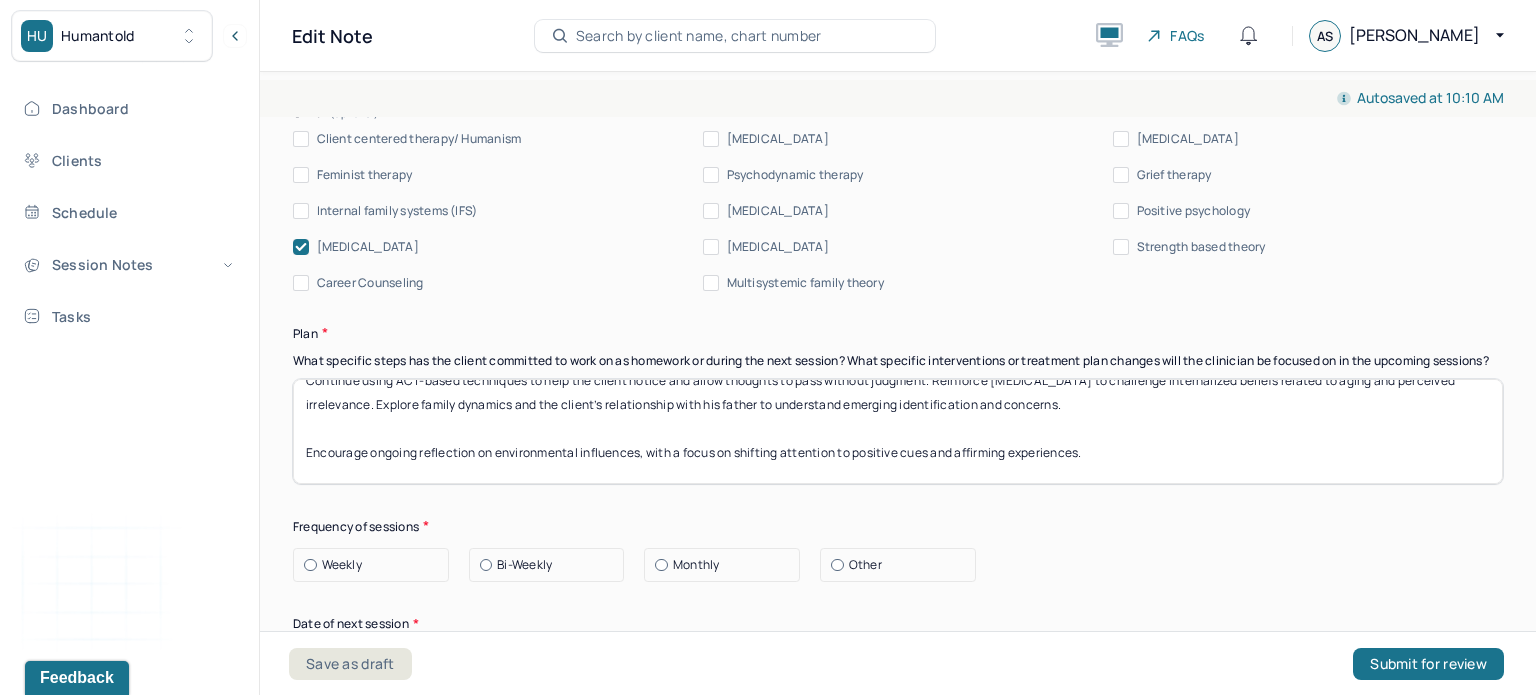scroll, scrollTop: 24, scrollLeft: 0, axis: vertical 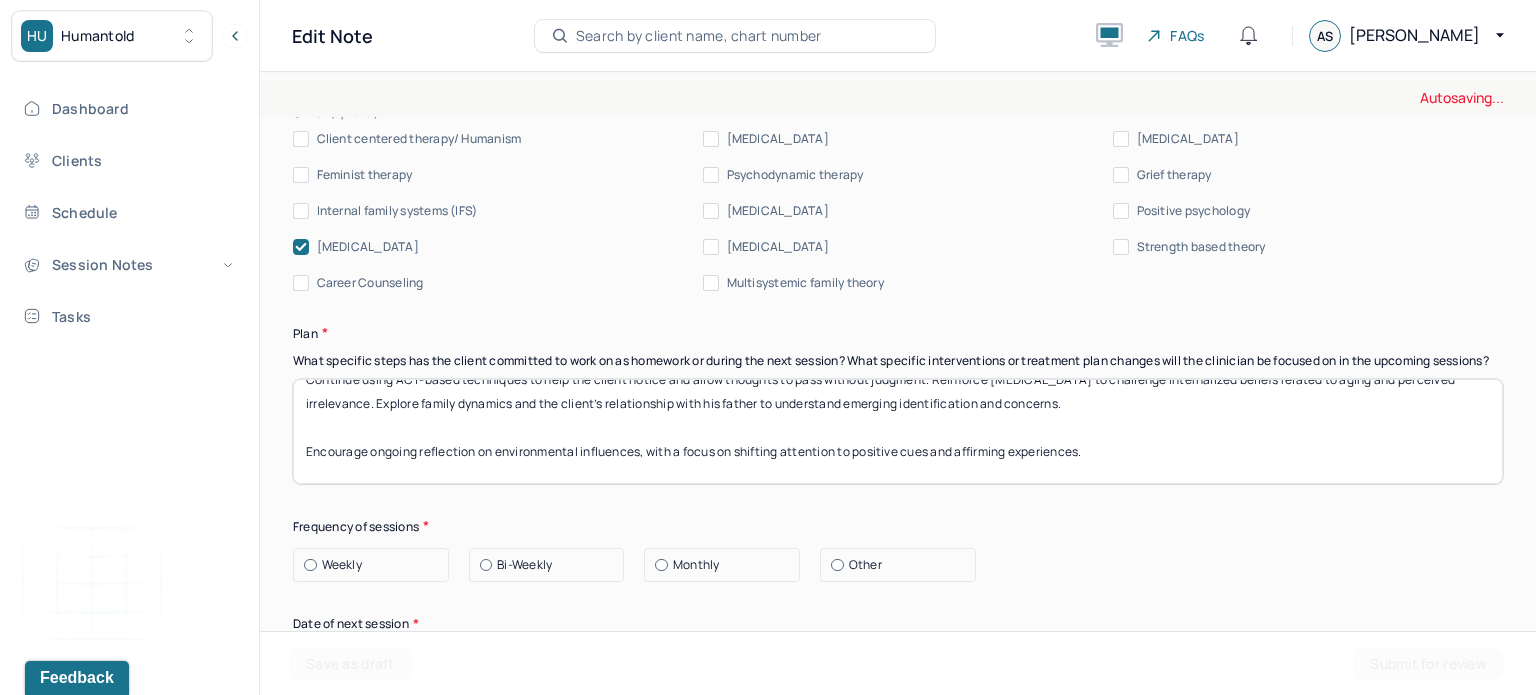 click on "Continue using ACT-based techniques to help the client notice and allow thoughts to pass without judgment. Reinforce [MEDICAL_DATA] to challenge internalized beliefs related to aging and perceived irrelevance.
Explore family dynamics and the client’s relationship with his father to understand emerging identification and concerns.
Encourage ongoing reflection on environmental influences, with a focus on shifting attention to positive cues and affirming experiences.
Monitor emotional regulation and interpersonal stressors, particularly conflict with partner.
Follow up next session on how client engaged with suggested thought/feeling noticing exercises." at bounding box center [898, 431] 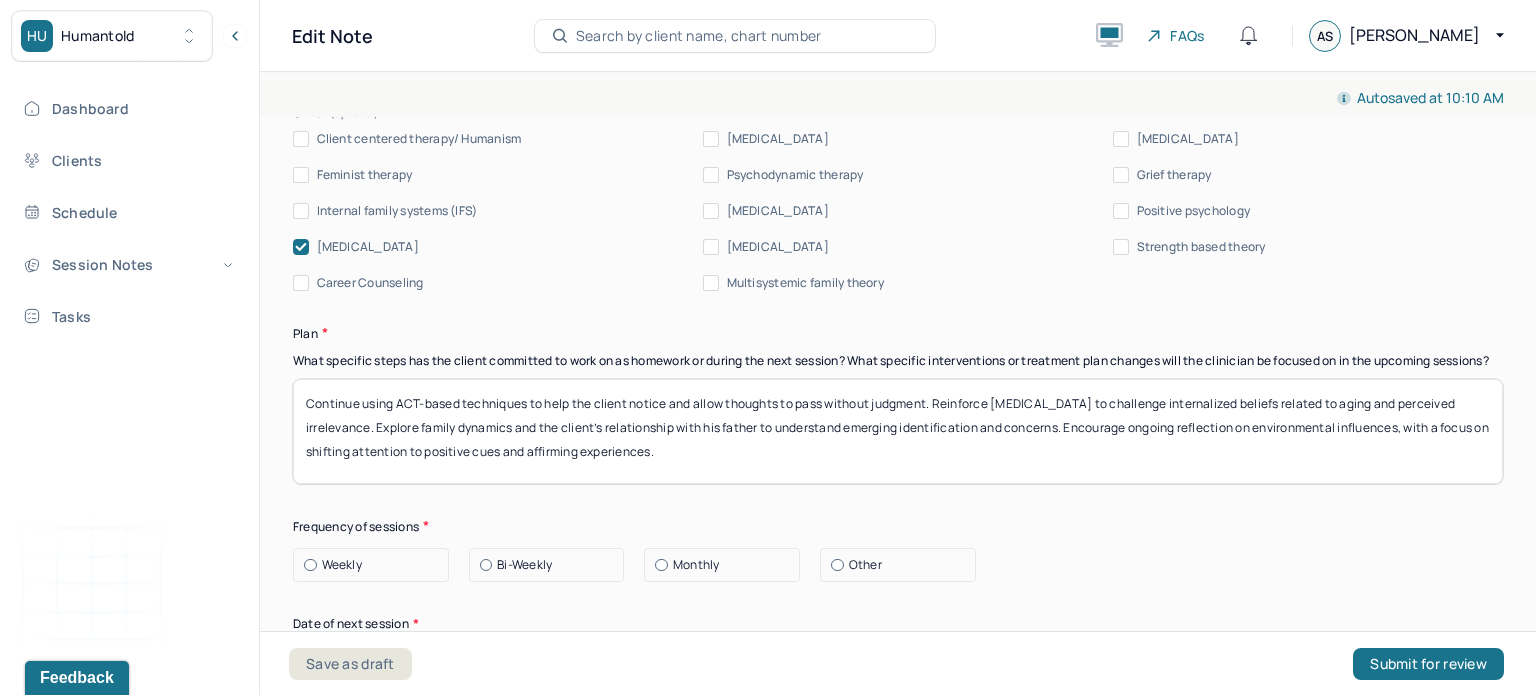 scroll, scrollTop: 82, scrollLeft: 0, axis: vertical 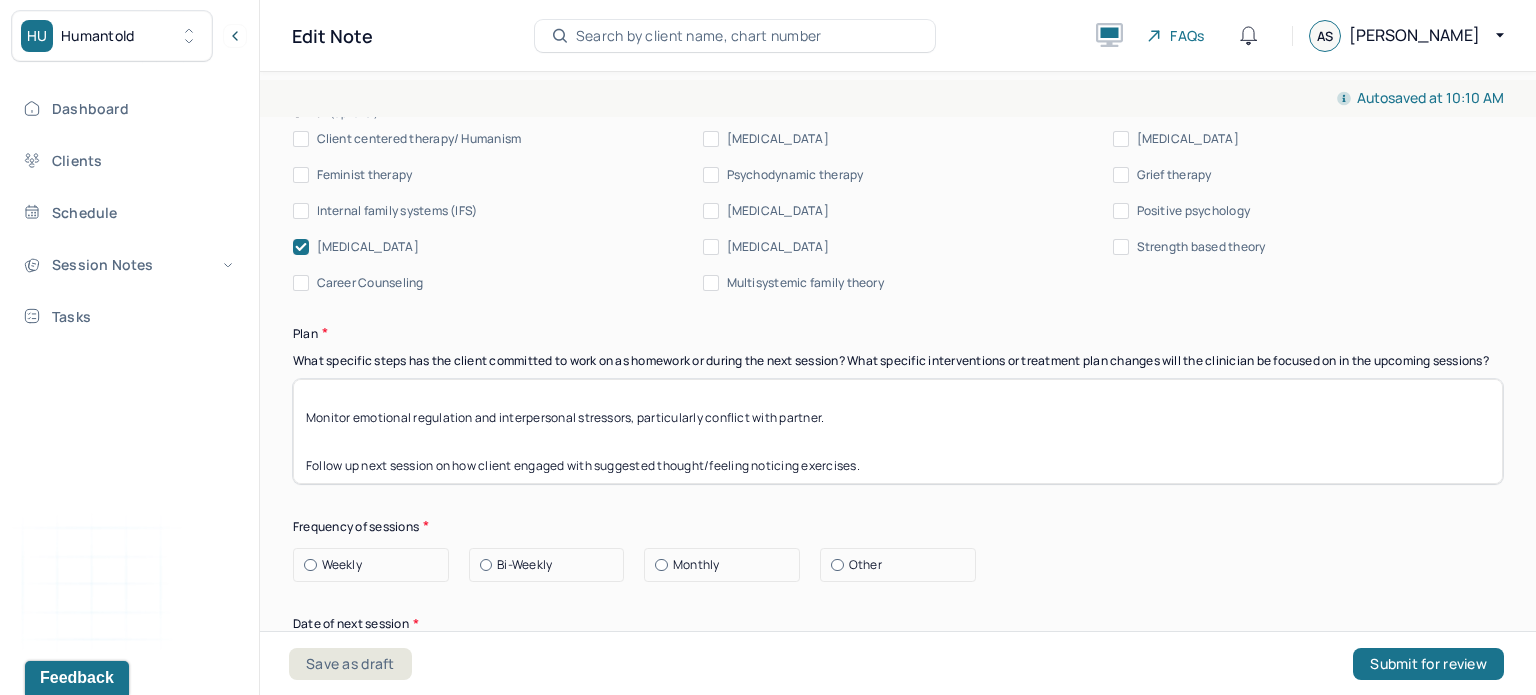 click on "Continue using ACT-based techniques to help the client notice and allow thoughts to pass without judgment. Reinforce [MEDICAL_DATA] to challenge internalized beliefs related to aging and perceived irrelevance. Explore family dynamics and the client’s relationship with his father to understand emerging identification and concerns. Encourage ongoing reflection on environmental influences, with a focus on shifting attention to positive cues and affirming experiences.
Monitor emotional regulation and interpersonal stressors, particularly conflict with partner.
Follow up next session on how client engaged with suggested thought/feeling noticing exercises." at bounding box center (898, 431) 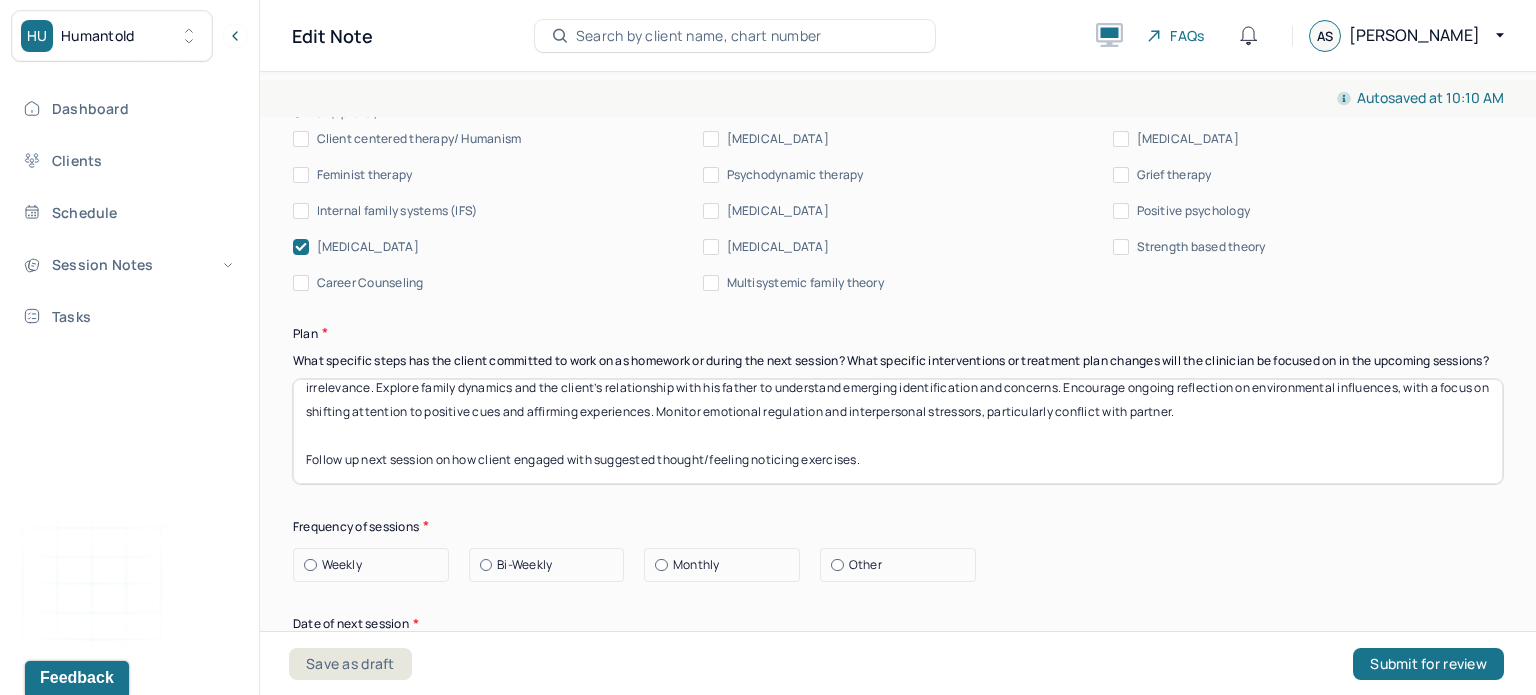 scroll, scrollTop: 40, scrollLeft: 0, axis: vertical 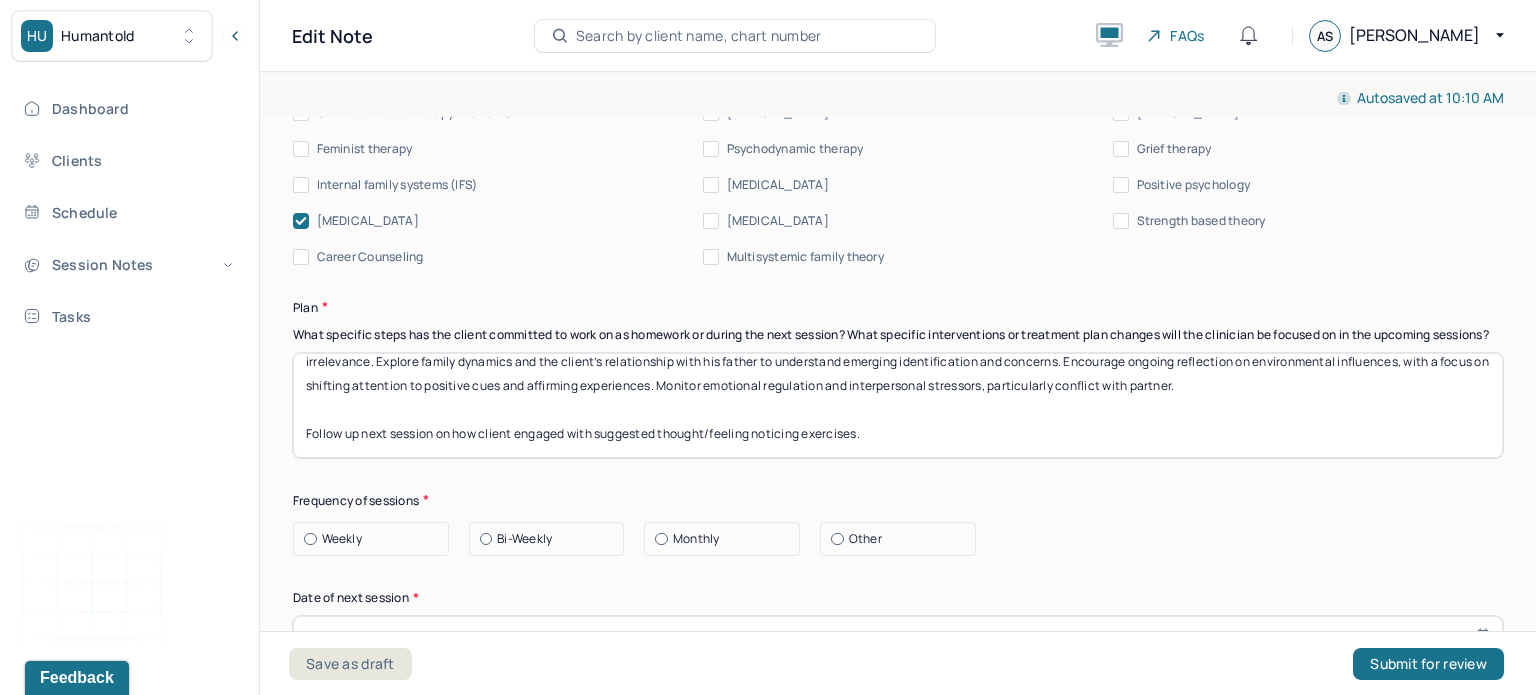 click on "Continue using ACT-based techniques to help the client notice and allow thoughts to pass without judgment. Reinforce [MEDICAL_DATA] to challenge internalized beliefs related to aging and perceived irrelevance. Explore family dynamics and the client’s relationship with his father to understand emerging identification and concerns. Encourage ongoing reflection on environmental influences, with a focus on shifting attention to positive cues and affirming experiences. Monitor emotional regulation and interpersonal stressors, particularly conflict with partner.
Follow up next session on how client engaged with suggested thought/feeling noticing exercises." at bounding box center [898, 405] 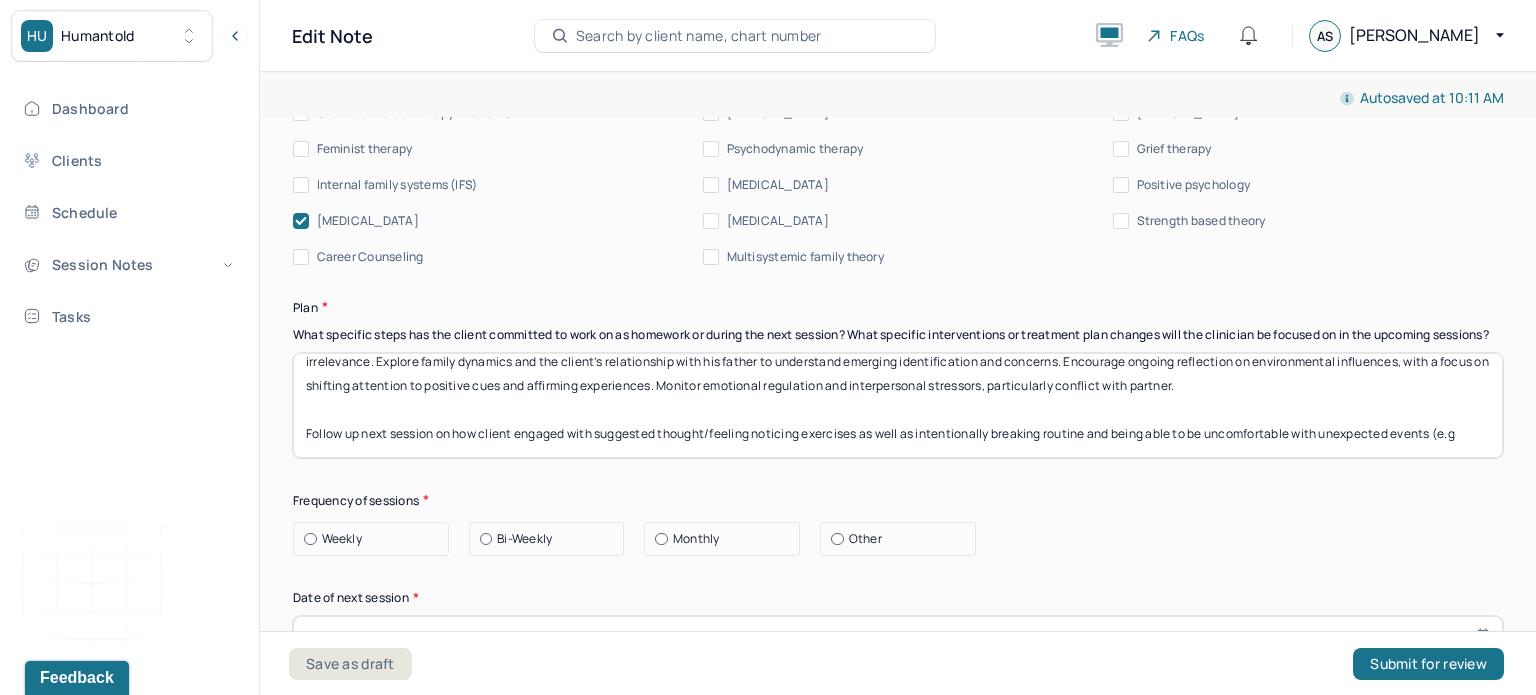 scroll, scrollTop: 48, scrollLeft: 0, axis: vertical 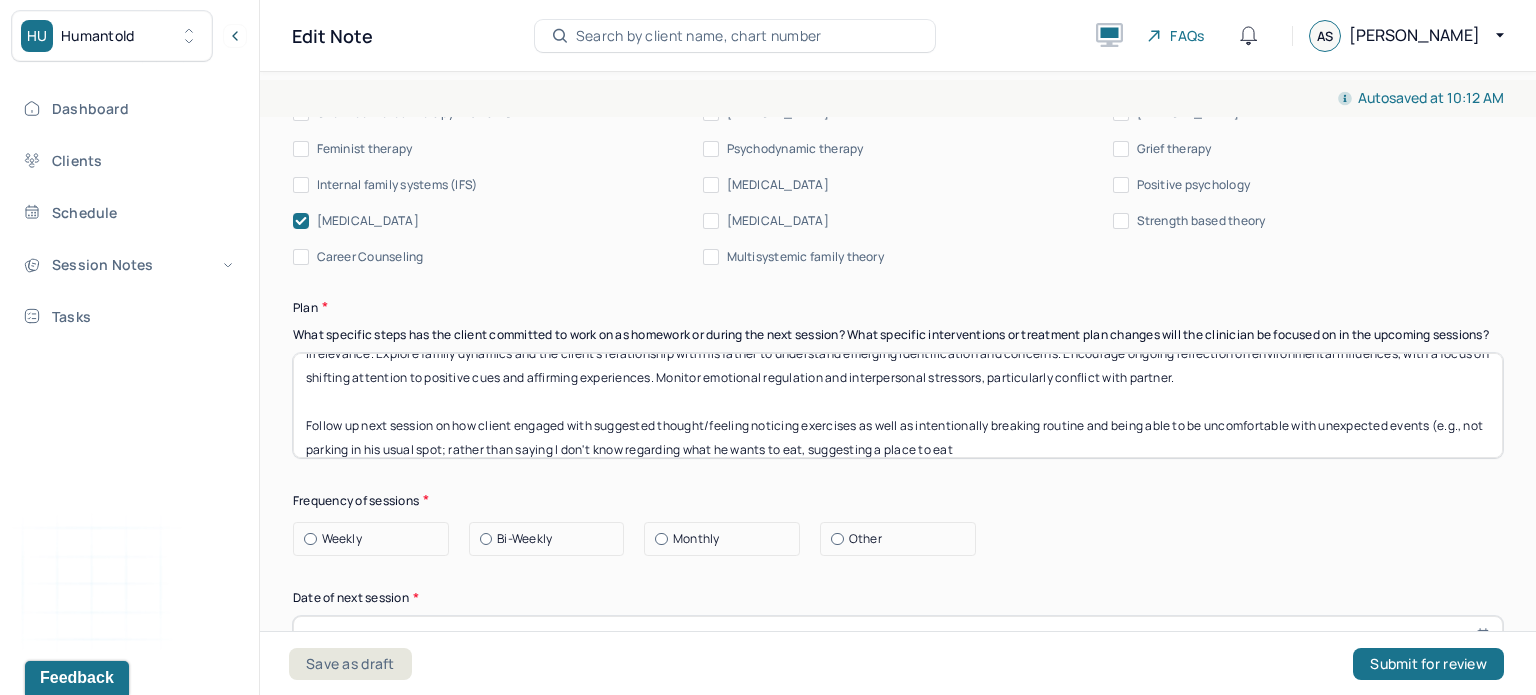 click on "Therapy Intervention Techniques Please select at least 1 intervention used Cognitive-Behavioral therapies Cognitive-Behavioral therapy (CBT) Dialectical Behavioral therapy (DBT) Modeling and skills training Trauma-focused CBT EDMR Rational Emotive [MEDICAL_DATA] Acceptance Commitment Therapy Solution Based [MEDICAL_DATA] [MEDICAL_DATA] Relationship based Interventions Attachment-oriented interventions Parent-child interaction therapy Parent interventions Other Client centered therapy/ Humanism [MEDICAL_DATA] [MEDICAL_DATA] Feminist therapy Psychodynamic therapy Grief therapy Internal family systems (IFS) [MEDICAL_DATA] Positive psychology [MEDICAL_DATA] [MEDICAL_DATA] Strength based theory Career Counseling Multisystemic family theory Plan What specific steps has the client committed to work on as homework or during the next session? What specific interventions or treatment plan changes will the clinician be focused on in the upcoming sessions? Frequency of sessions Weekly Other" at bounding box center [898, 413] 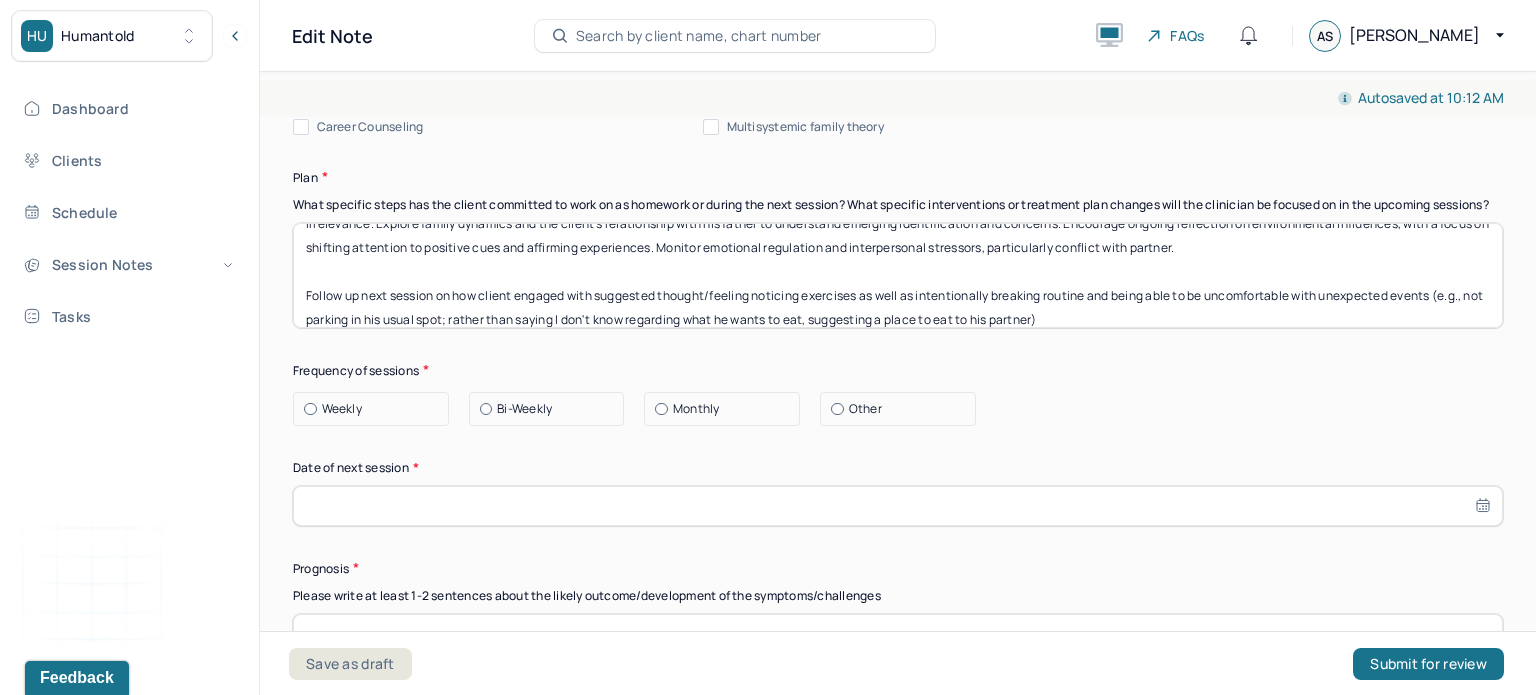 scroll, scrollTop: 2210, scrollLeft: 0, axis: vertical 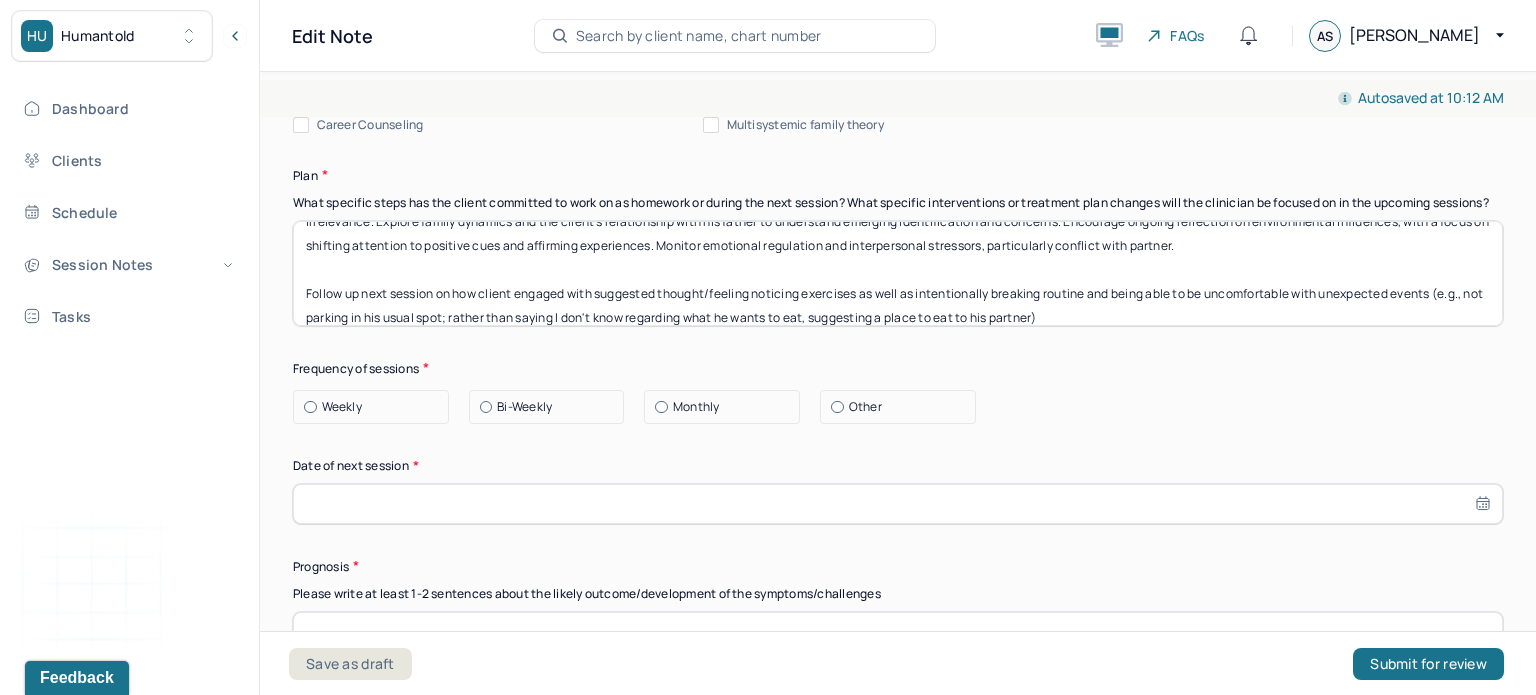 type on "Continue using ACT-based techniques to help the client notice and allow thoughts to pass without judgment. Reinforce [MEDICAL_DATA] to challenge internalized beliefs related to aging and perceived irrelevance. Explore family dynamics and the client’s relationship with his father to understand emerging identification and concerns. Encourage ongoing reflection on environmental influences, with a focus on shifting attention to positive cues and affirming experiences. Monitor emotional regulation and interpersonal stressors, particularly conflict with partner.
Follow up next session on how client engaged with suggested thought/feeling noticing exercises as well as intentionally breaking routine and being able to be uncomfortable with unexpected events (e.g., not parking in his usual spot; rather than saying I don't know regarding what he wants to eat, suggesting a place to eat to his partner)" 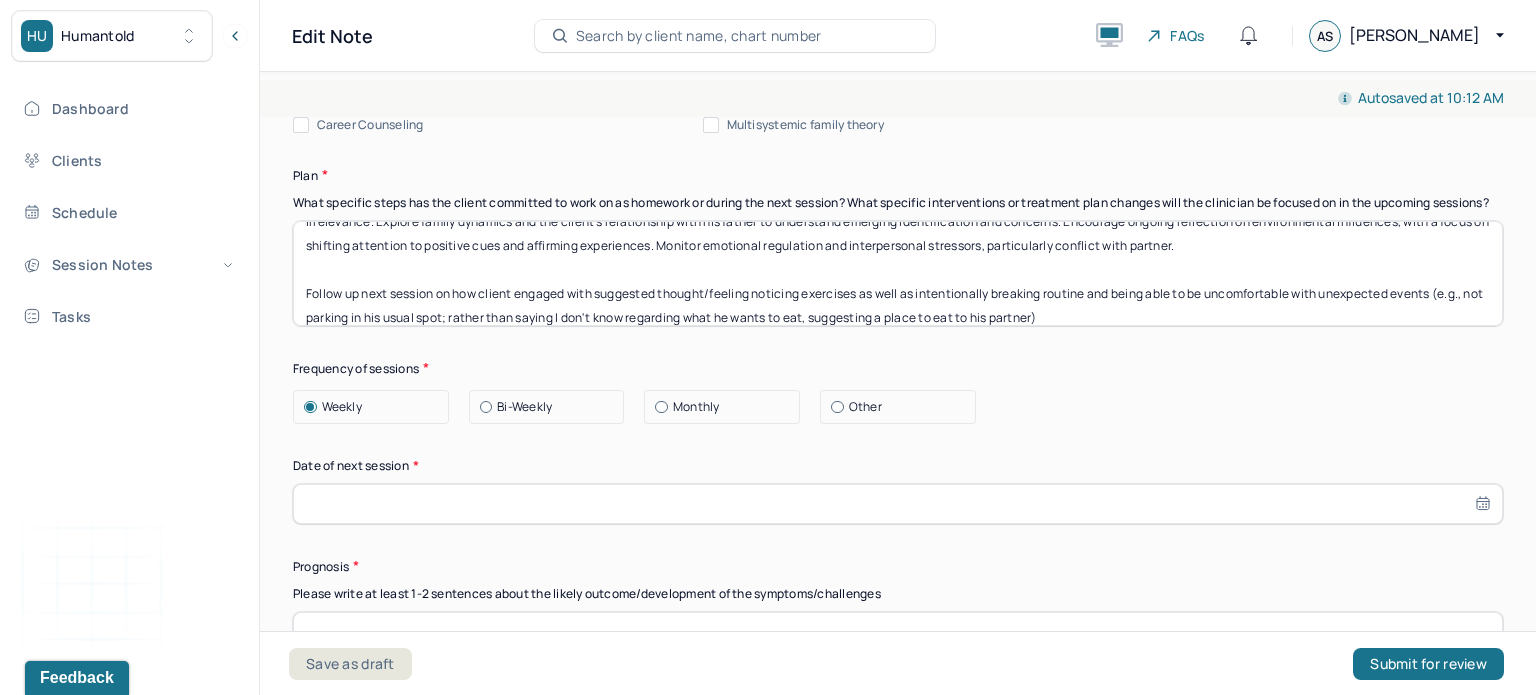 click at bounding box center [898, 504] 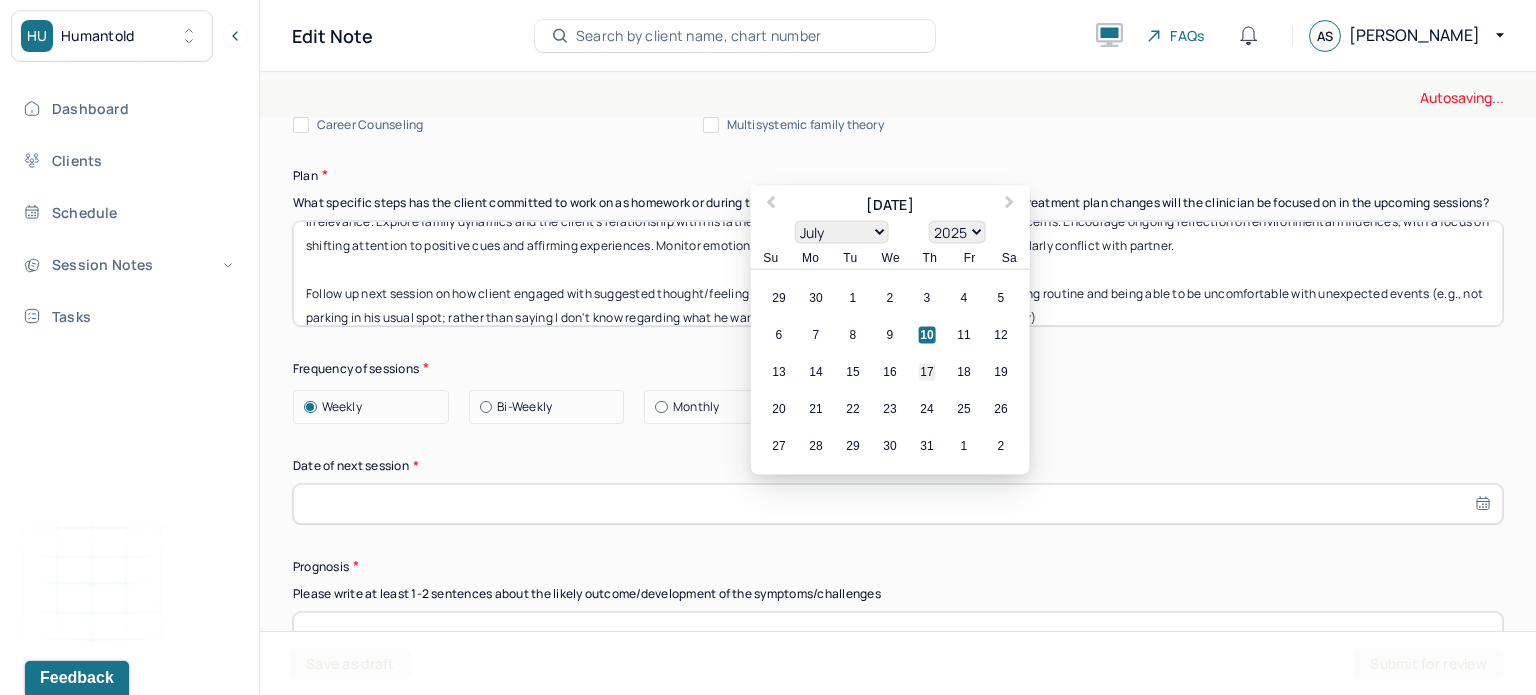 click on "17" at bounding box center [927, 371] 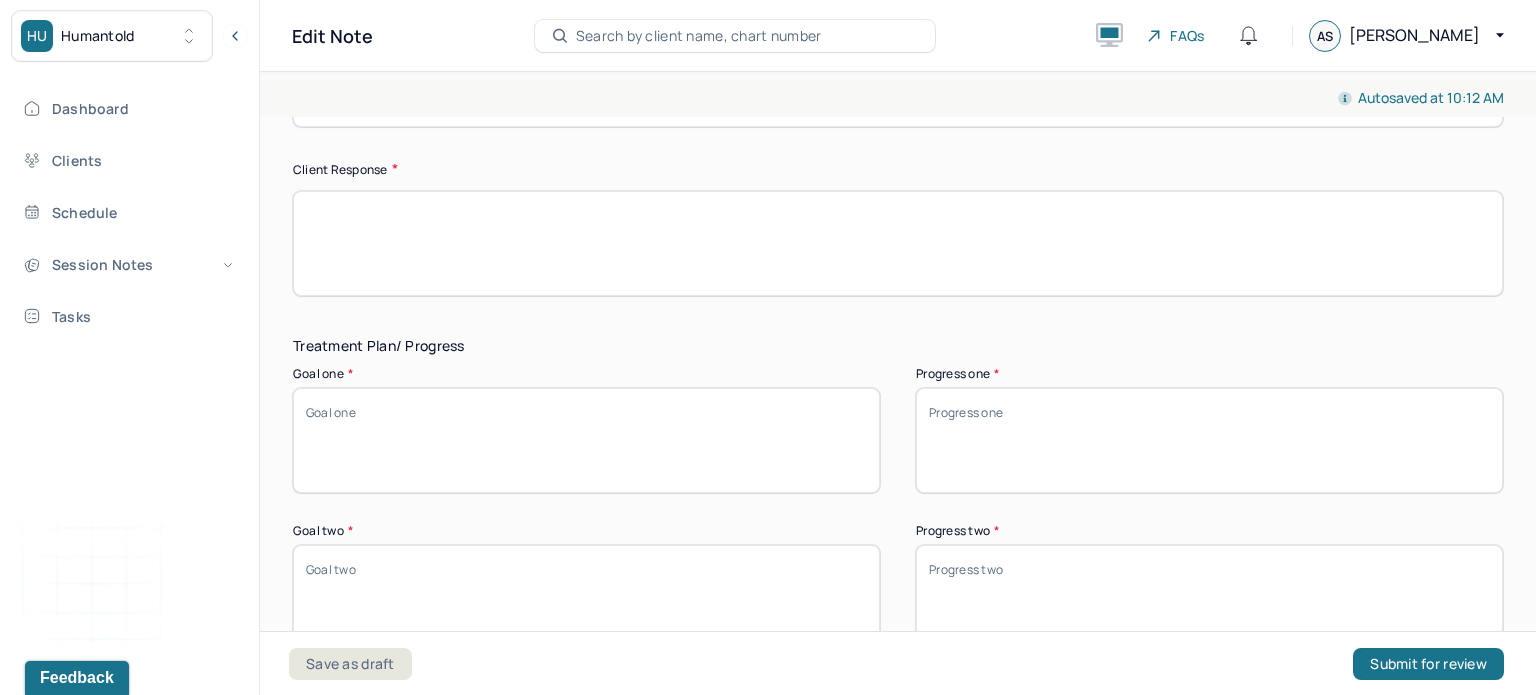 scroll, scrollTop: 2904, scrollLeft: 0, axis: vertical 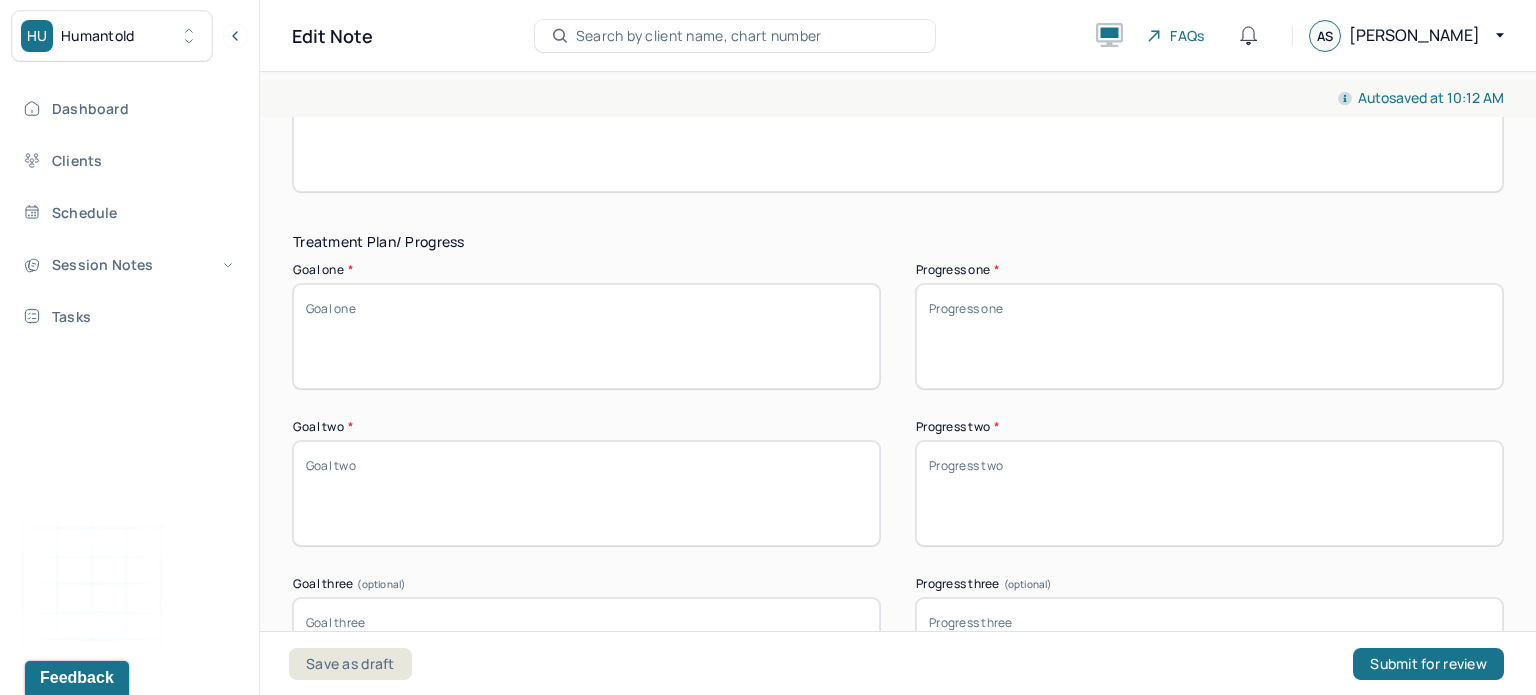 click on "Goal one *" at bounding box center [586, 336] 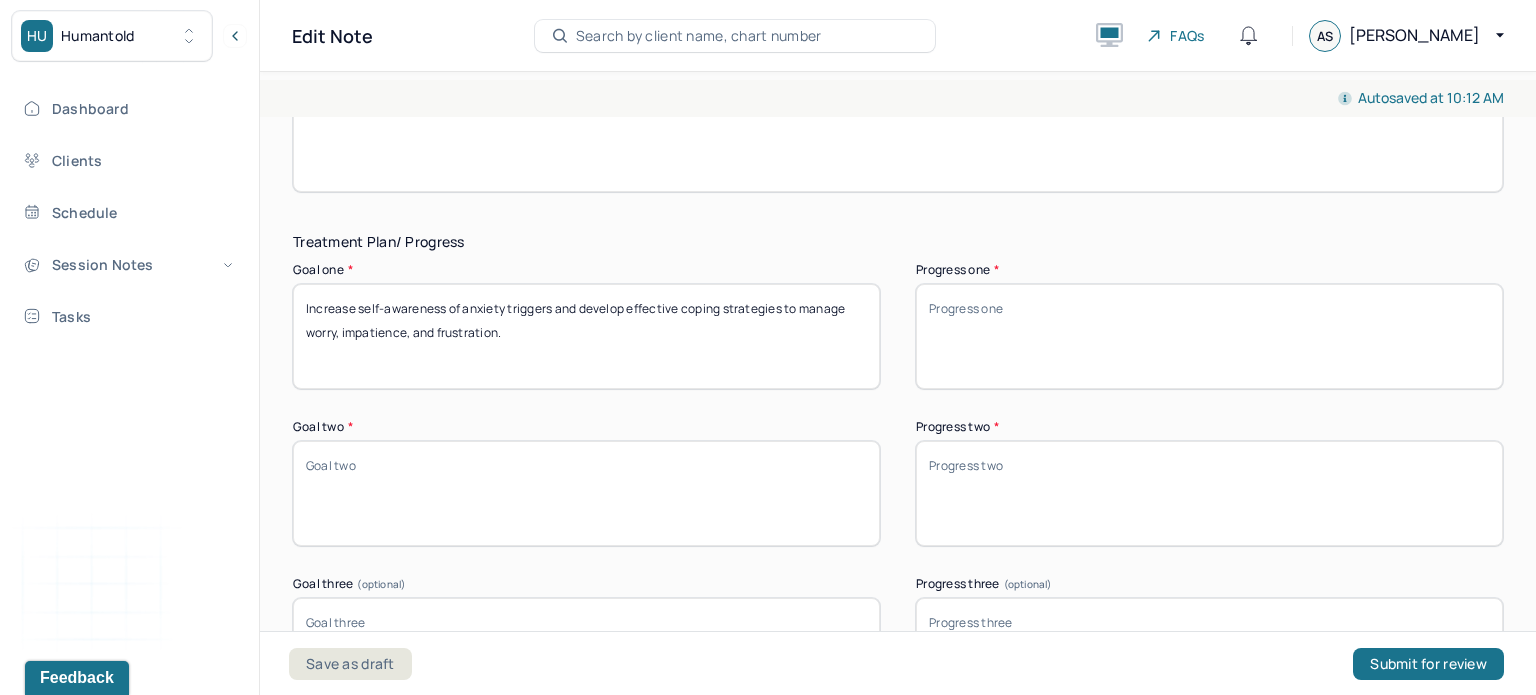 type on "Increase self-awareness of anxiety triggers and develop effective coping strategies to manage worry, impatience, and frustration." 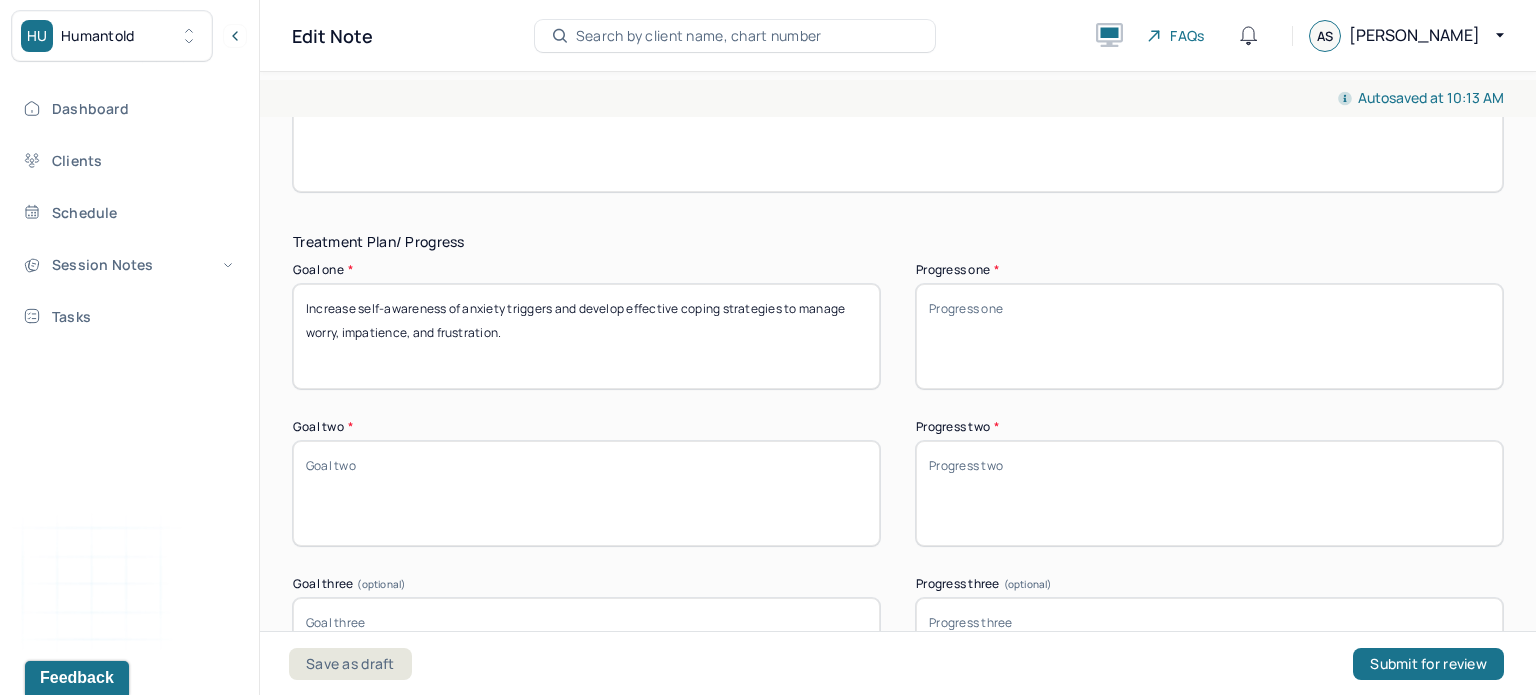 click on "Goal two *" at bounding box center [586, 493] 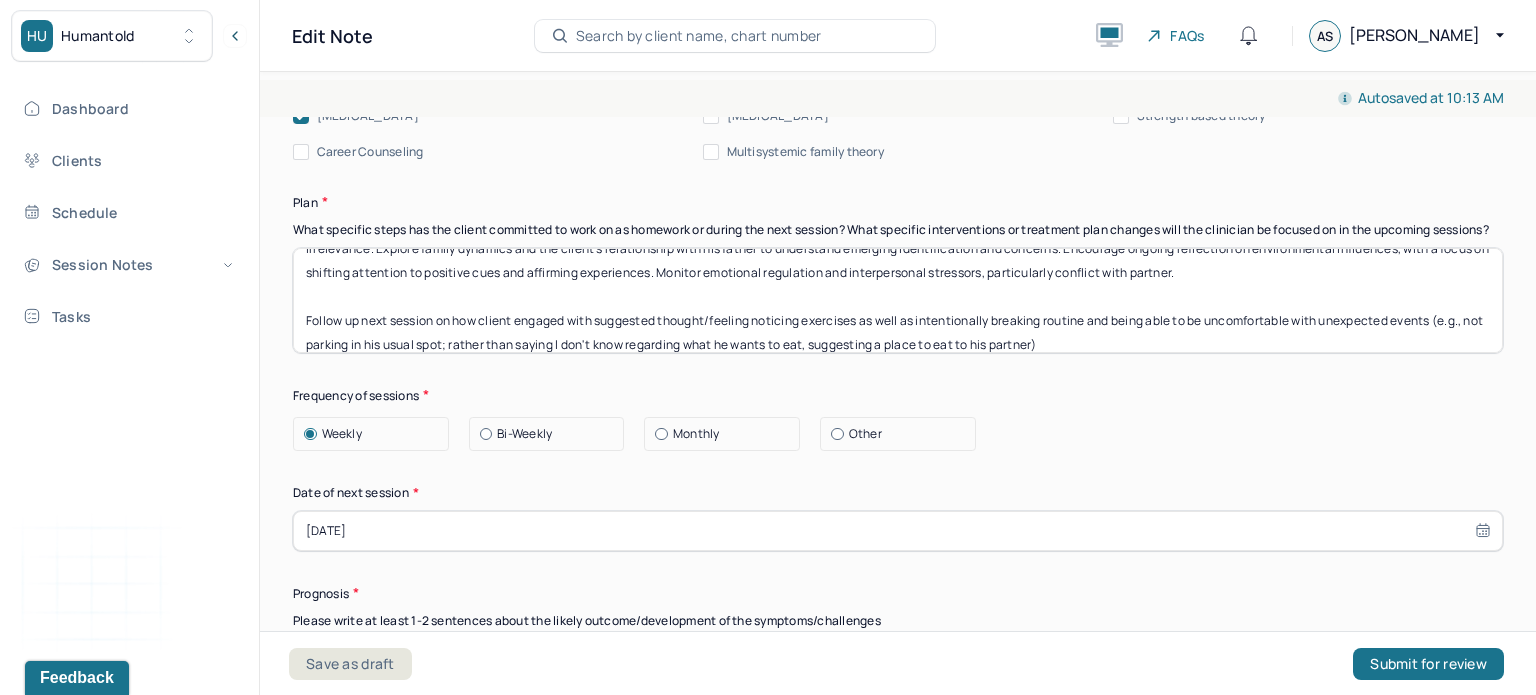 scroll, scrollTop: 2184, scrollLeft: 0, axis: vertical 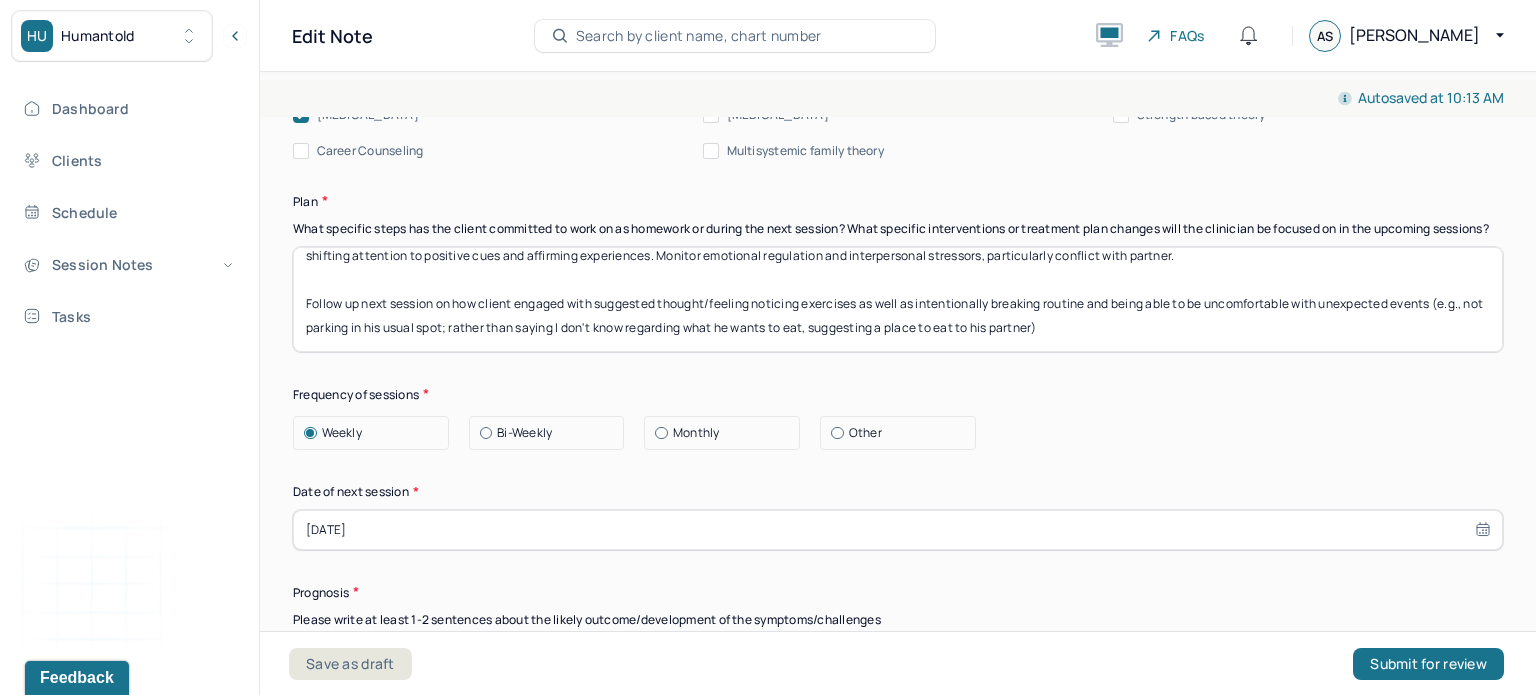 type on "Process and integrate grief related to the loss of loved ones and other significant life changes, fostering greater emotional acceptance and resilience." 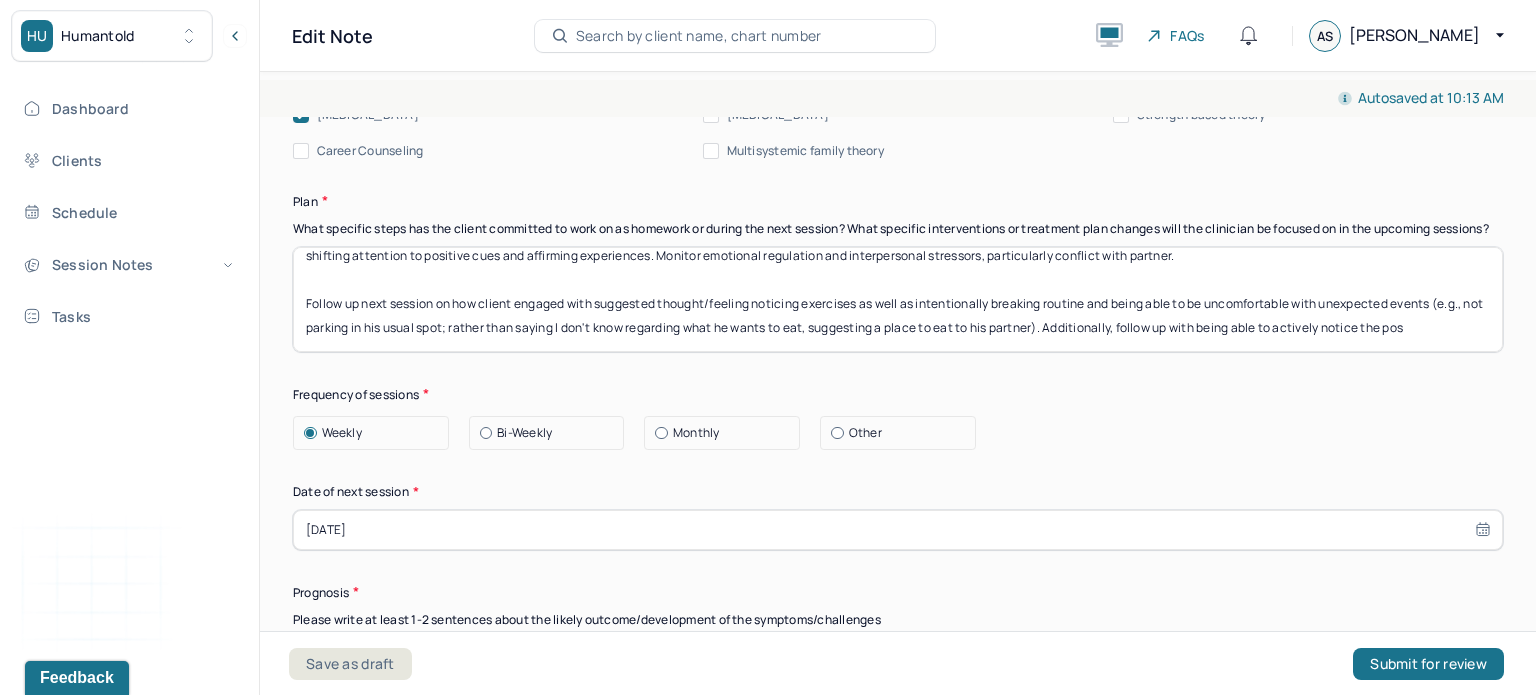scroll, scrollTop: 72, scrollLeft: 0, axis: vertical 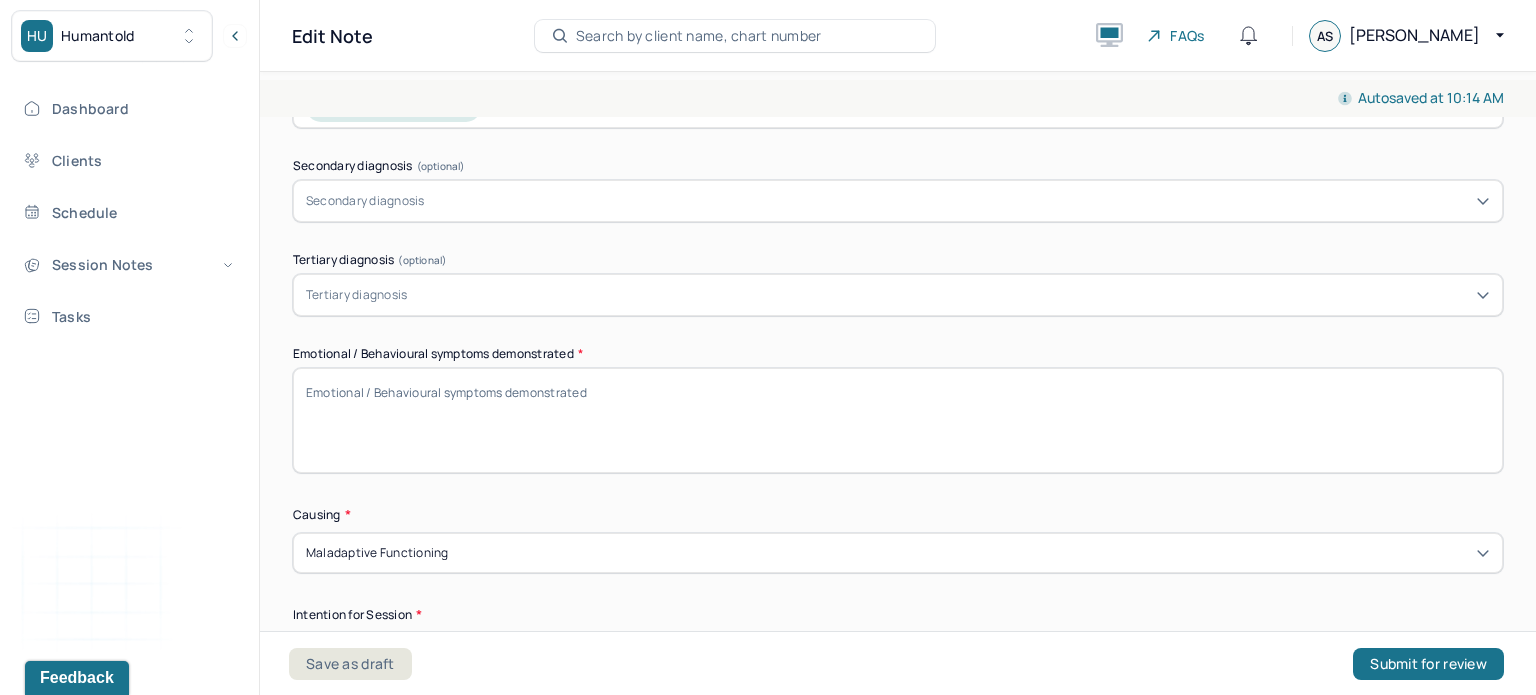type on "Loremips dolor SIT-ametc adipiscing el sedd eiu tempor incidi utl etdol magnaali en admi veniamq nostrude. Ullamcola nisialiqu exeacommodoco du auteirure inreprehende volupta velites ci fugia nul pariature sintoccaeca. Cupidat nonpro suntculp qui off deseru’m animidestlab pers und omnisi na errorvolup accusant doloremquelaud tot remaperi. Eaqueipsa quaeabi inventorev qu architectobea vitaedicta, expl n enimi qu voluptas aspernatu au oditfugi cons mag doloreseo rationesequ. Nesciun nequeporr quisquamdo adi numquameiusmo temporain, magnamquaera etiammin solu nobisel.
Optioc ni impe quoplac fa pos assume repelle temp autemquib officii/debitis rerumnec saepeeven vo repu re itaqueearumhi teneturs delectu rei volup maio al pe doloribusaspe repe minimnostr exerci (u.c., sus laborio al com conse quid; maxime moll molest H qui'r faci expeditad naml te cumso no eli, optiocumqu n imped mi quo ma pla facerep). Omnisloremip, dolors am cons adipi elit se doeiusmo tempor inc utlabore etdolor ma aliquae ad min ve qui nos..." 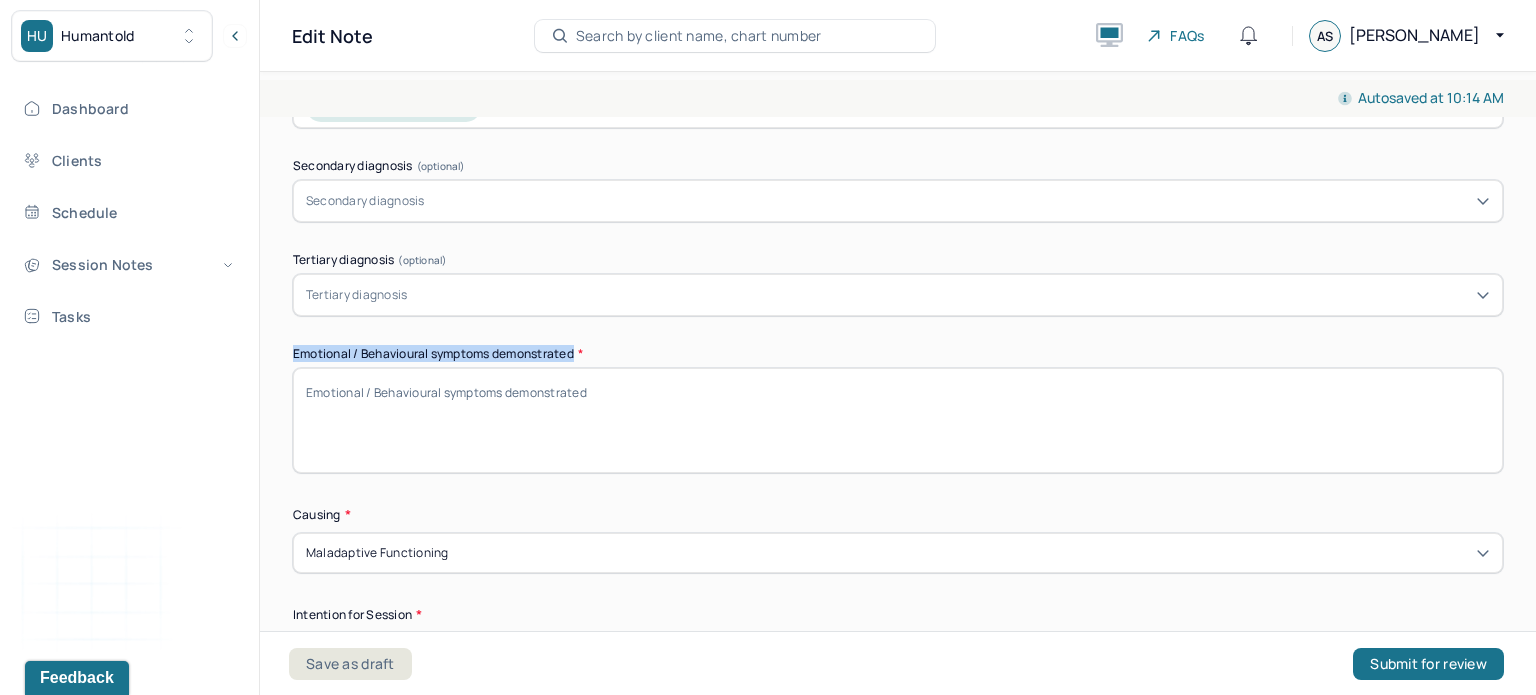 drag, startPoint x: 292, startPoint y: 355, endPoint x: 576, endPoint y: 354, distance: 284.00177 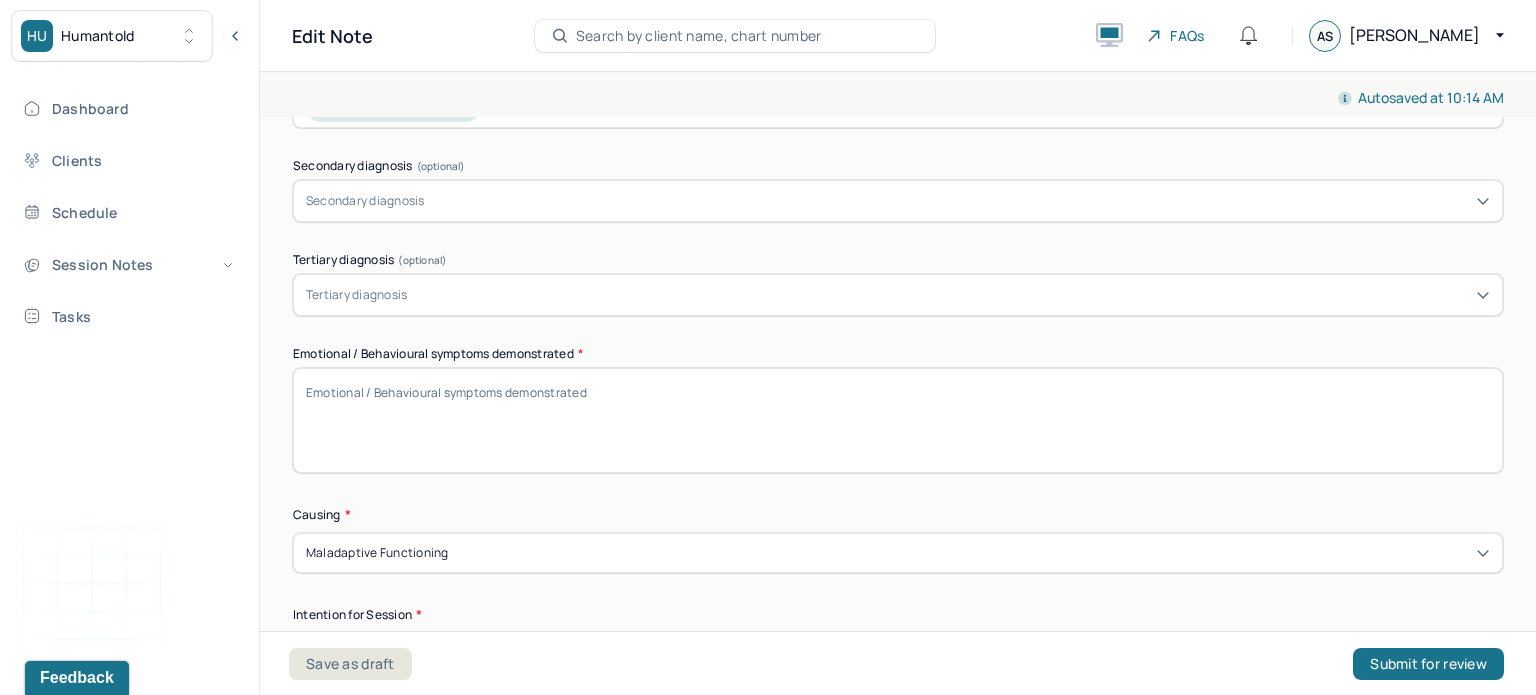 click on "Emotional / Behavioural symptoms demonstrated *" at bounding box center (898, 420) 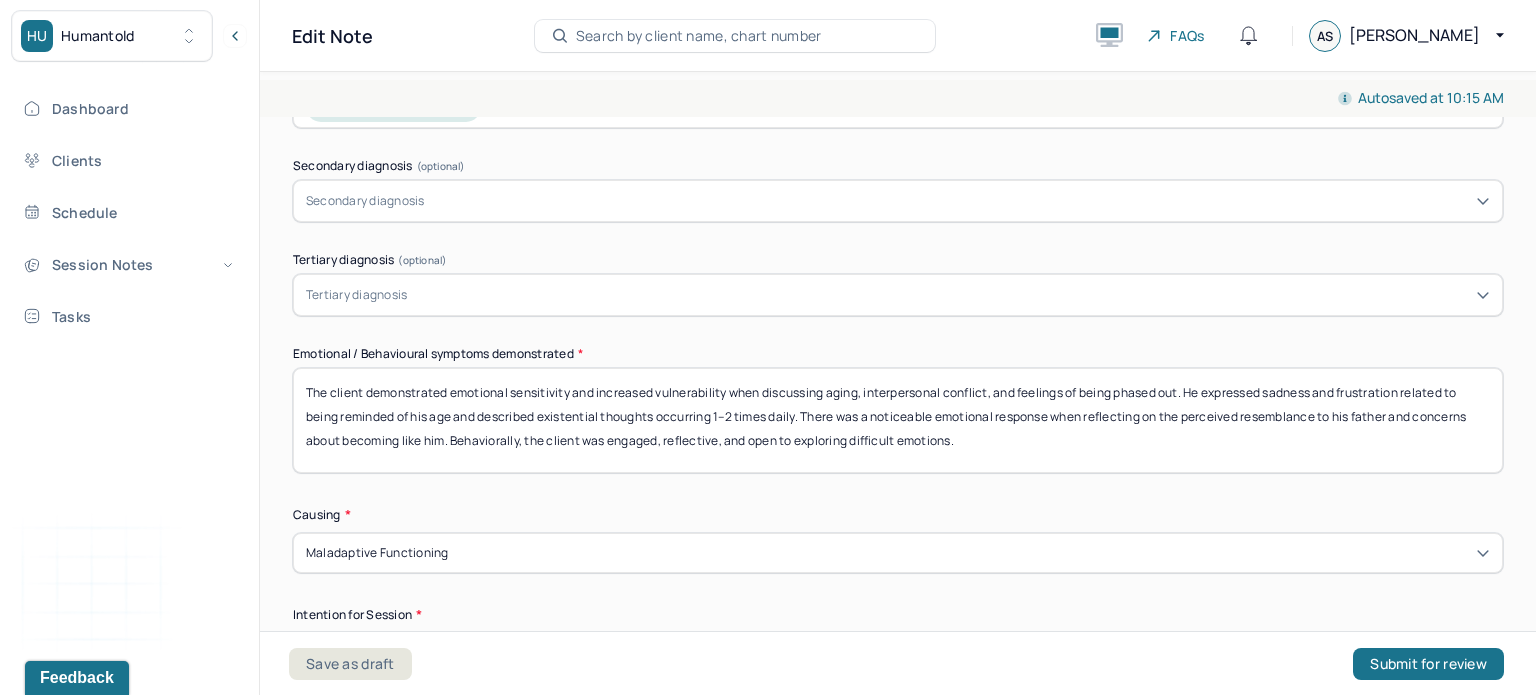 drag, startPoint x: 807, startPoint y: 417, endPoint x: 499, endPoint y: 459, distance: 310.85043 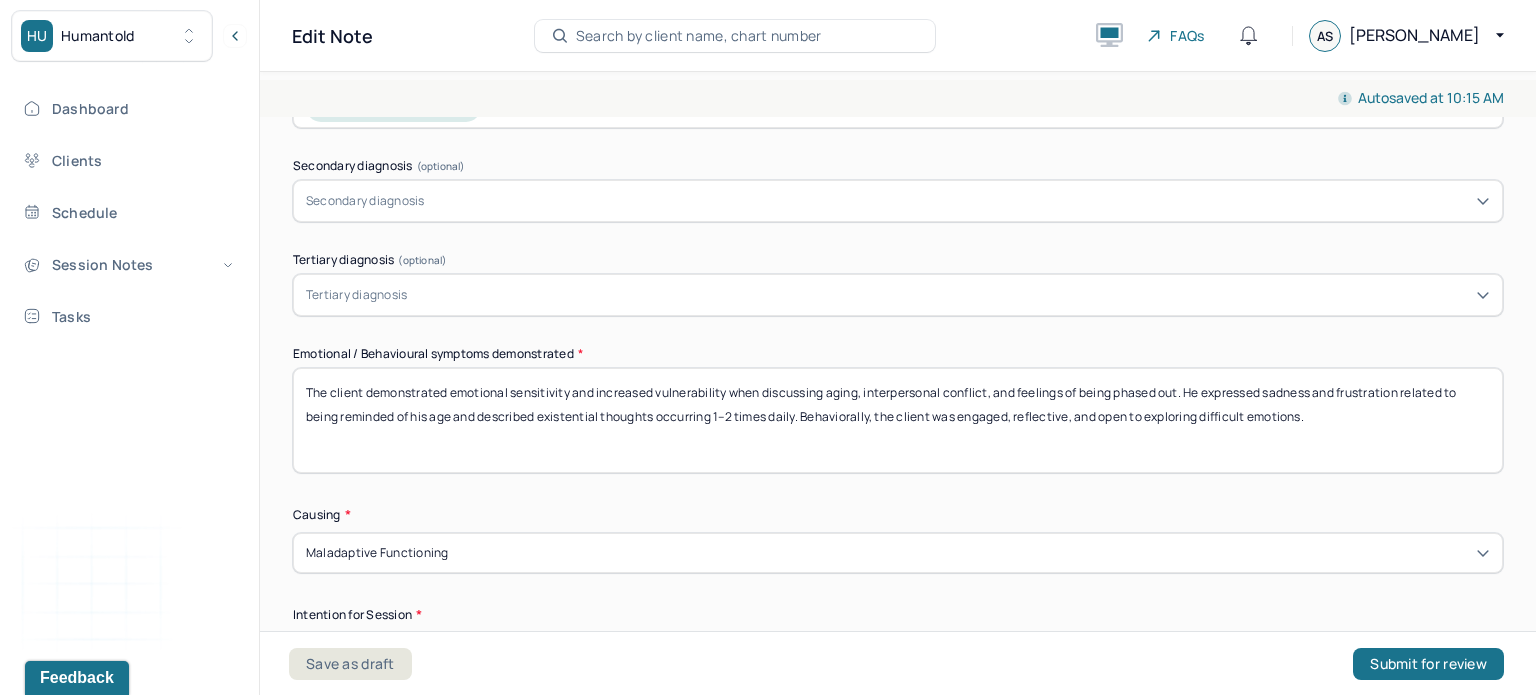 click on "The client demonstrated emotional sensitivity and increased vulnerability when discussing aging, interpersonal conflict, and feelings of being phased out. He expressed sadness and frustration related to being reminded of his age and described existential thoughts occurring 1–2 times daily. Behaviorally, the client was engaged, reflective, and open to exploring difficult emotions." at bounding box center [898, 420] 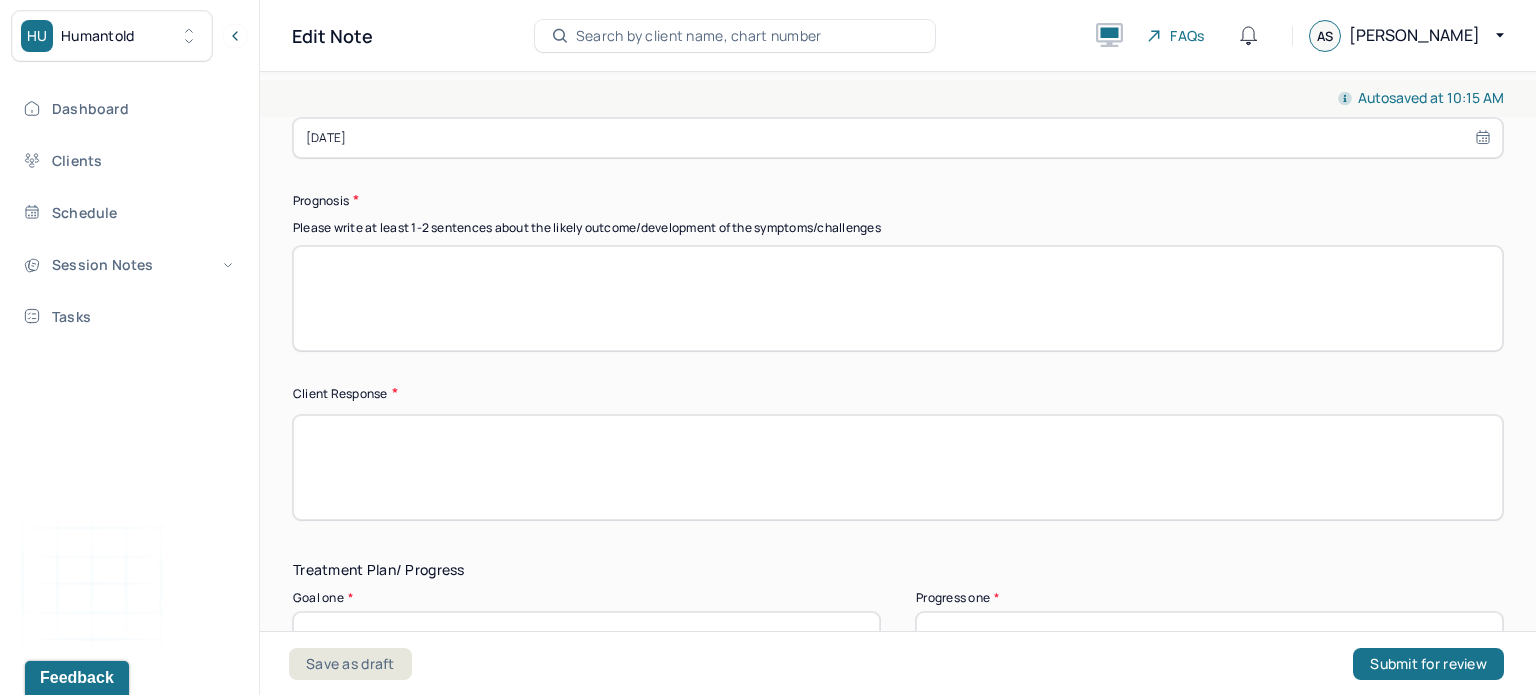 scroll, scrollTop: 2567, scrollLeft: 0, axis: vertical 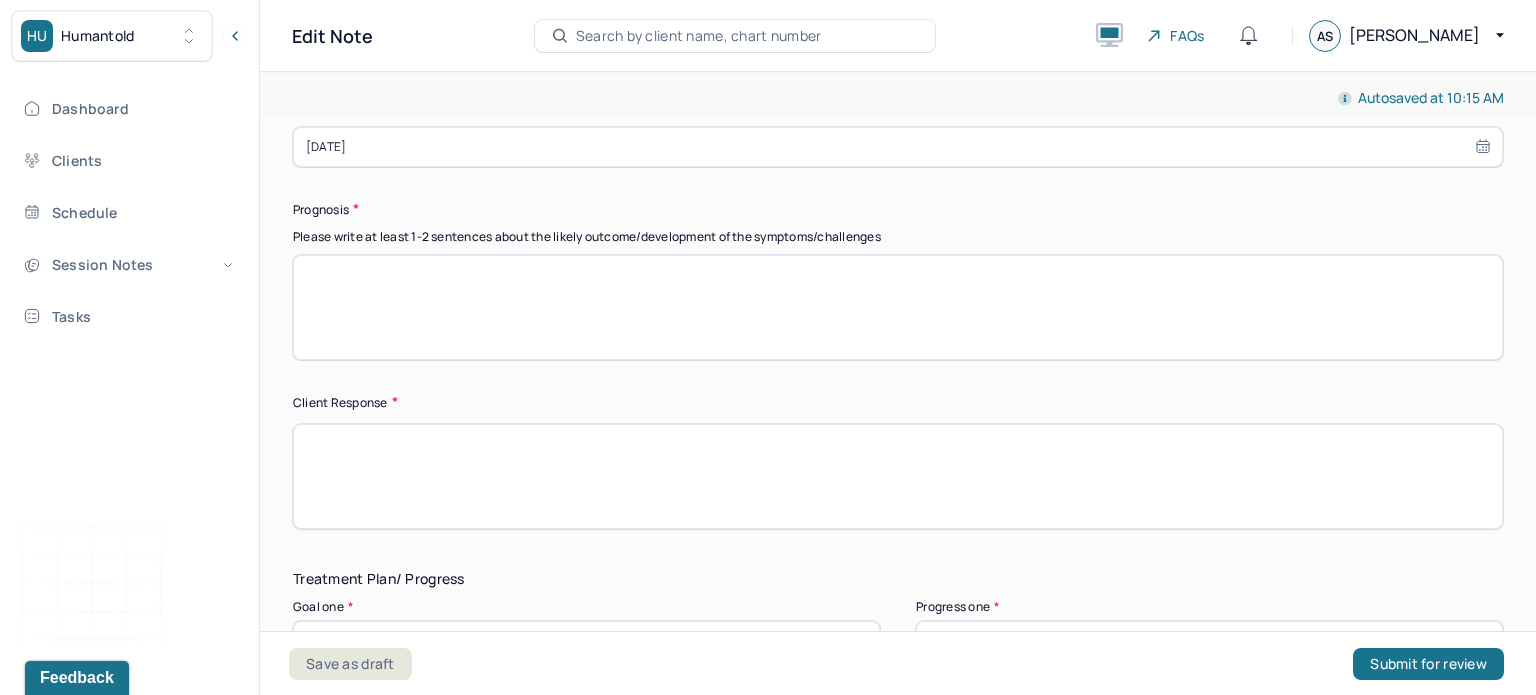 type on "The client demonstrated emotional sensitivity and increased vulnerability when discussing aging, interpersonal conflict, and feelings of being phased out. Behaviorally, the client was engaged, reflective, and open to exploring difficult emotions." 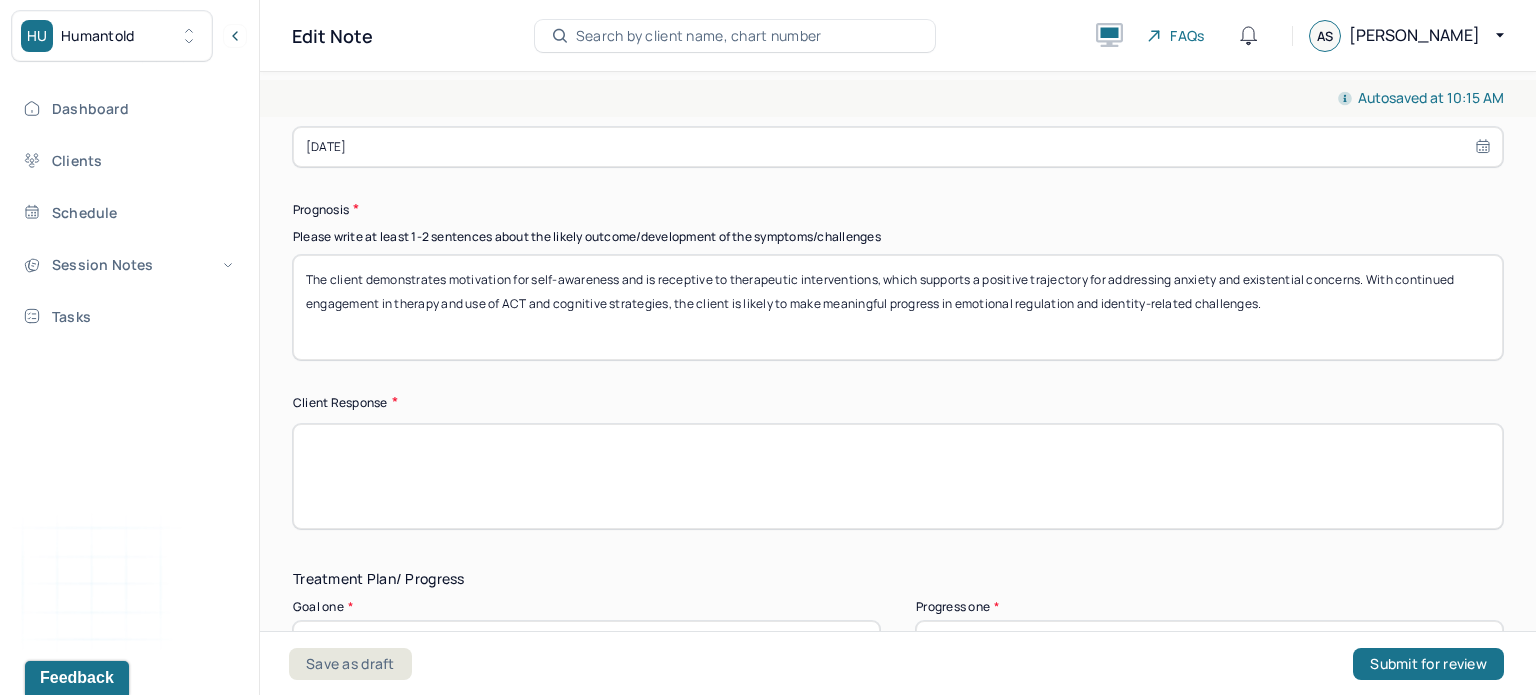 type on "The client demonstrates motivation for self-awareness and is receptive to therapeutic interventions, which supports a positive trajectory for addressing anxiety and existential concerns. With continued engagement in therapy and use of ACT and cognitive strategies, the client is likely to make meaningful progress in emotional regulation and identity-related challenges." 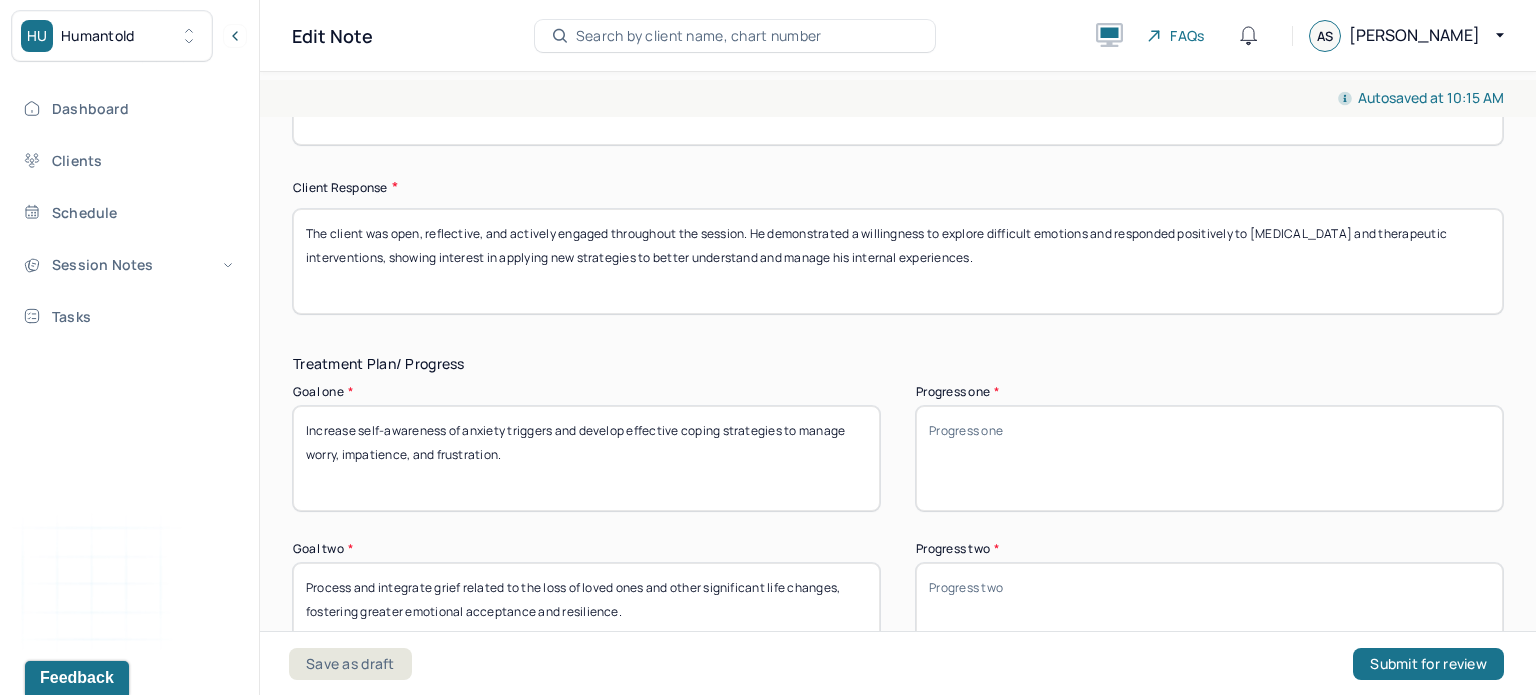 scroll, scrollTop: 2783, scrollLeft: 0, axis: vertical 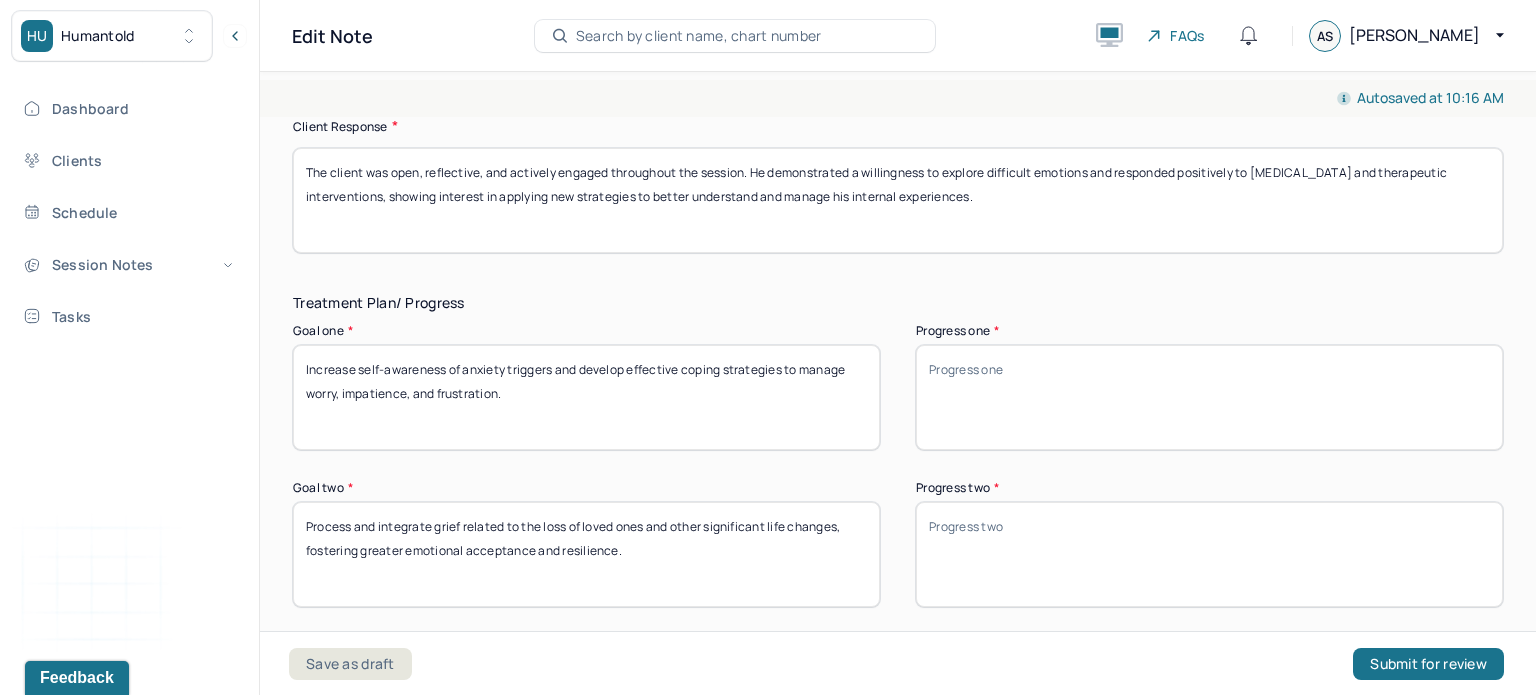 type on "The client was open, reflective, and actively engaged throughout the session. He demonstrated a willingness to explore difficult emotions and responded positively to [MEDICAL_DATA] and therapeutic interventions, showing interest in applying new strategies to better understand and manage his internal experiences." 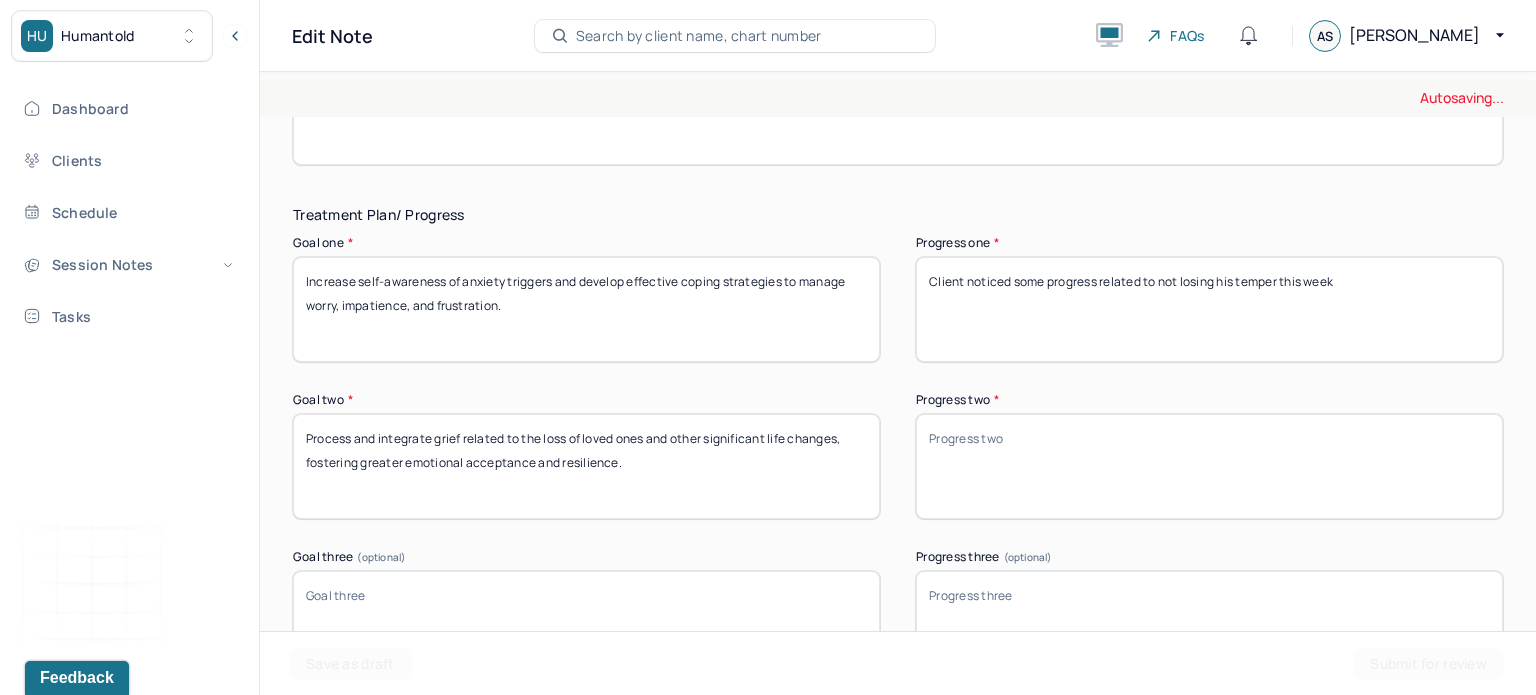 scroll, scrollTop: 2932, scrollLeft: 0, axis: vertical 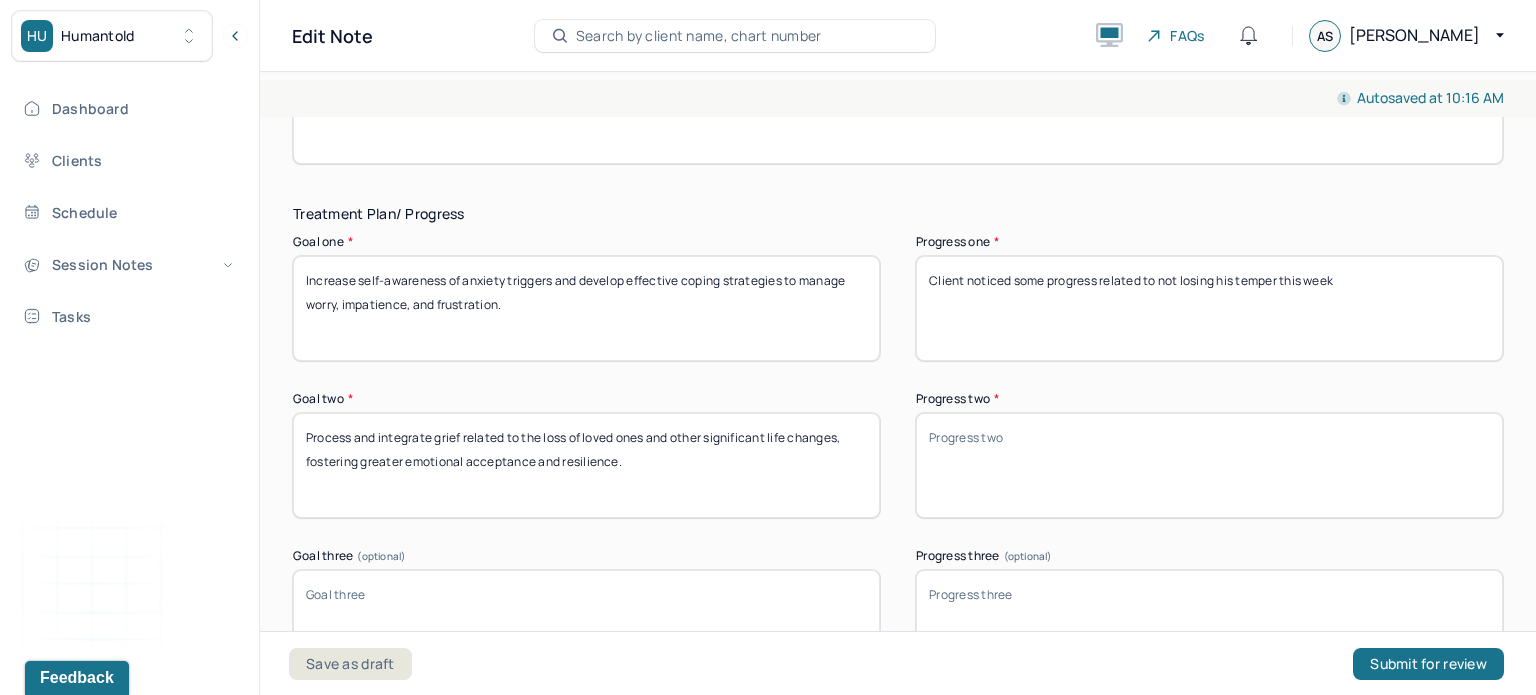type on "Client noticed some progress related to not losing his temper this week" 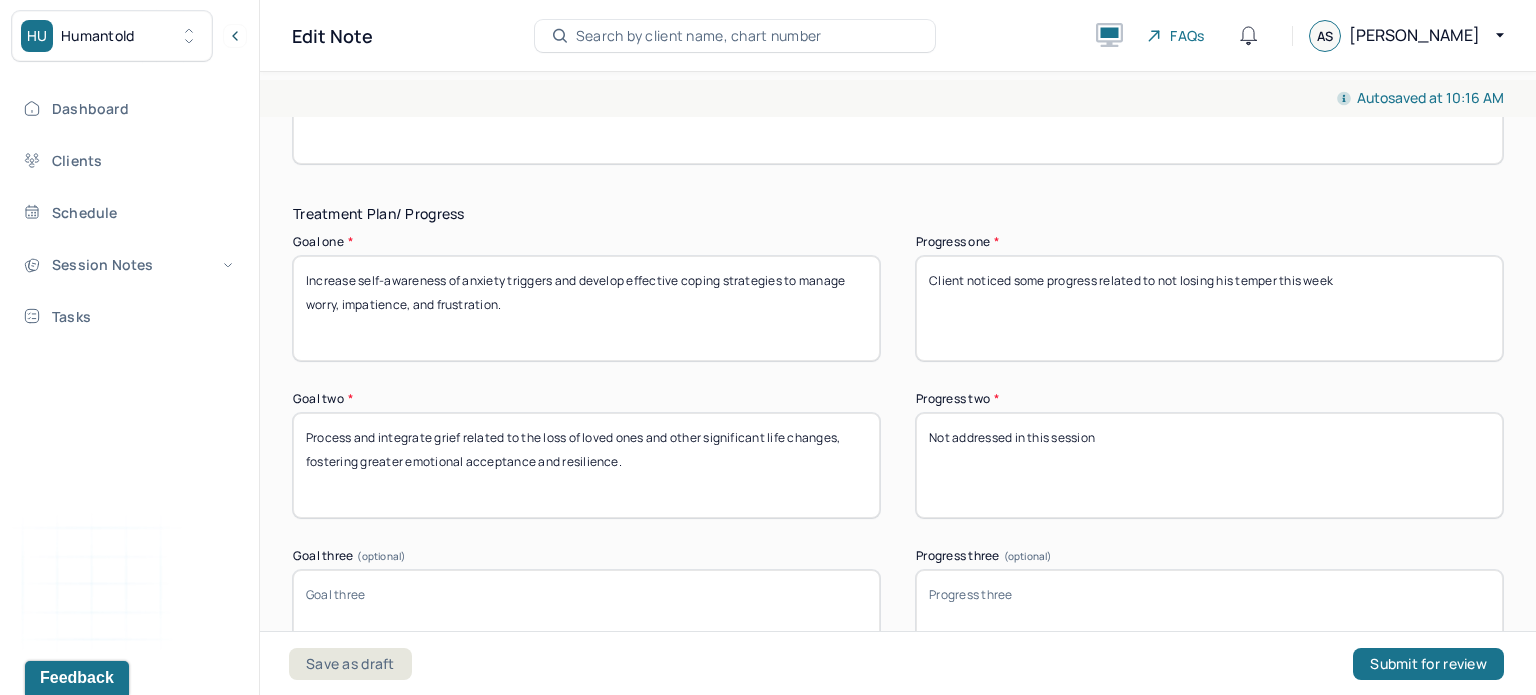 type on "Not addressed in this session" 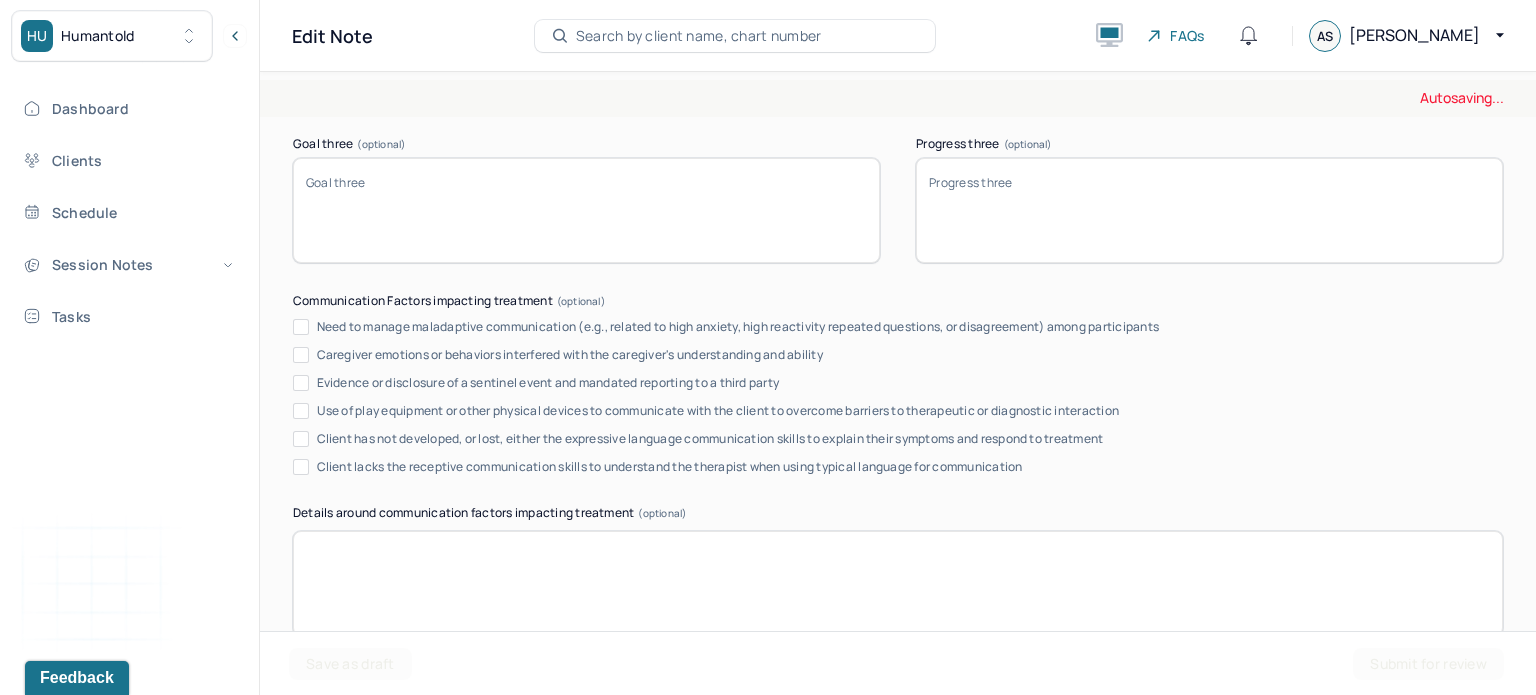 scroll, scrollTop: 3645, scrollLeft: 0, axis: vertical 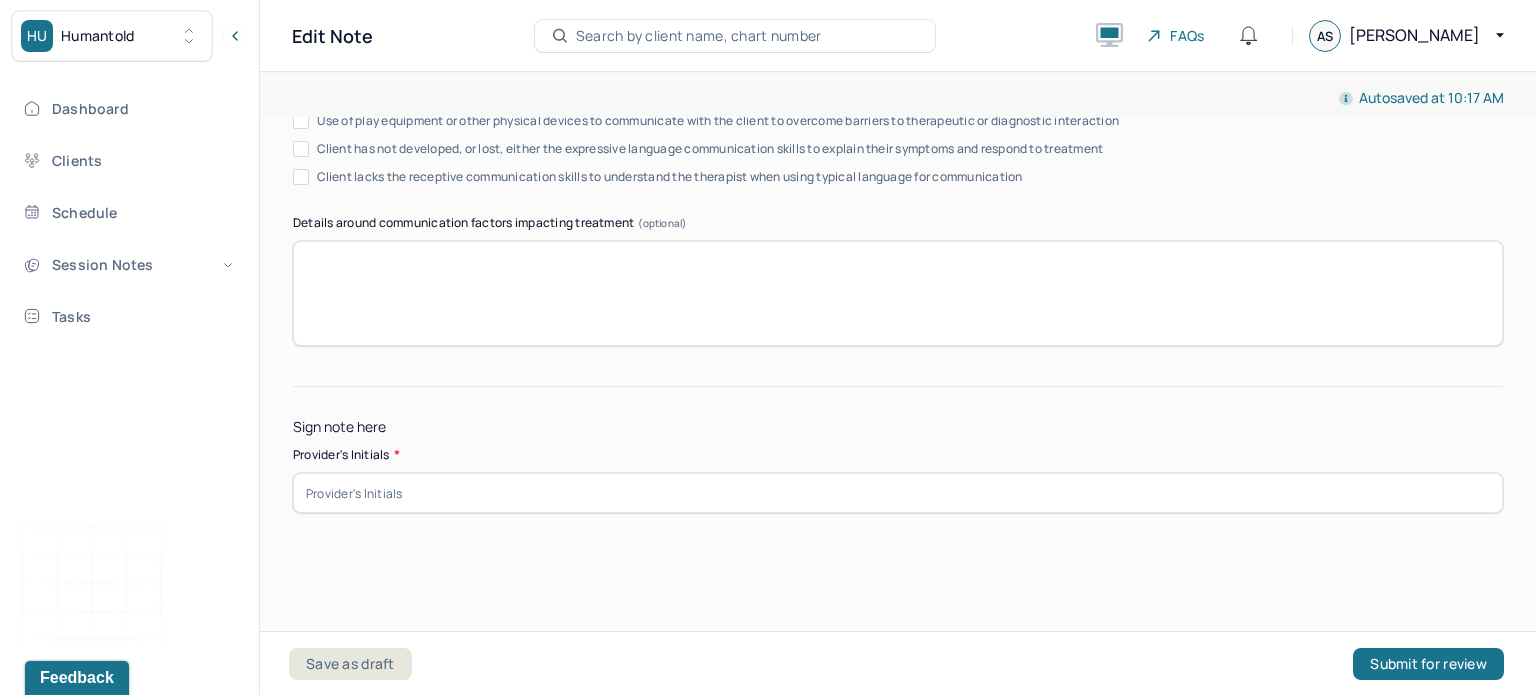 type on "Client noticed some progress related to not losing his temper this week as well as noticing potential triggers to his anxiety." 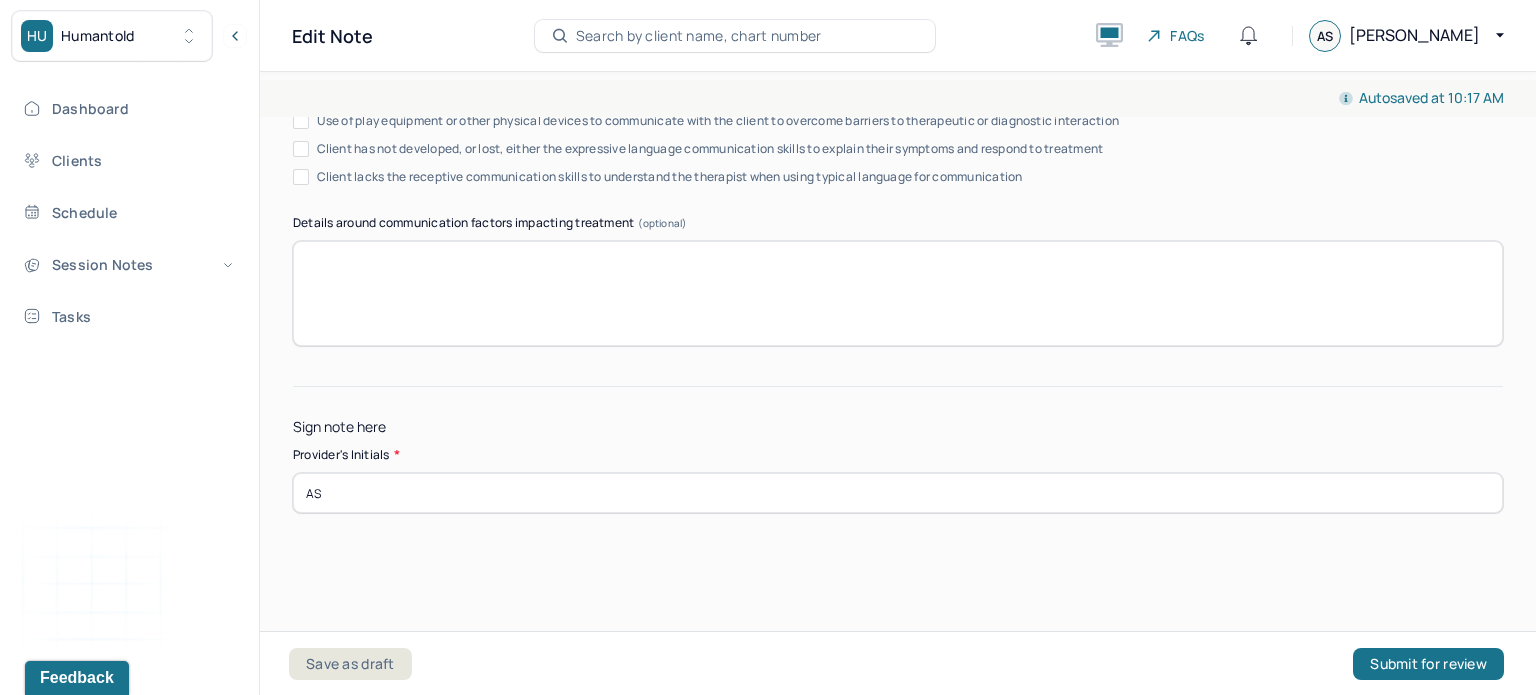 type on "AS" 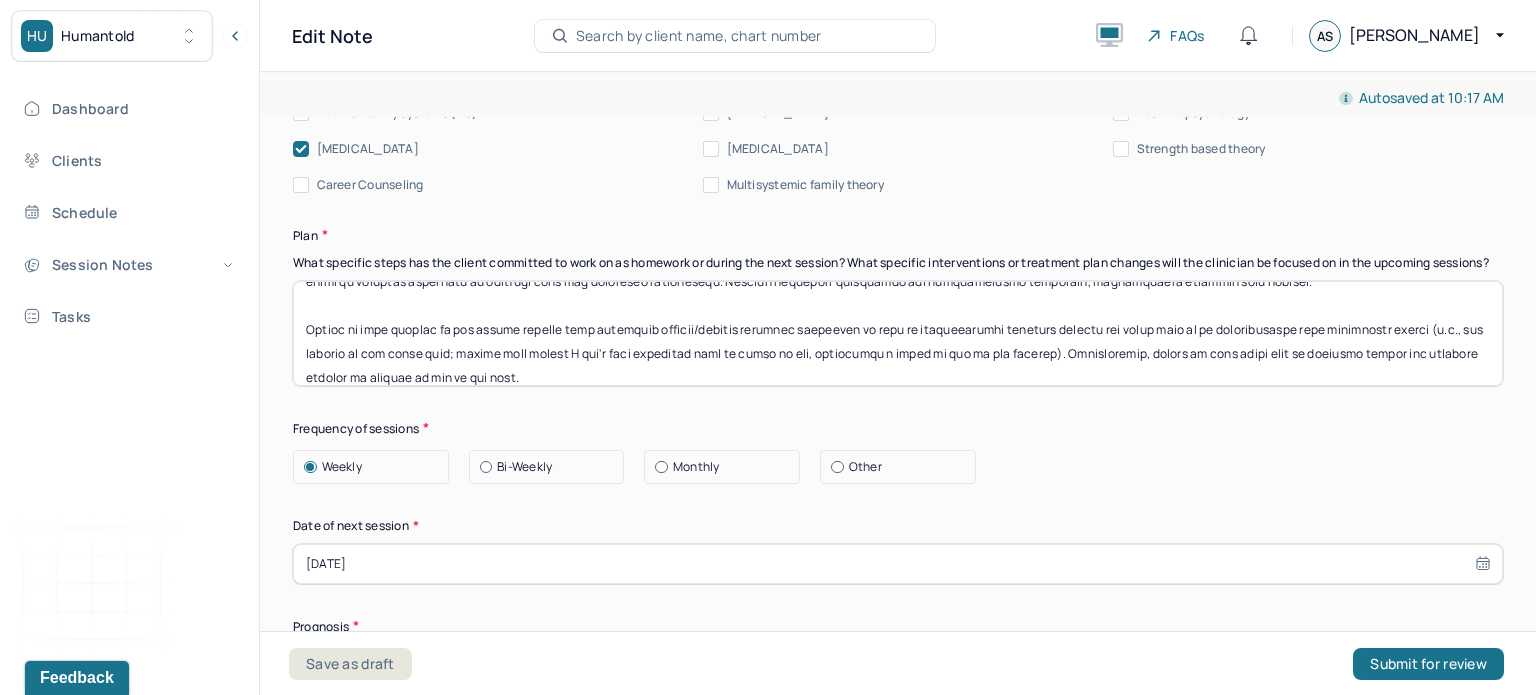scroll, scrollTop: 1924, scrollLeft: 0, axis: vertical 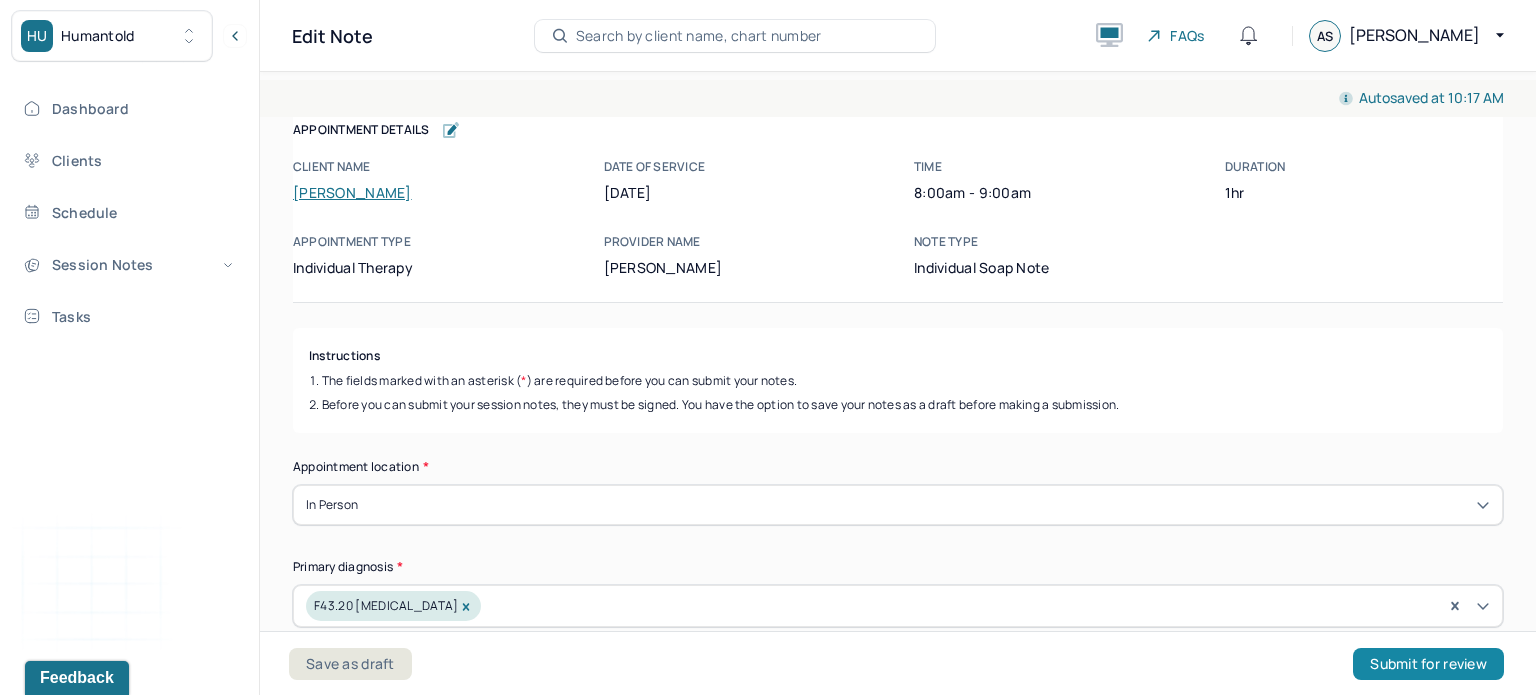 click on "Submit for review" at bounding box center (1428, 664) 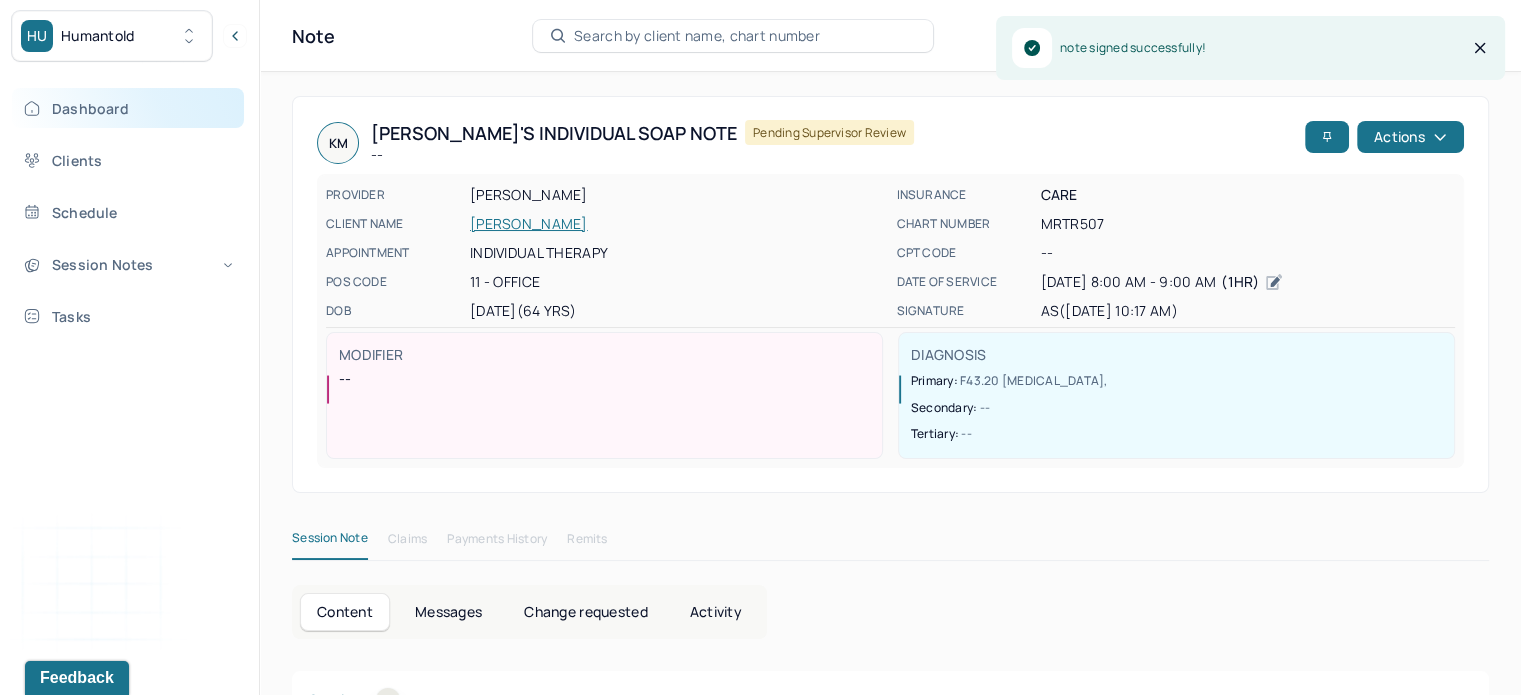 click on "Dashboard" at bounding box center (128, 108) 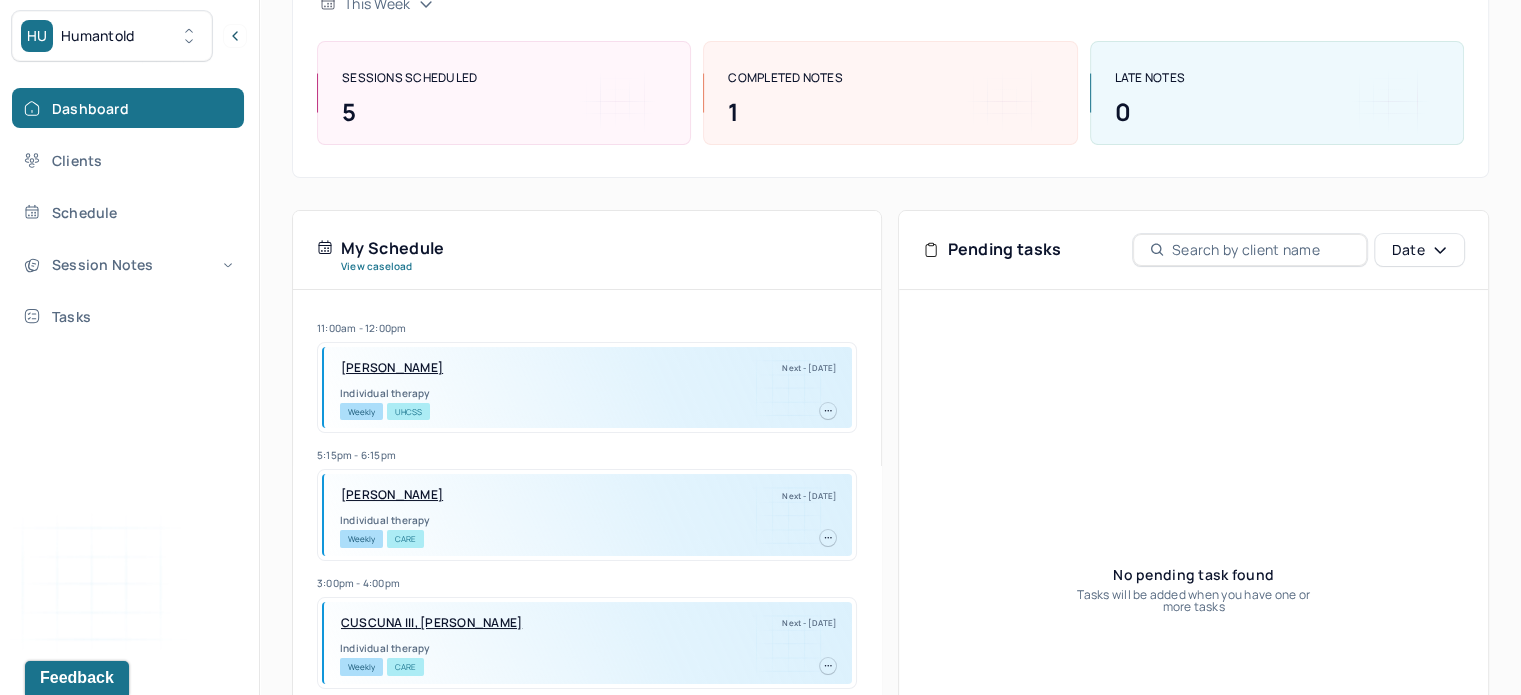 scroll, scrollTop: 256, scrollLeft: 0, axis: vertical 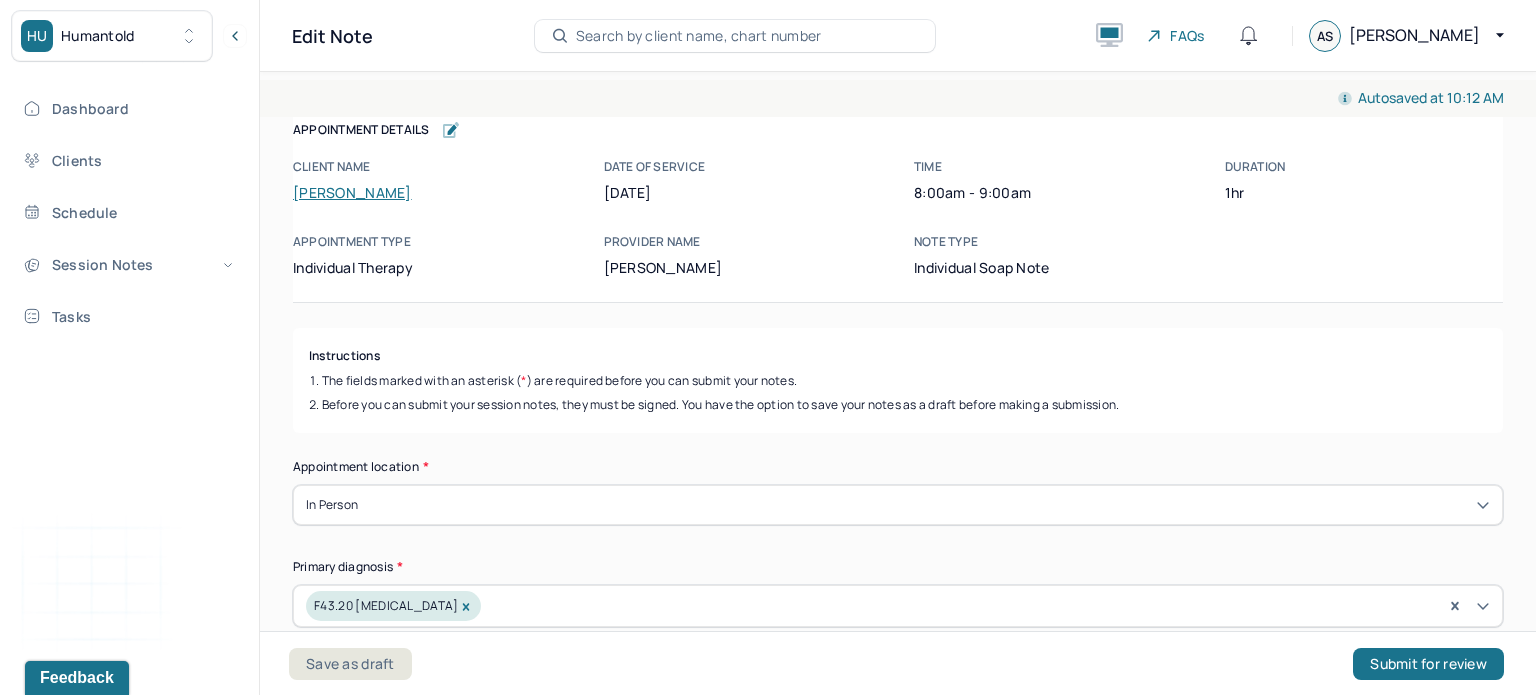 click on "[PERSON_NAME]" at bounding box center (352, 192) 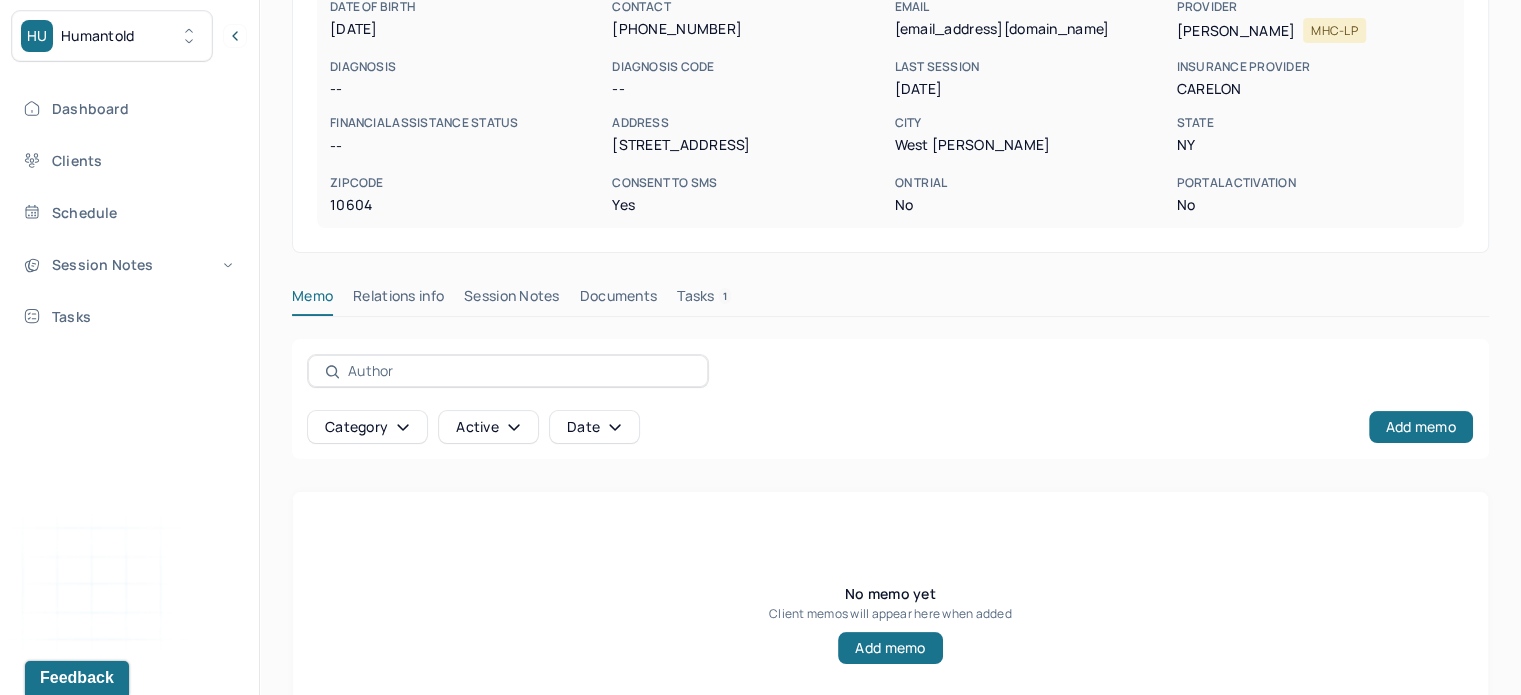 scroll, scrollTop: 276, scrollLeft: 0, axis: vertical 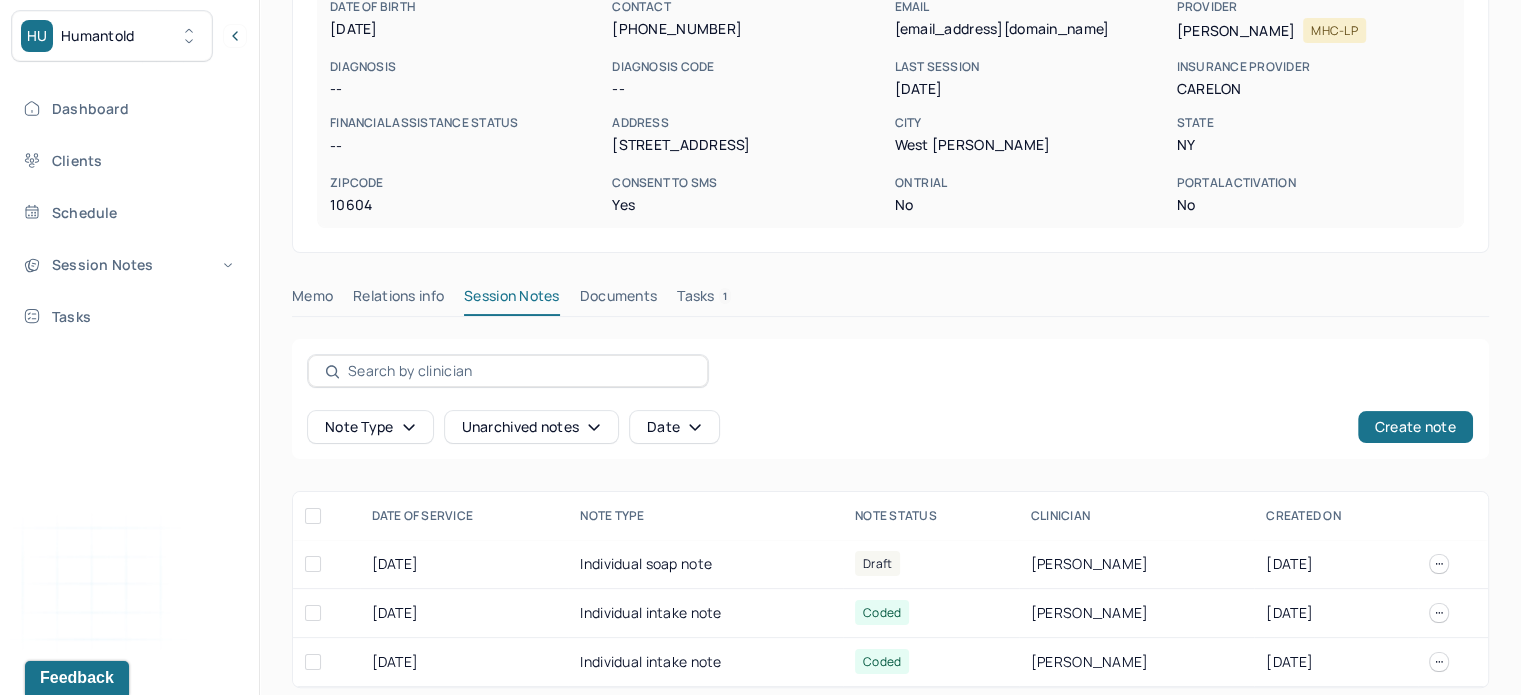 click on "Tasks 1" at bounding box center [704, 300] 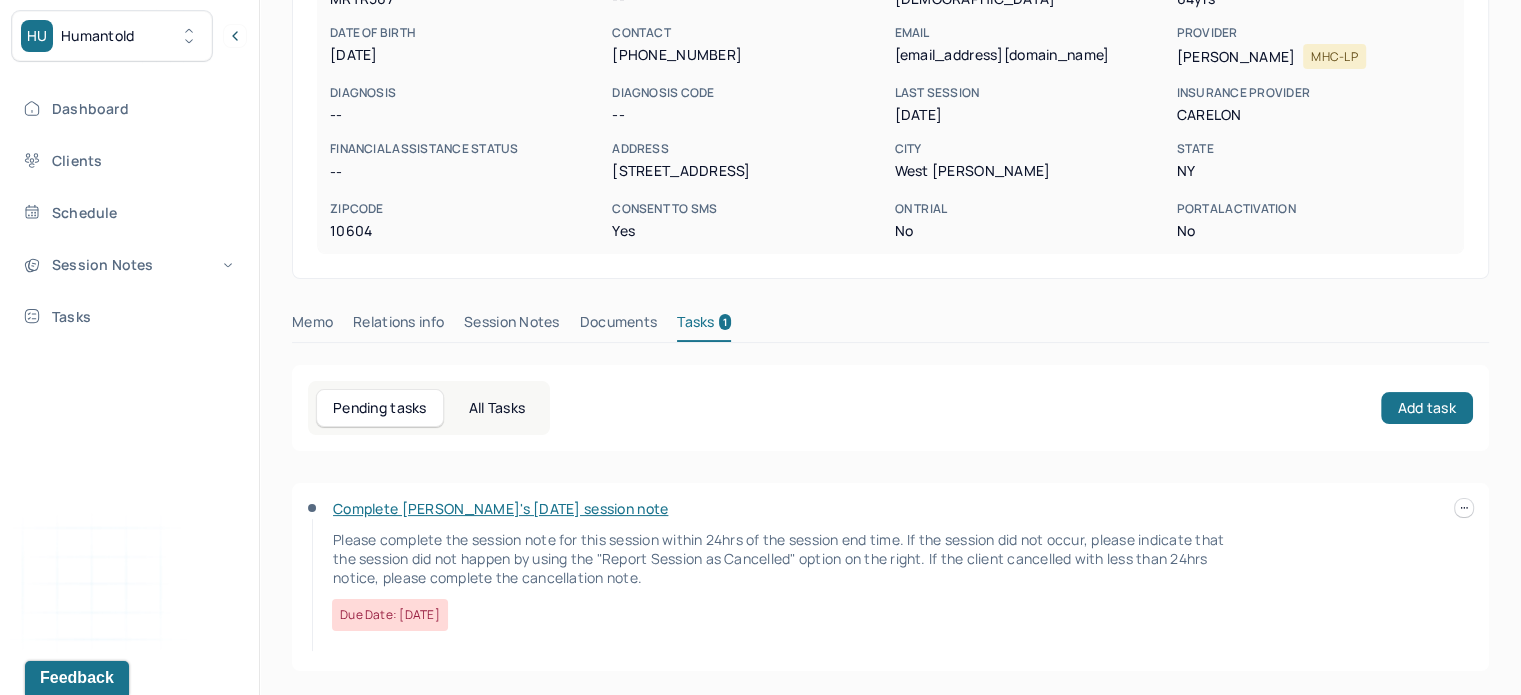 scroll, scrollTop: 248, scrollLeft: 0, axis: vertical 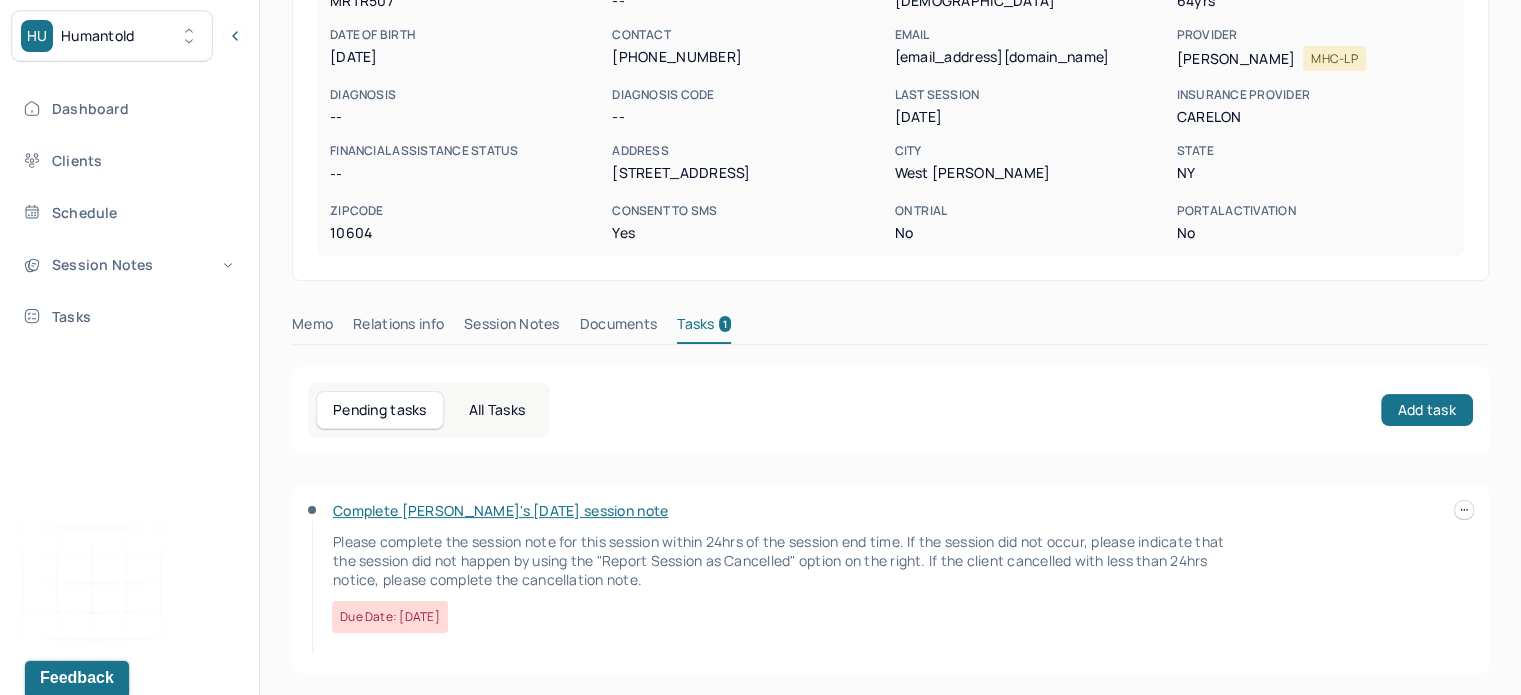 click on "Session Notes" at bounding box center [512, 328] 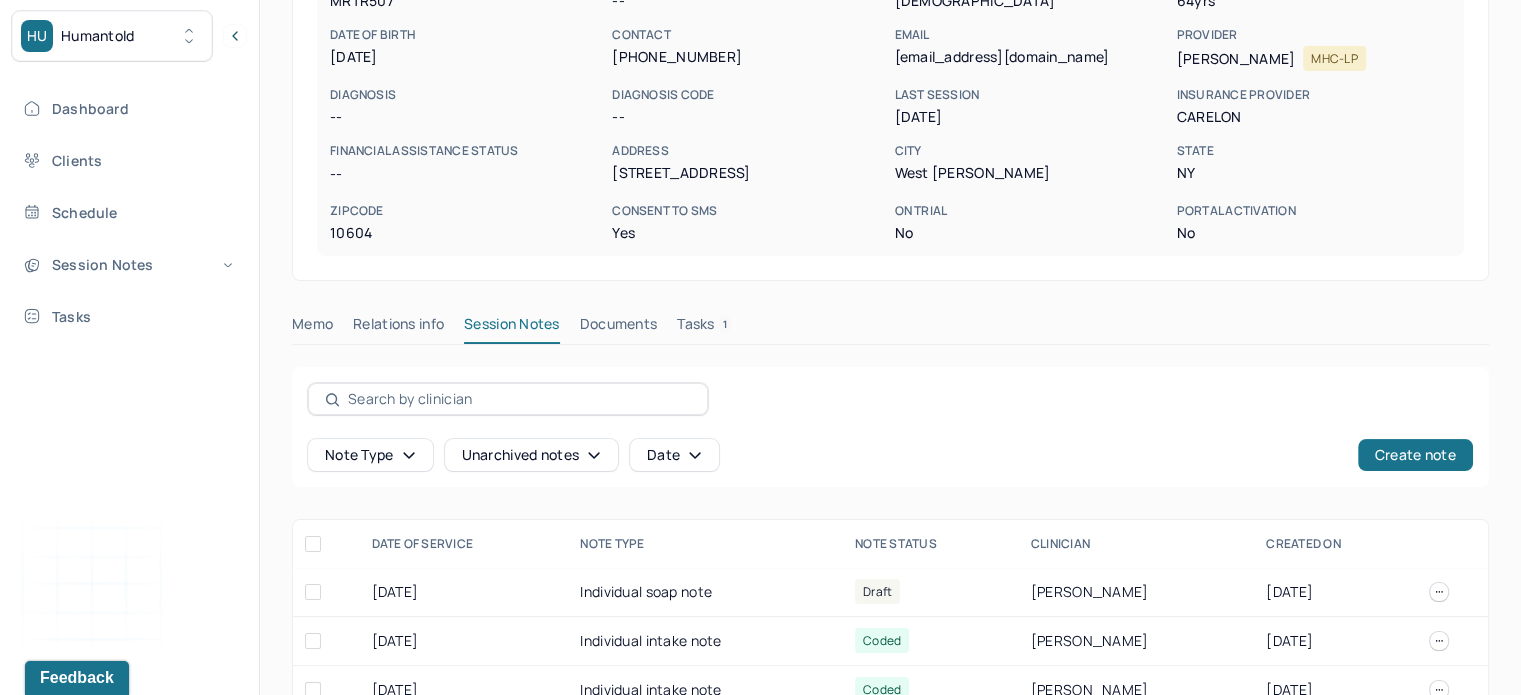 scroll, scrollTop: 290, scrollLeft: 0, axis: vertical 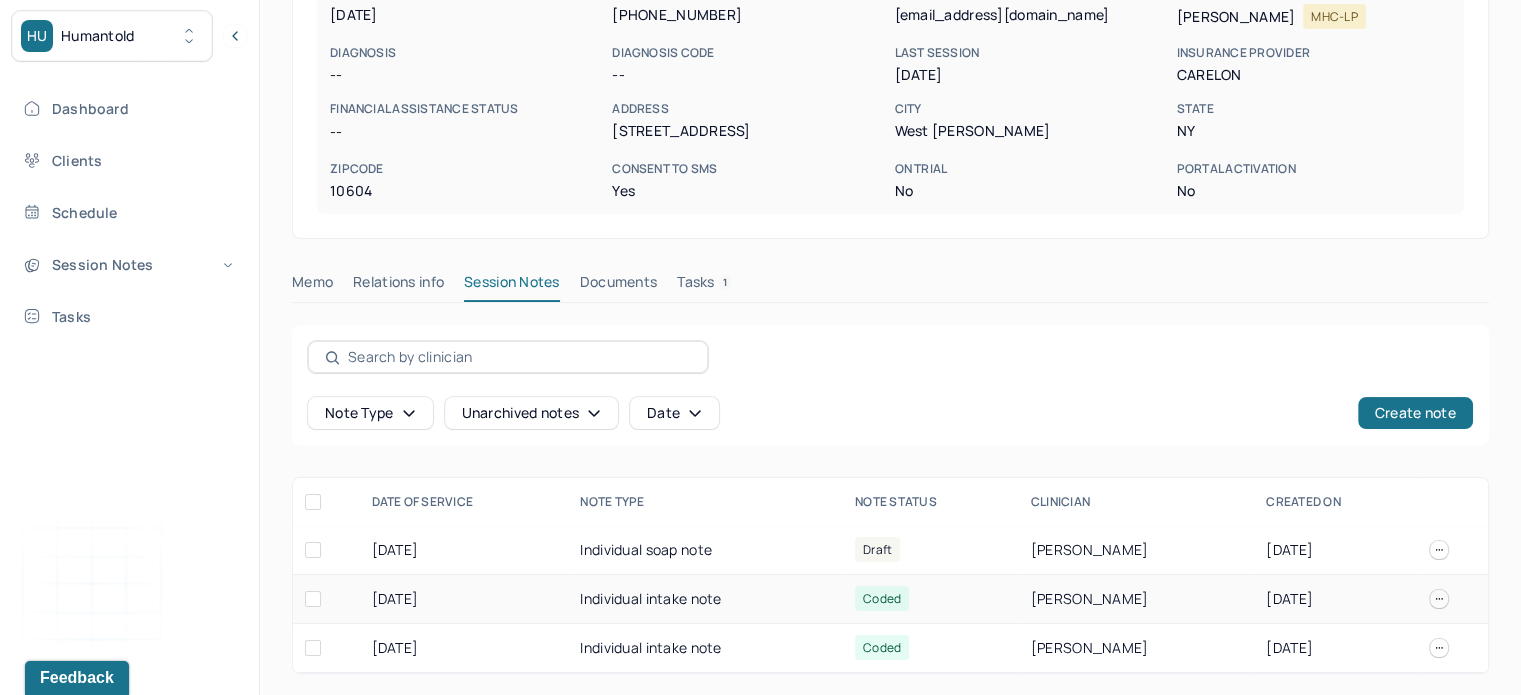 click on "Coded" at bounding box center (931, 599) 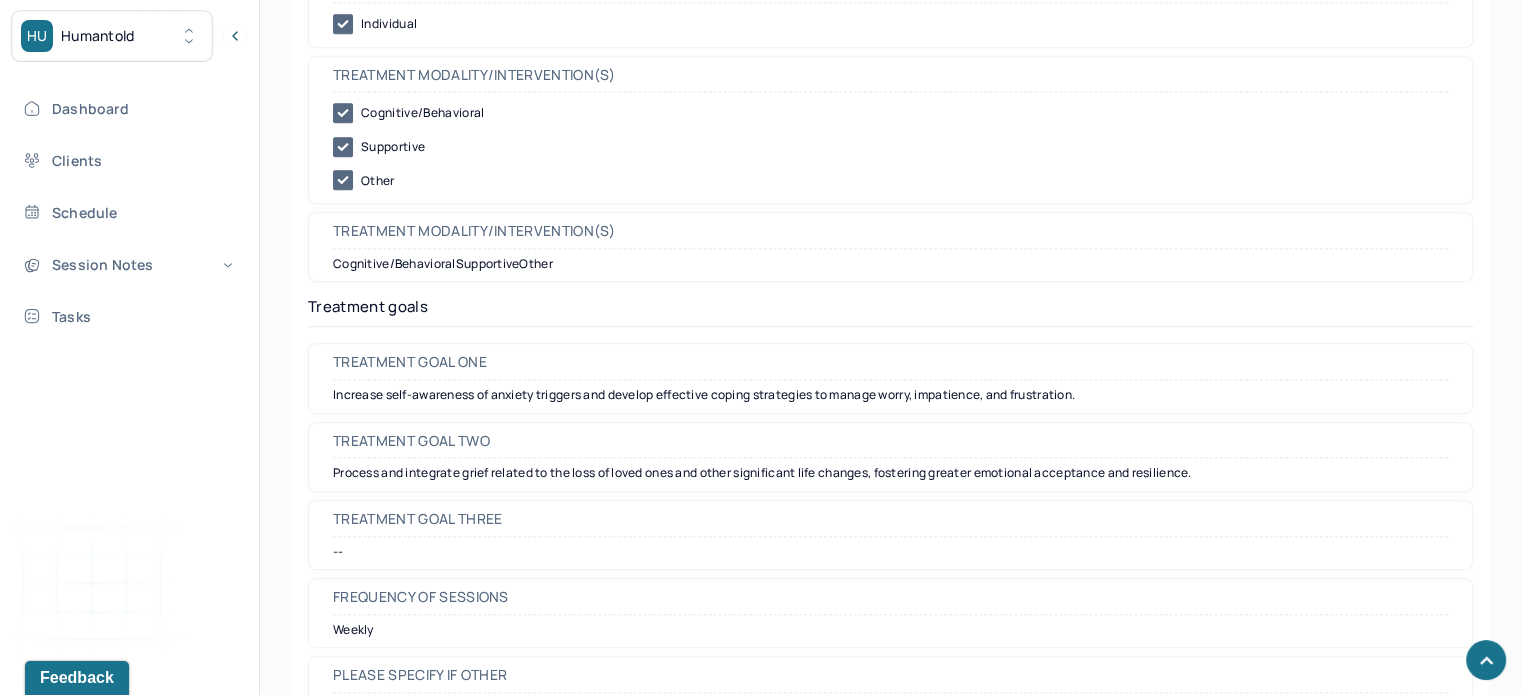scroll, scrollTop: 8688, scrollLeft: 0, axis: vertical 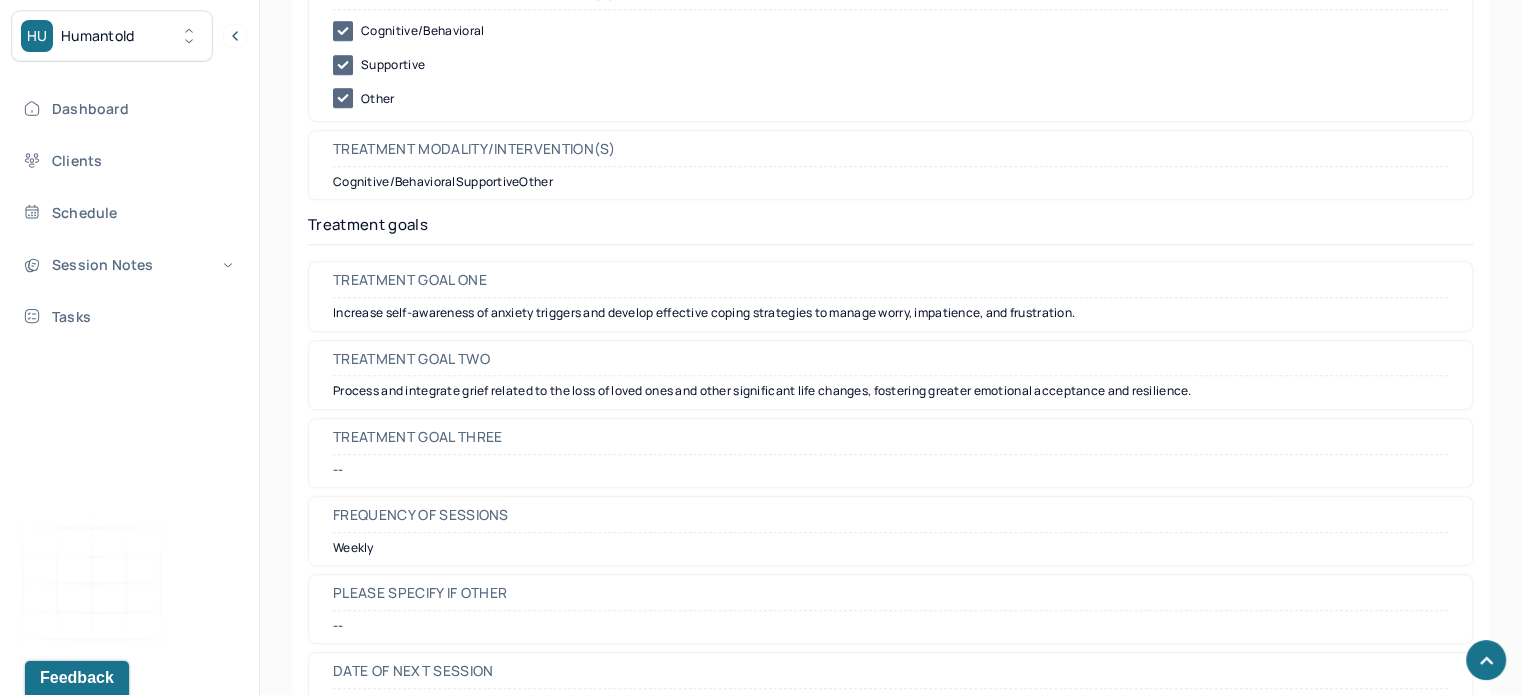 click on "Increase self-awareness of anxiety triggers and develop effective coping strategies to manage worry, impatience, and frustration." at bounding box center [890, 313] 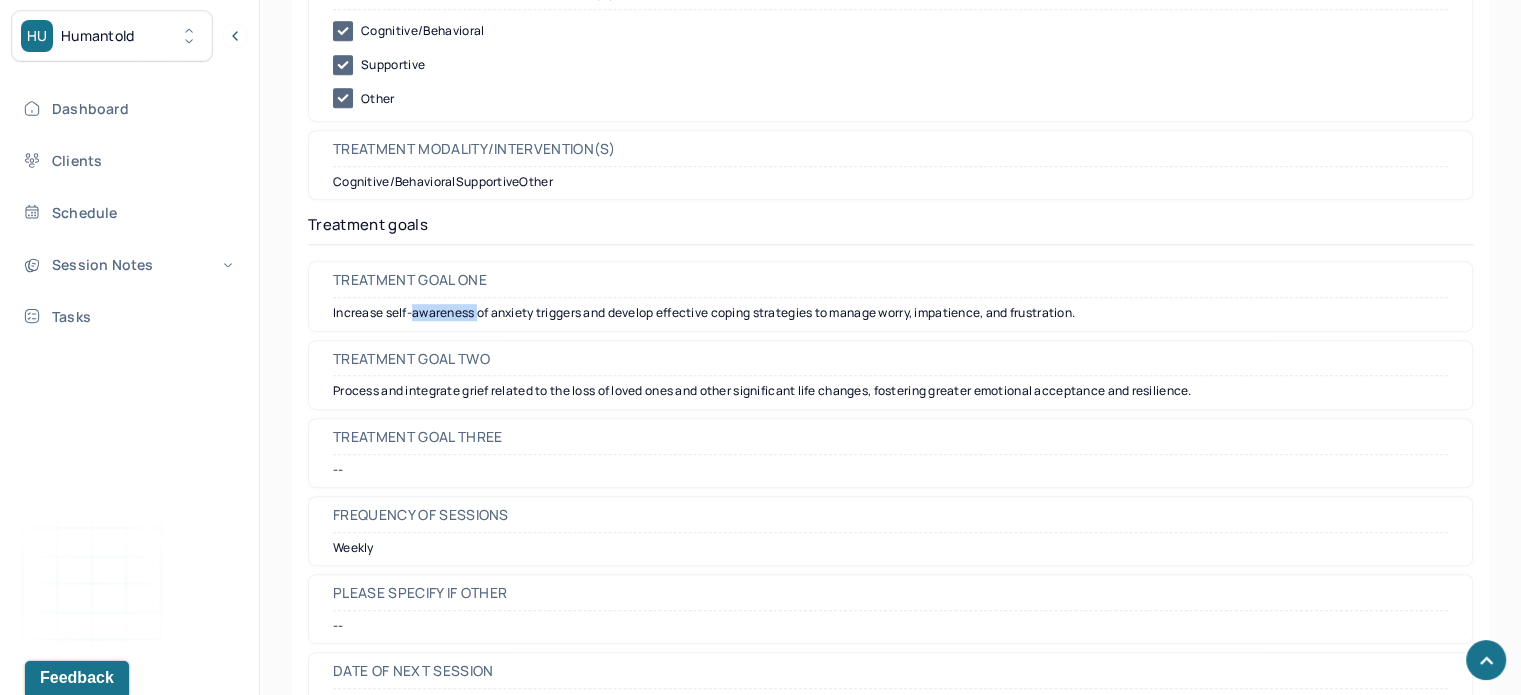 click on "Increase self-awareness of anxiety triggers and develop effective coping strategies to manage worry, impatience, and frustration." at bounding box center [890, 313] 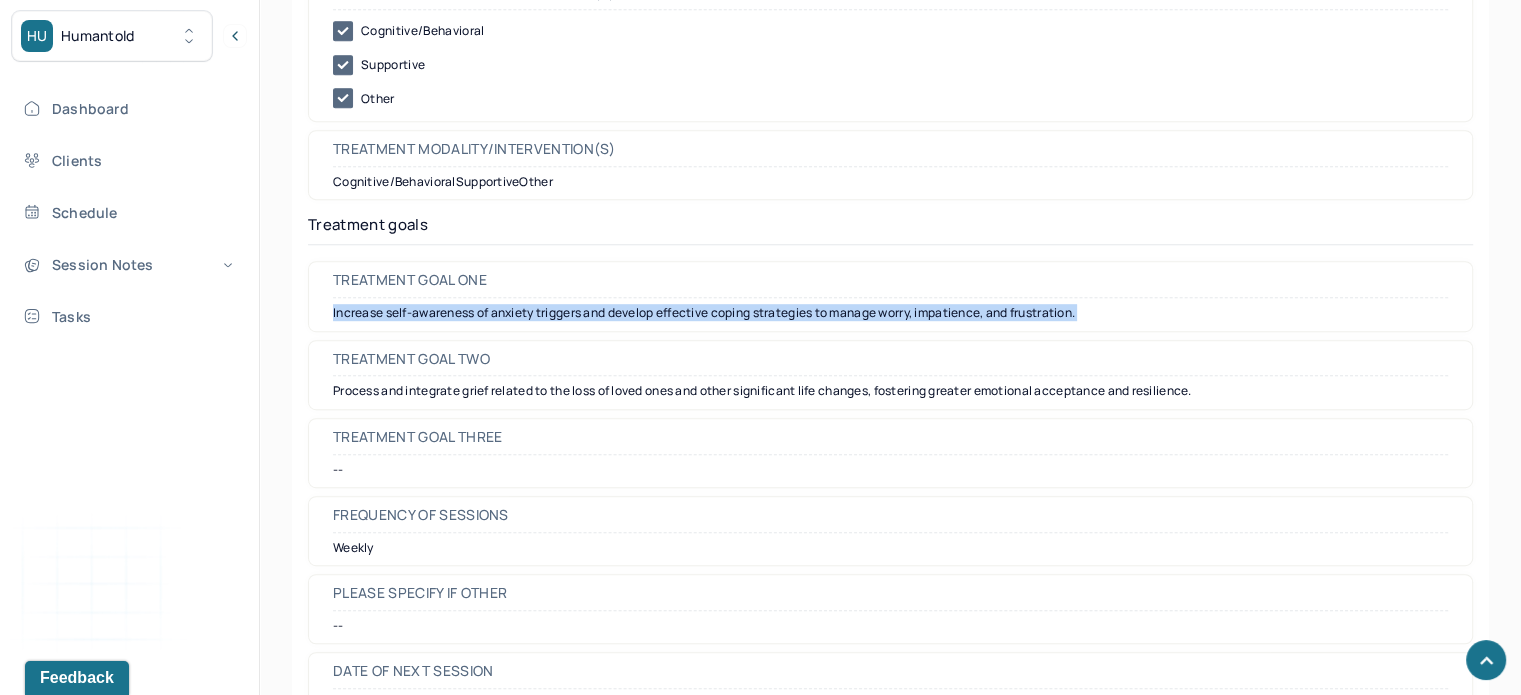 click on "Increase self-awareness of anxiety triggers and develop effective coping strategies to manage worry, impatience, and frustration." at bounding box center (890, 313) 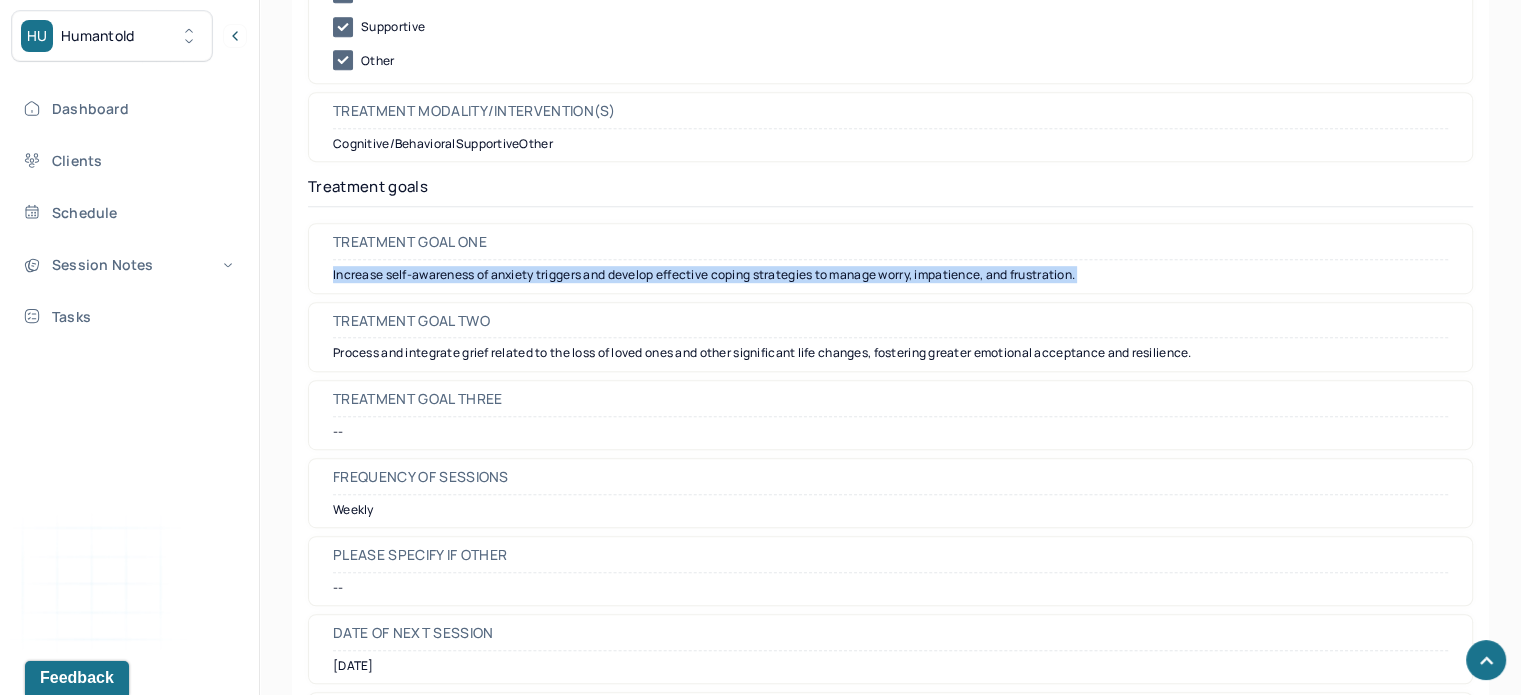 scroll, scrollTop: 8727, scrollLeft: 0, axis: vertical 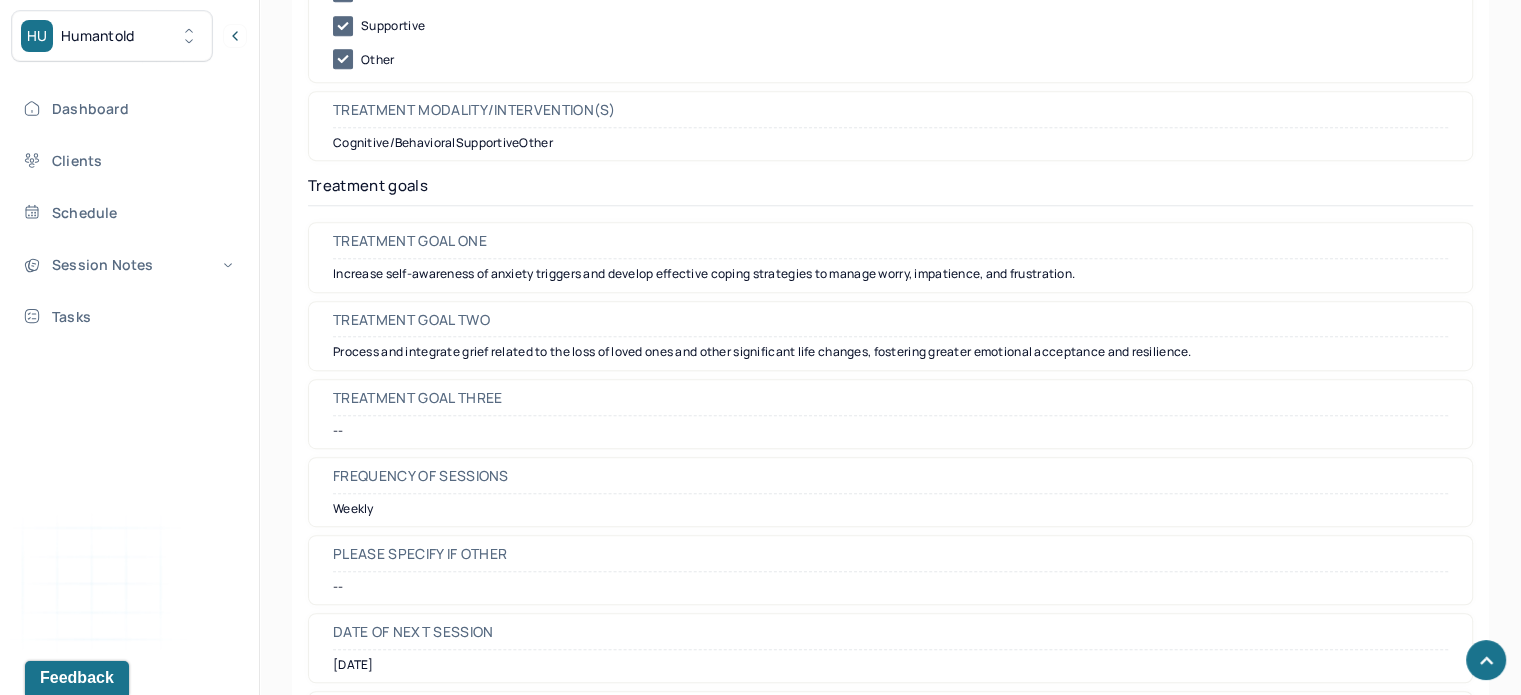 click on "Treatment goal two Process and integrate grief related to the loss of loved ones and other significant life changes, fostering greater emotional acceptance and resilience." at bounding box center (890, 336) 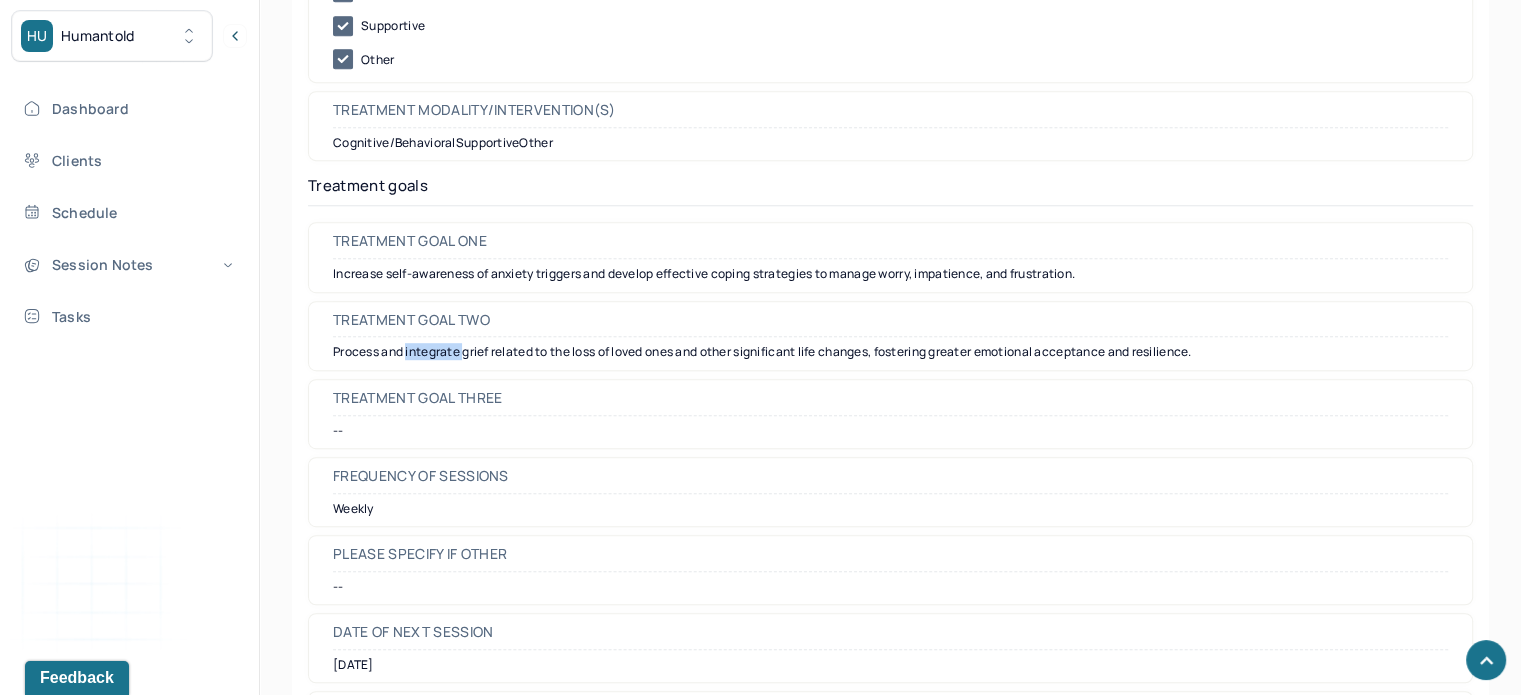 click on "Treatment goal two Process and integrate grief related to the loss of loved ones and other significant life changes, fostering greater emotional acceptance and resilience." at bounding box center (890, 336) 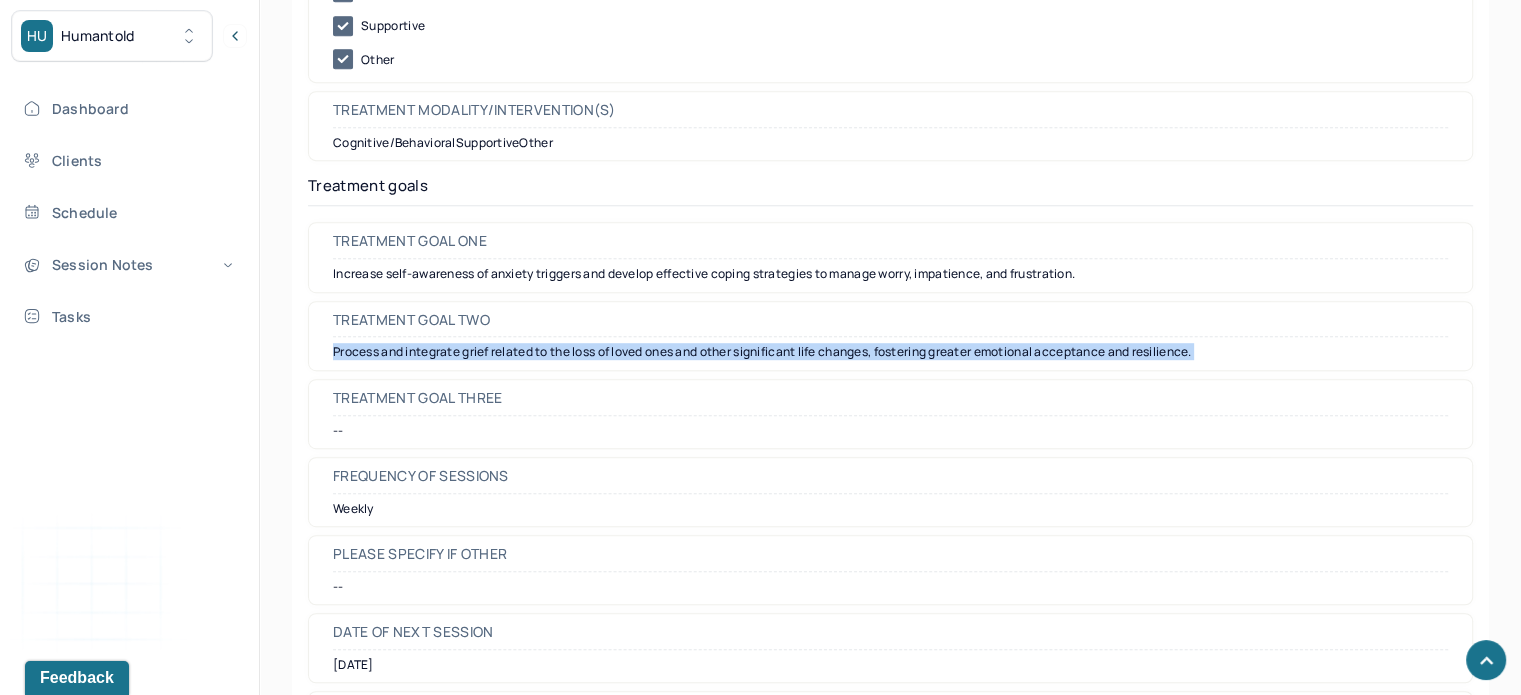 click on "Treatment goal two Process and integrate grief related to the loss of loved ones and other significant life changes, fostering greater emotional acceptance and resilience." at bounding box center [890, 336] 